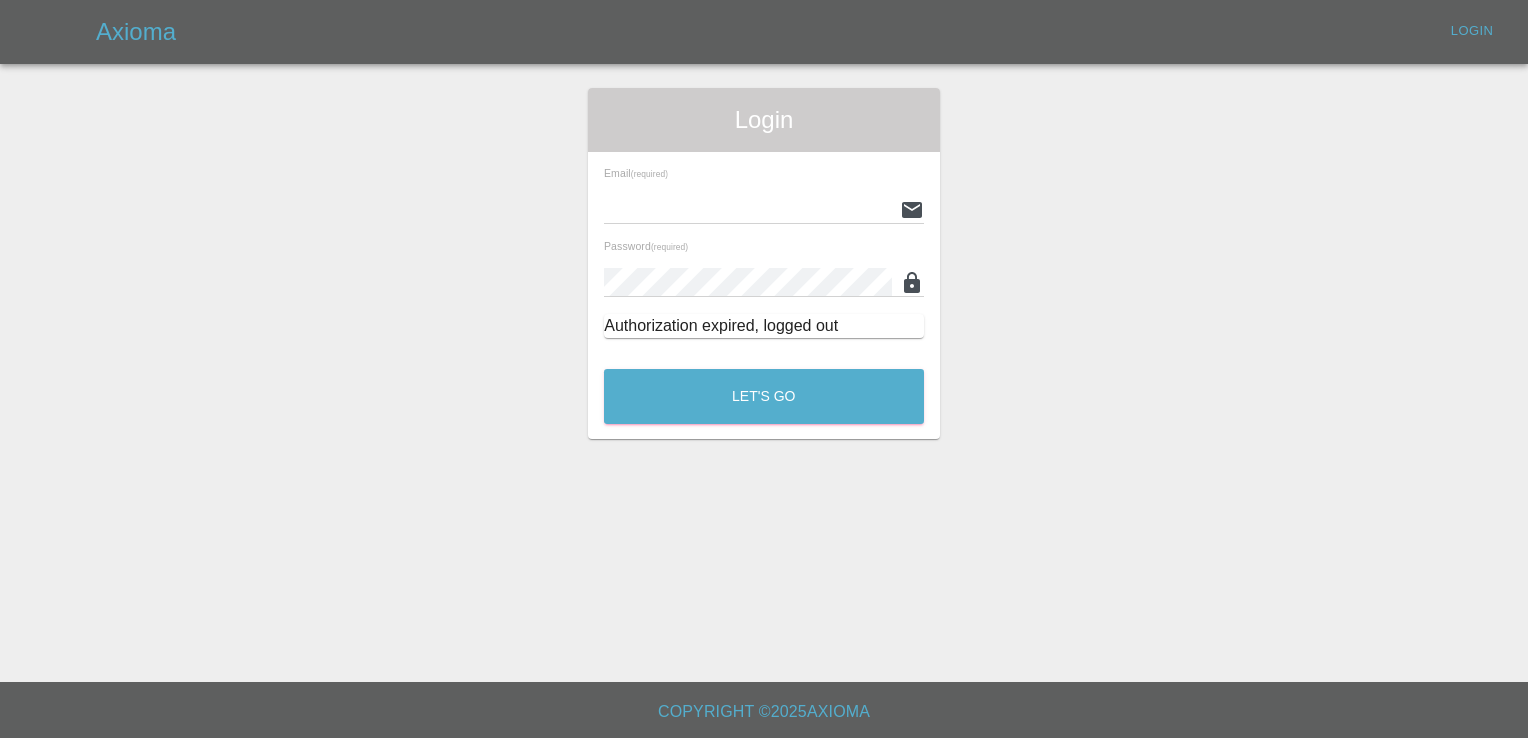 scroll, scrollTop: 0, scrollLeft: 0, axis: both 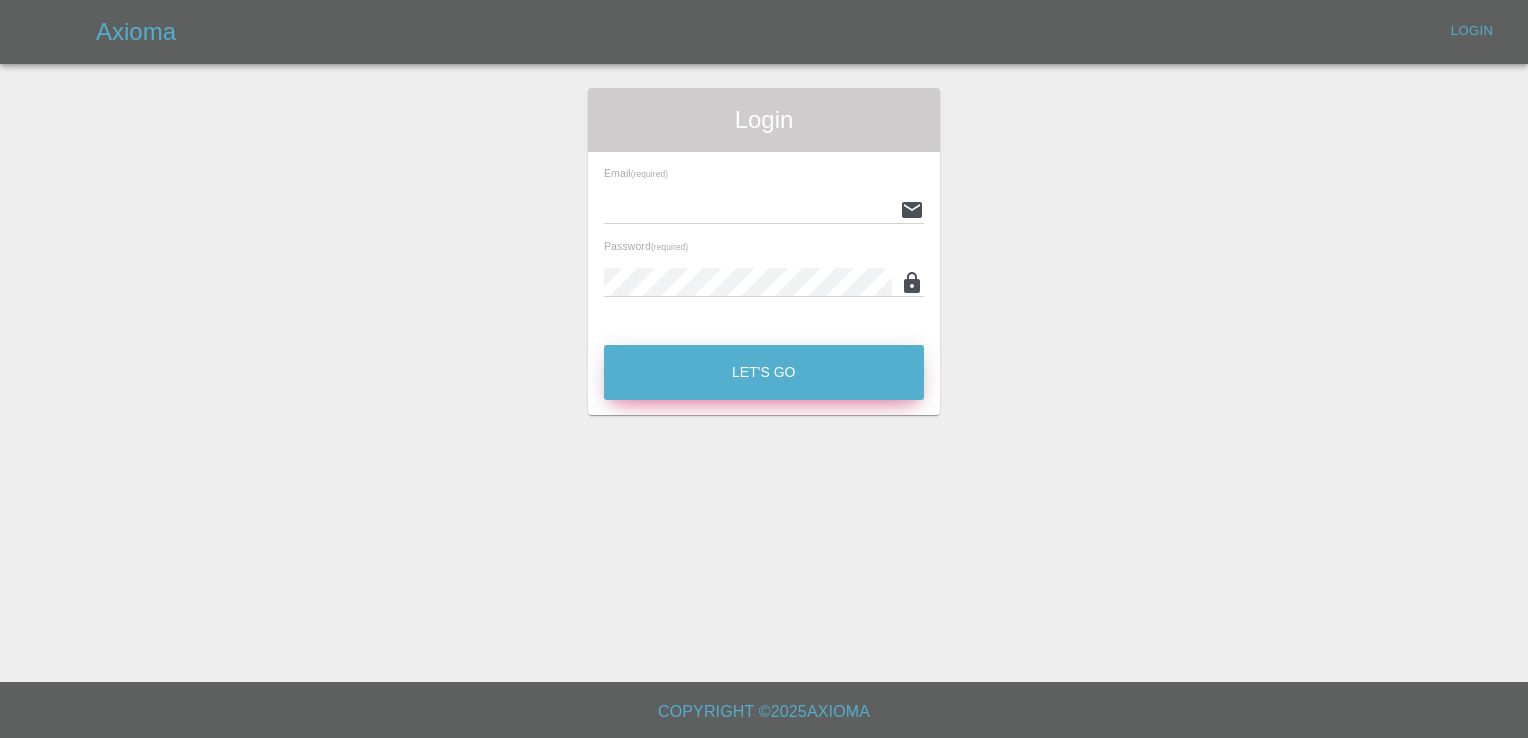 type on "[EMAIL]" 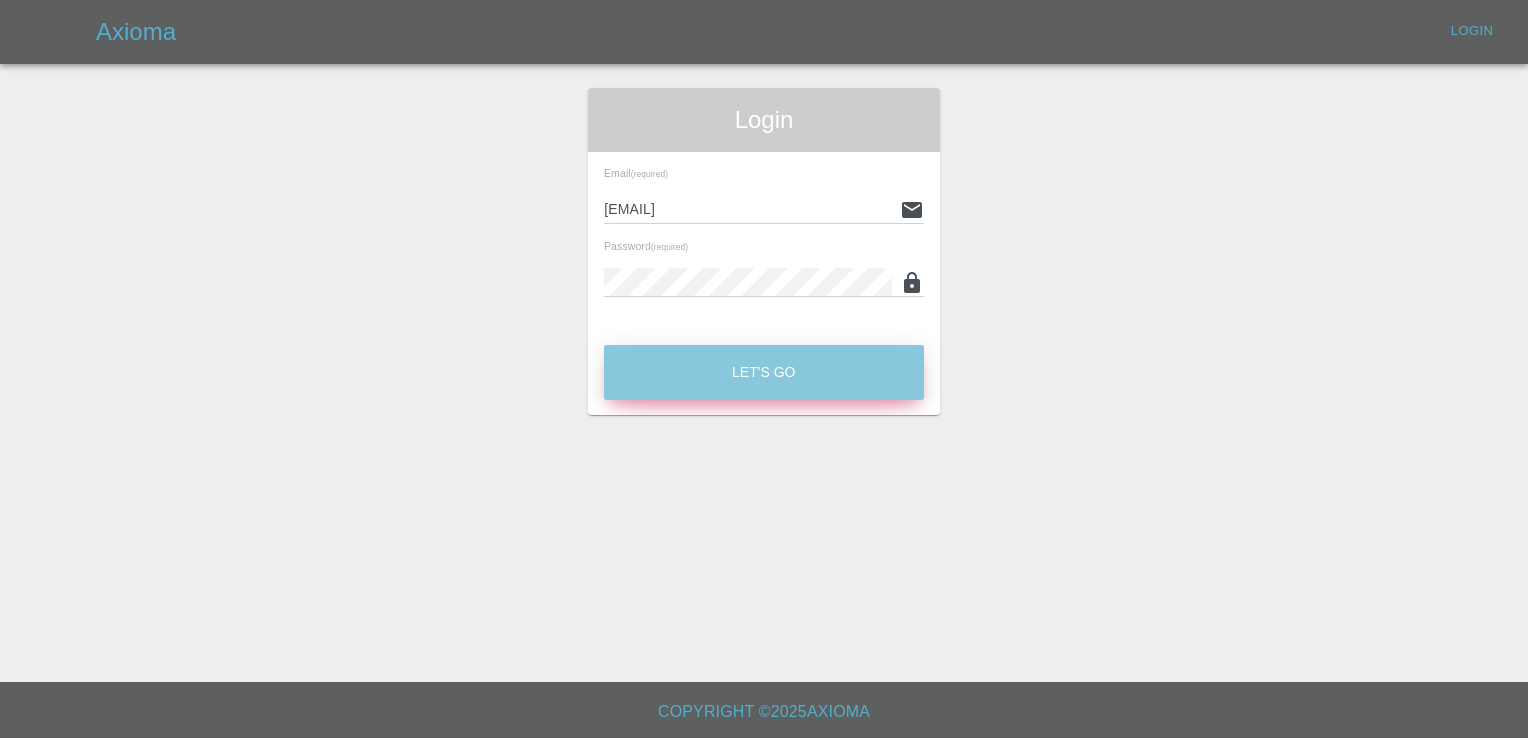 click on "Let's Go" at bounding box center [764, 372] 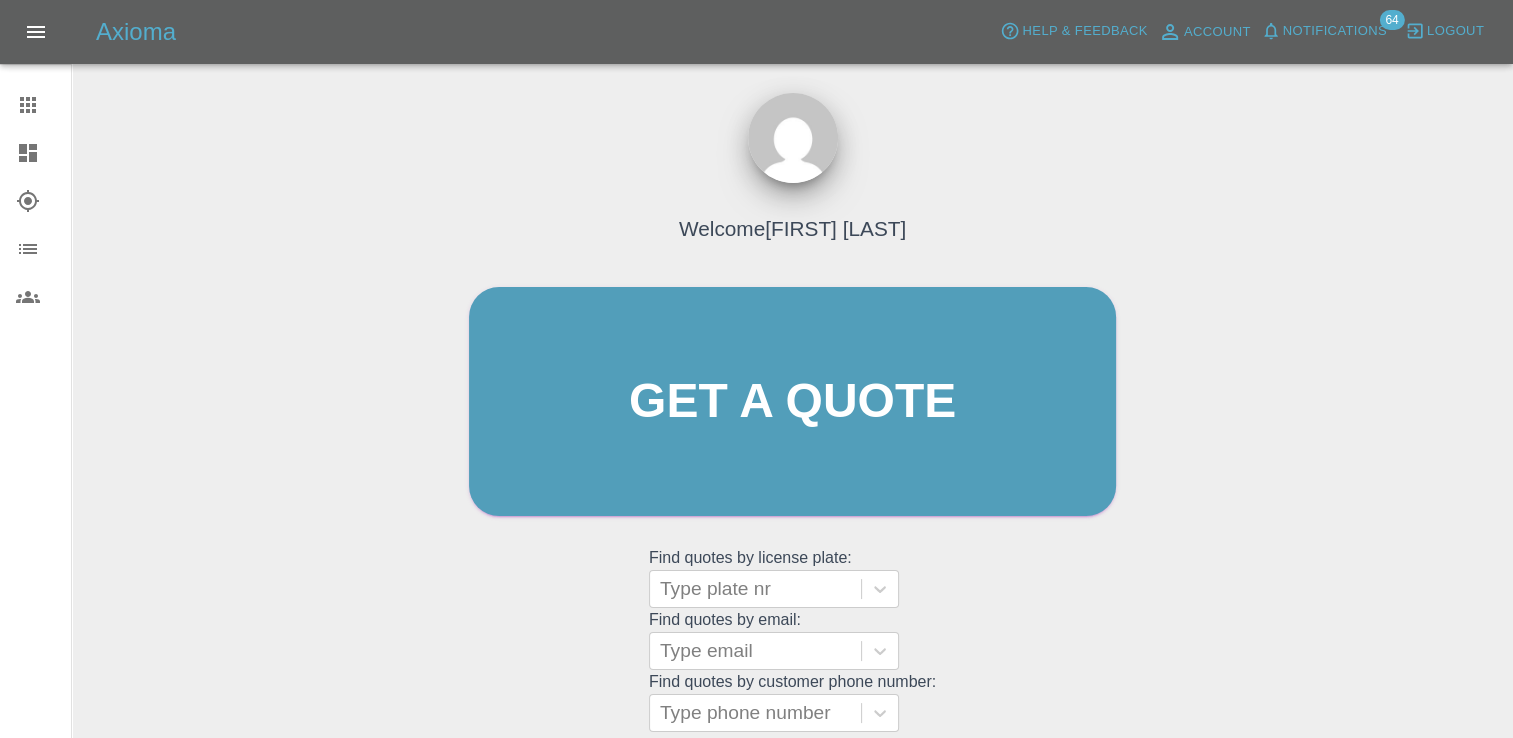drag, startPoint x: 31, startPoint y: 156, endPoint x: 59, endPoint y: 162, distance: 28.635643 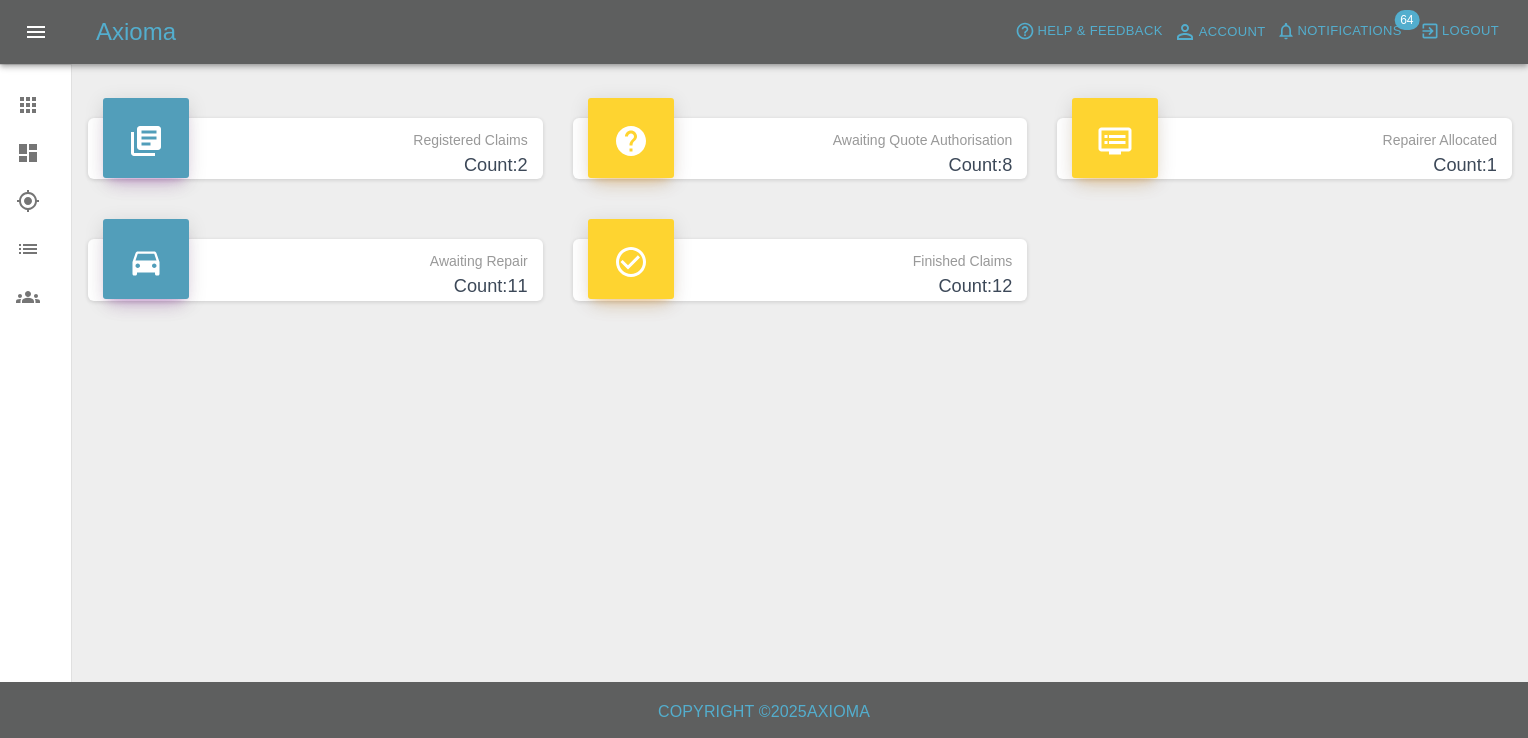 click on "Count:  8" at bounding box center [800, 165] 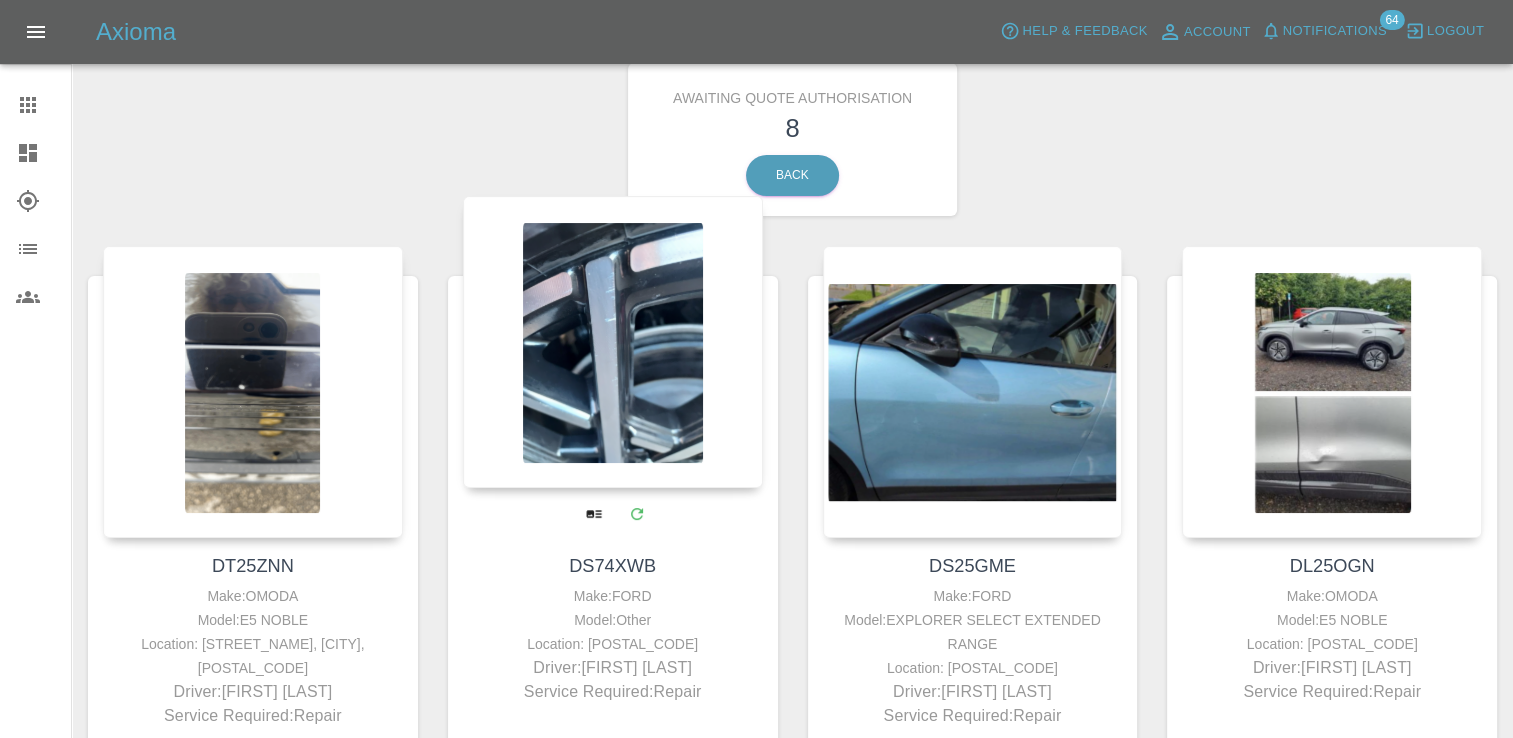 scroll, scrollTop: 200, scrollLeft: 0, axis: vertical 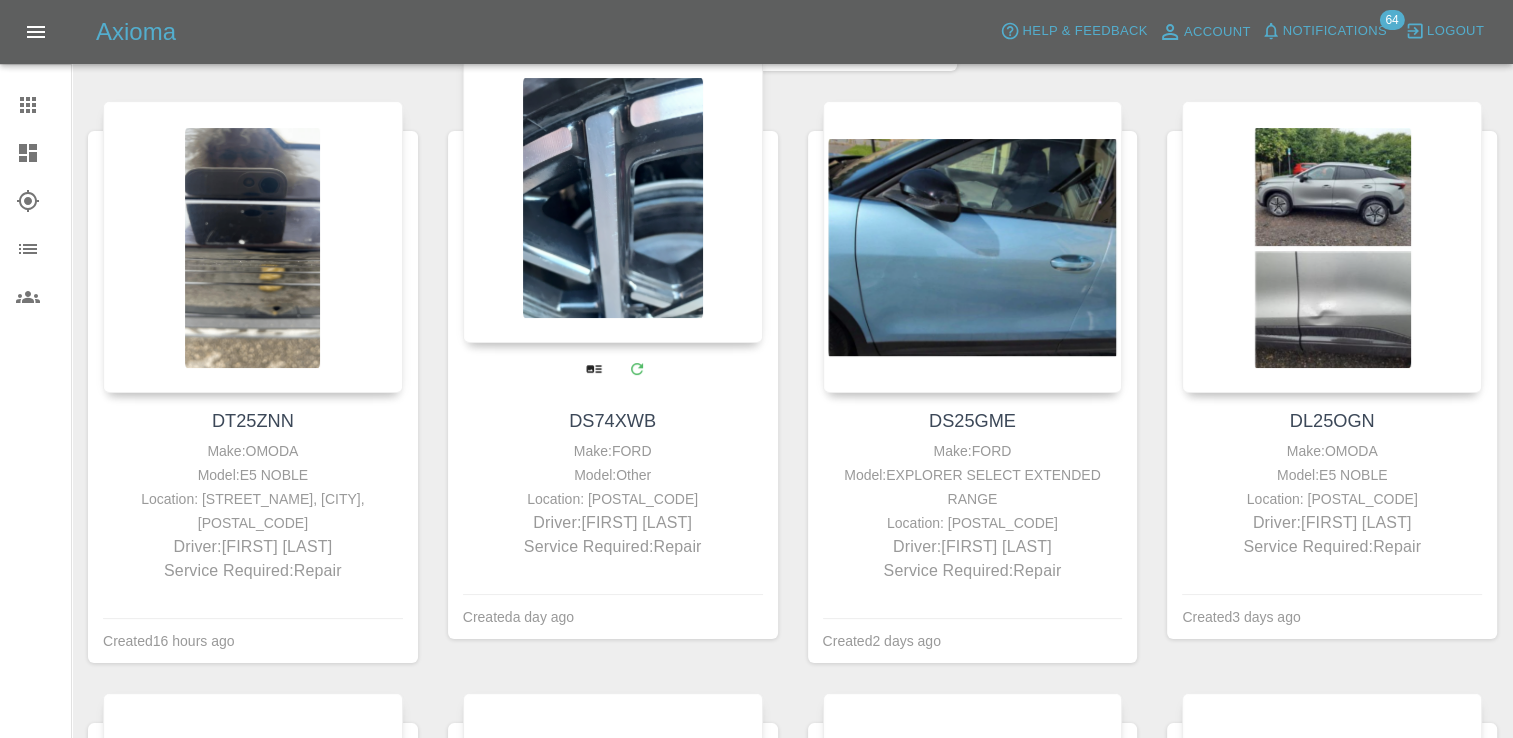 click at bounding box center (613, 197) 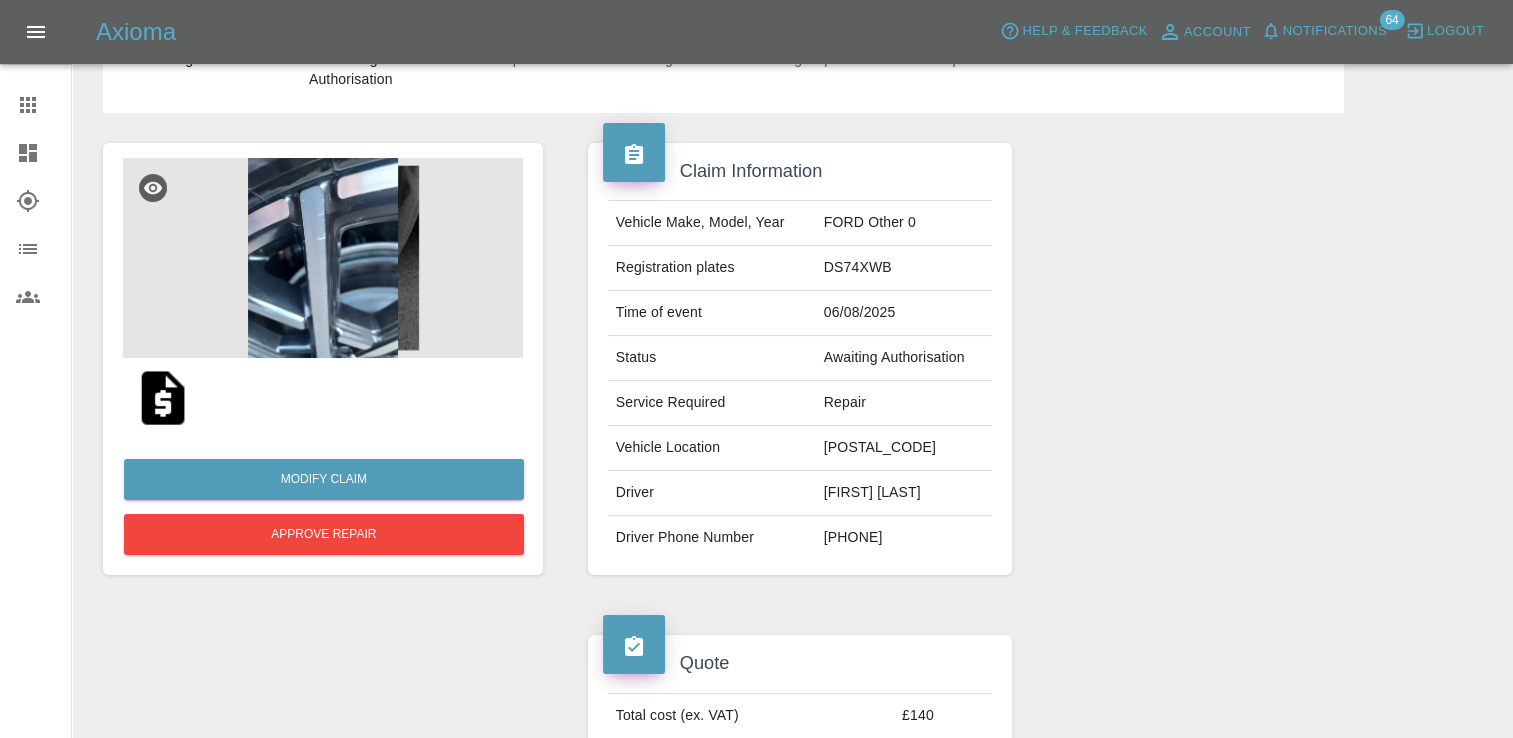 scroll, scrollTop: 0, scrollLeft: 0, axis: both 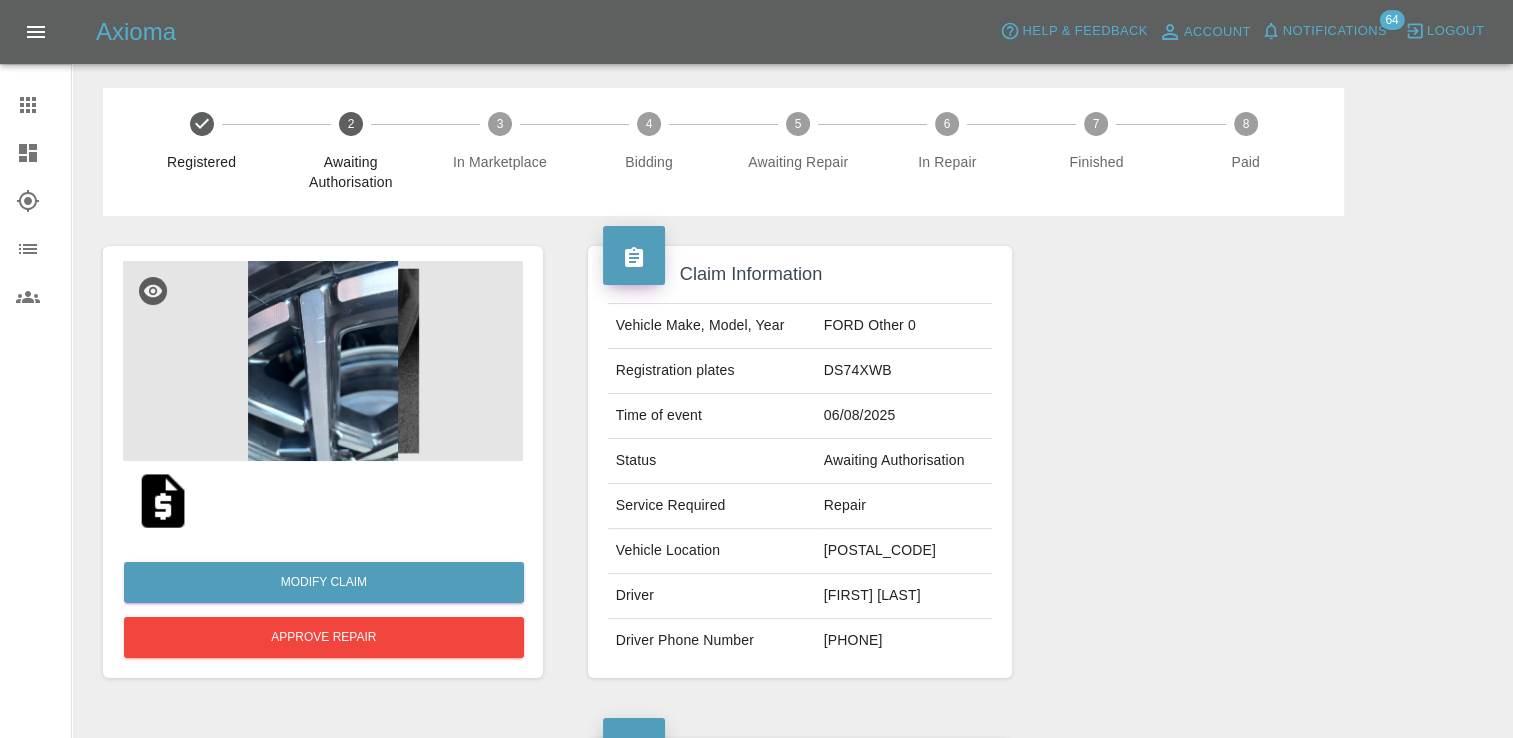 click 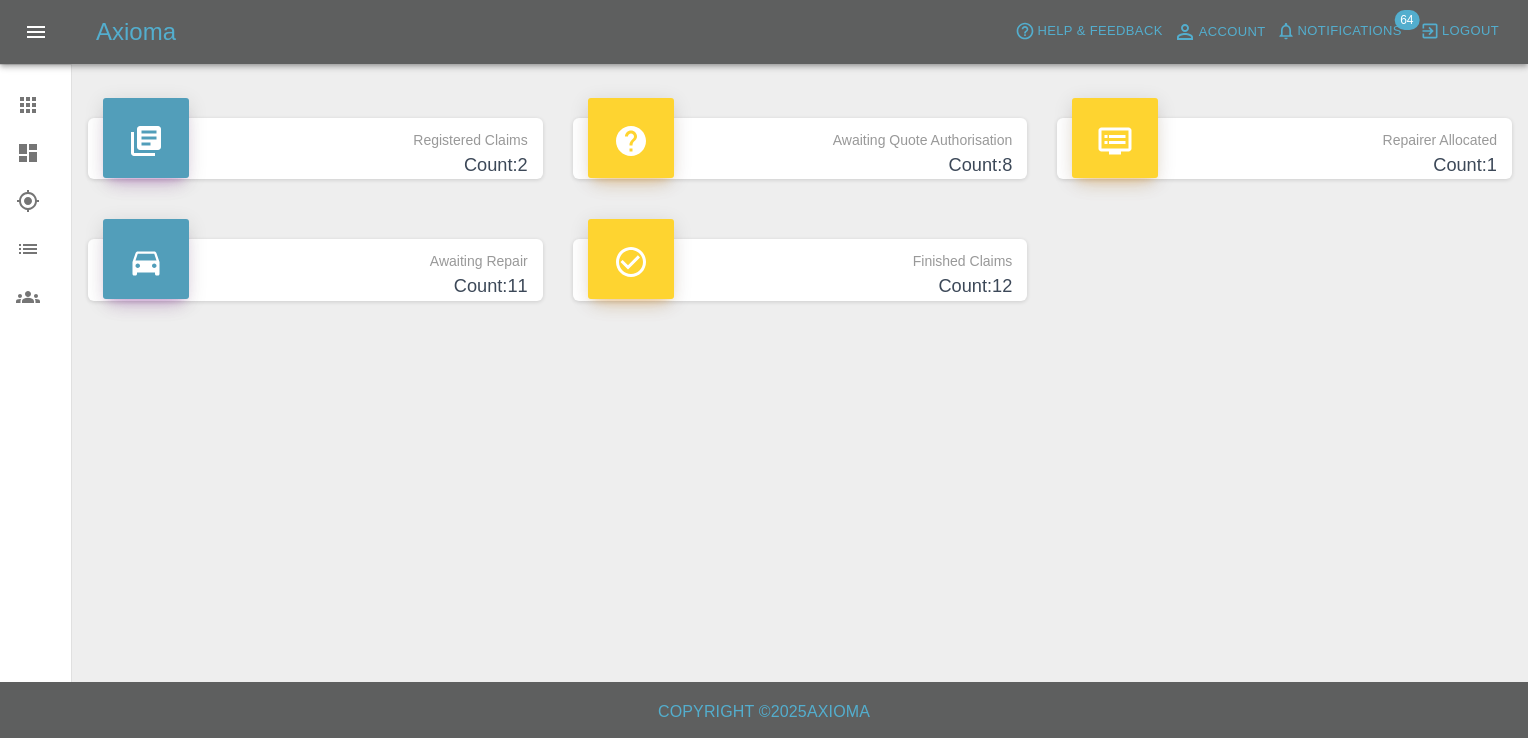 click on "Count:  11" at bounding box center (315, 286) 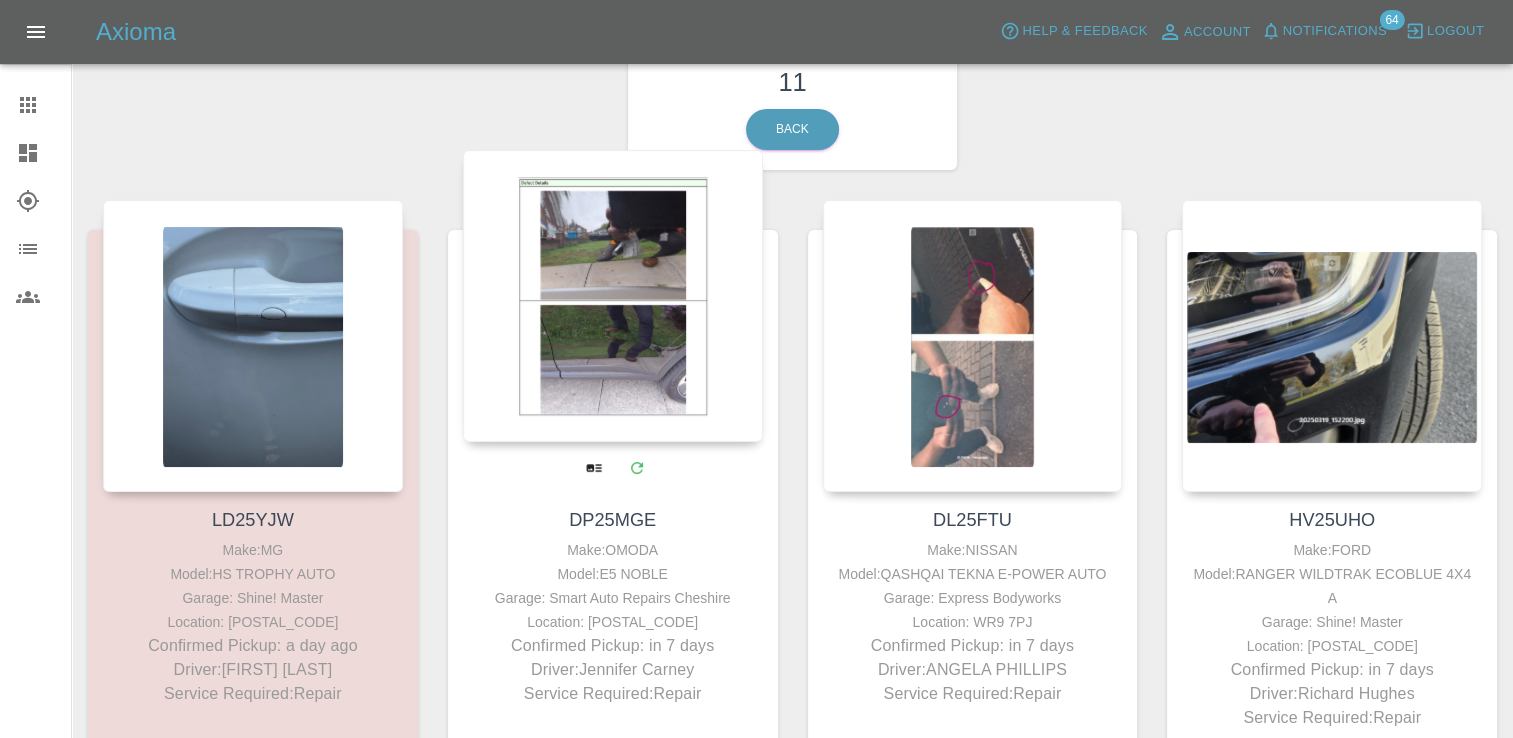 scroll, scrollTop: 200, scrollLeft: 0, axis: vertical 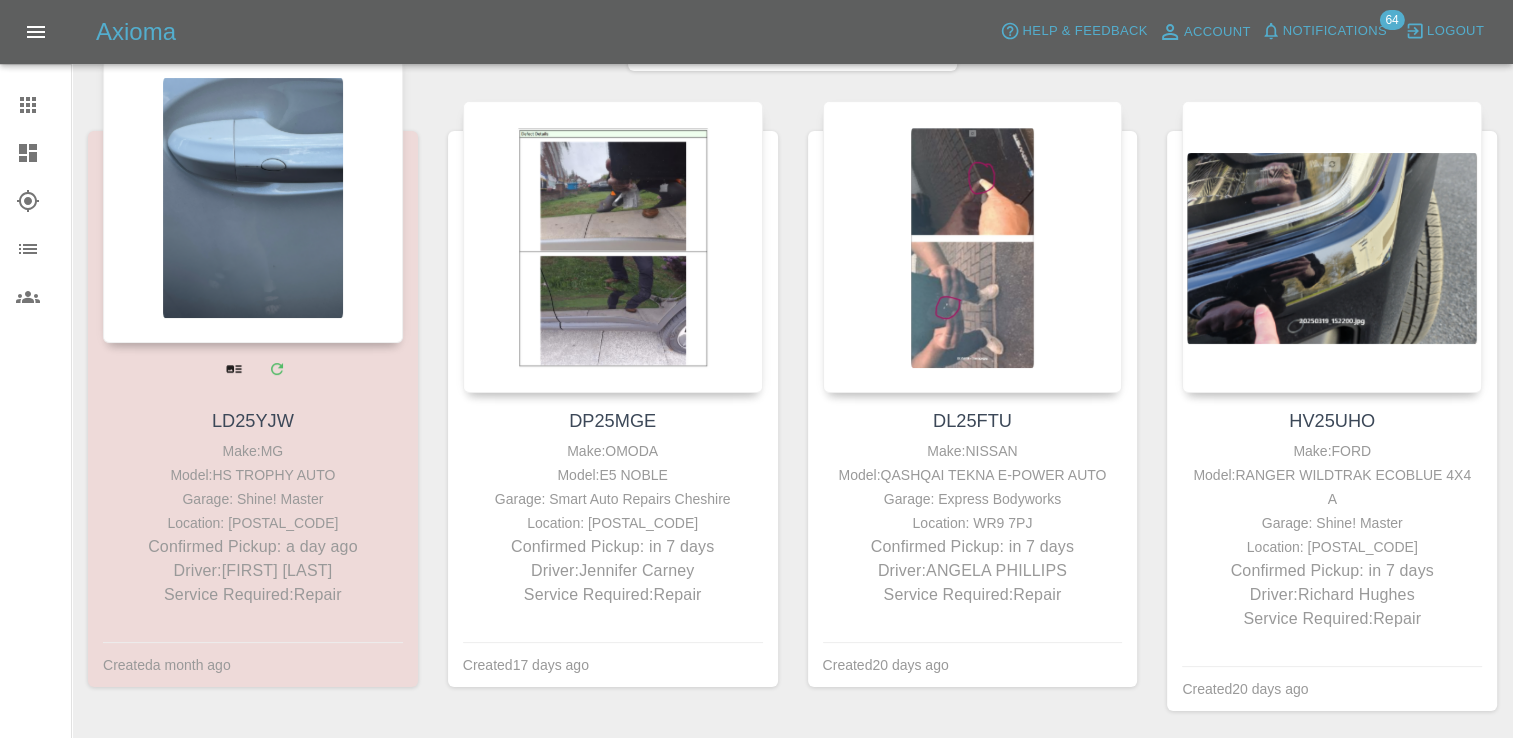 click on "Location: [POSTAL_CODE]" at bounding box center [253, 523] 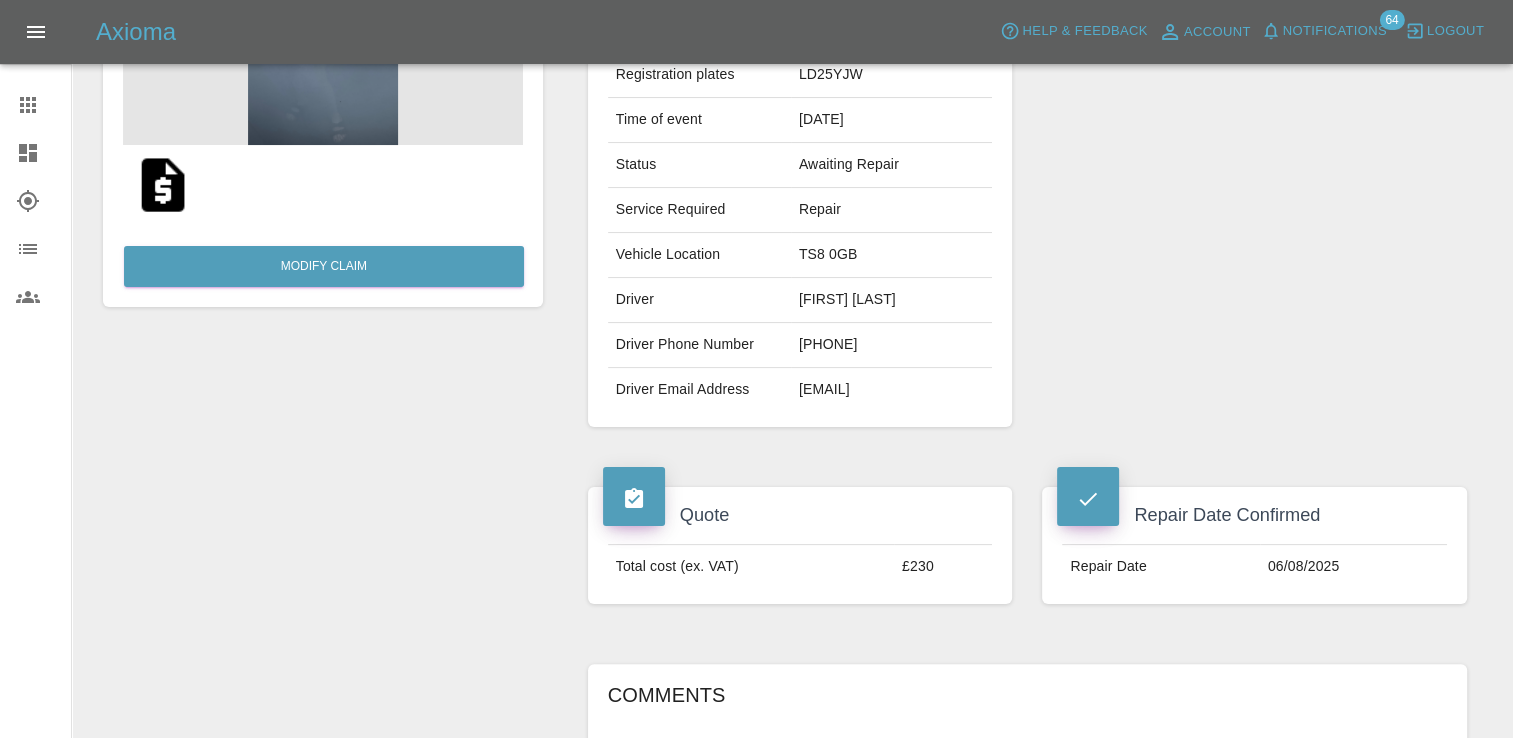 scroll, scrollTop: 200, scrollLeft: 0, axis: vertical 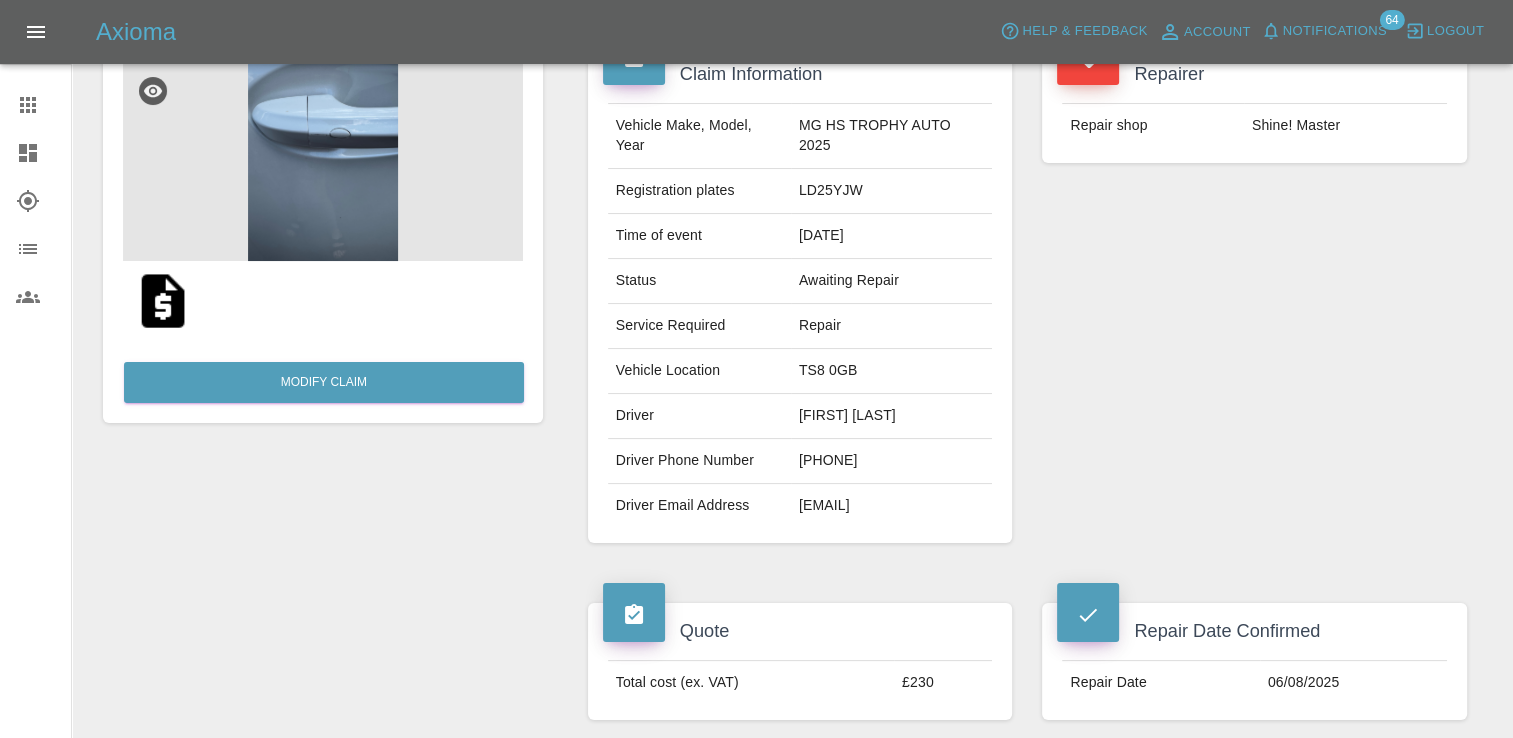 drag, startPoint x: 983, startPoint y: 487, endPoint x: 803, endPoint y: 489, distance: 180.01111 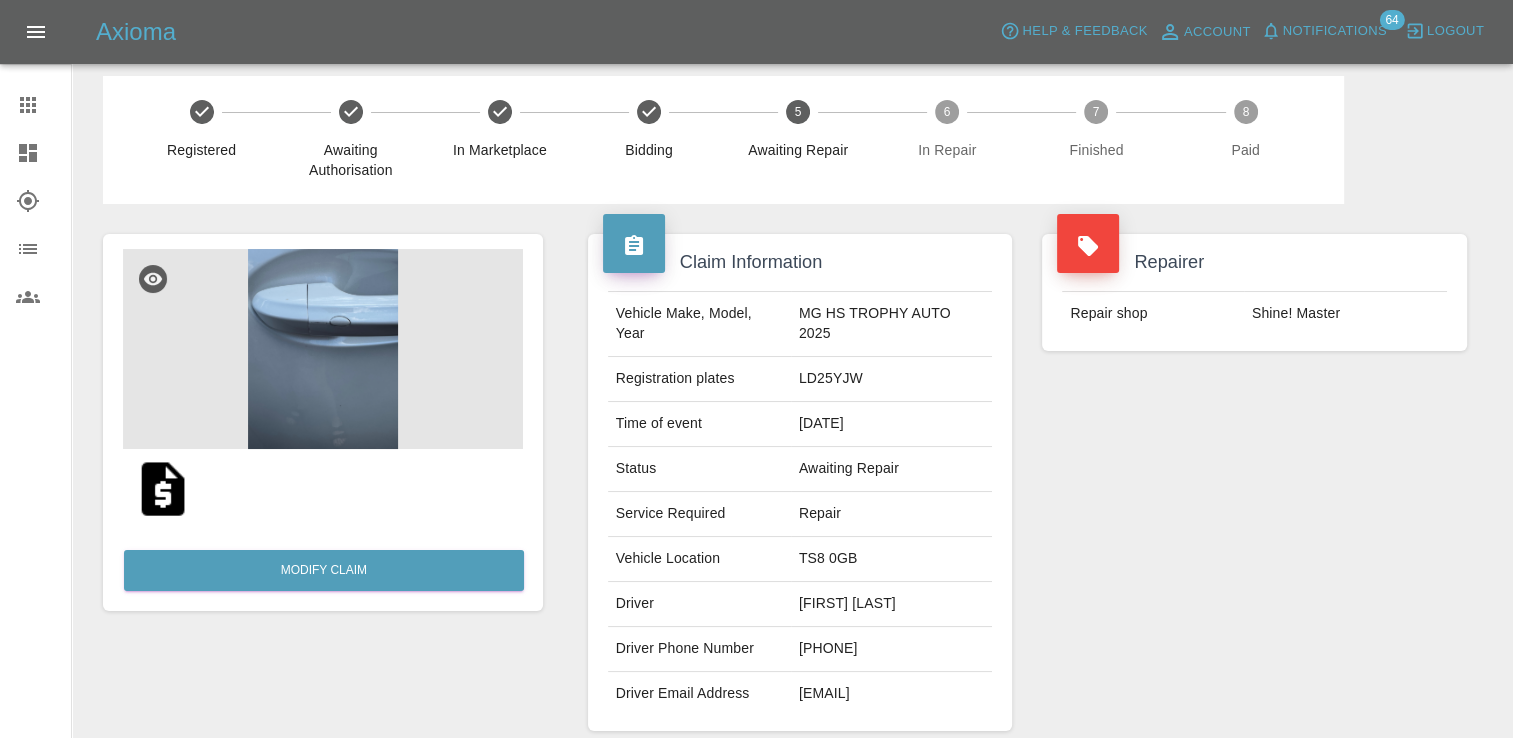 scroll, scrollTop: 0, scrollLeft: 0, axis: both 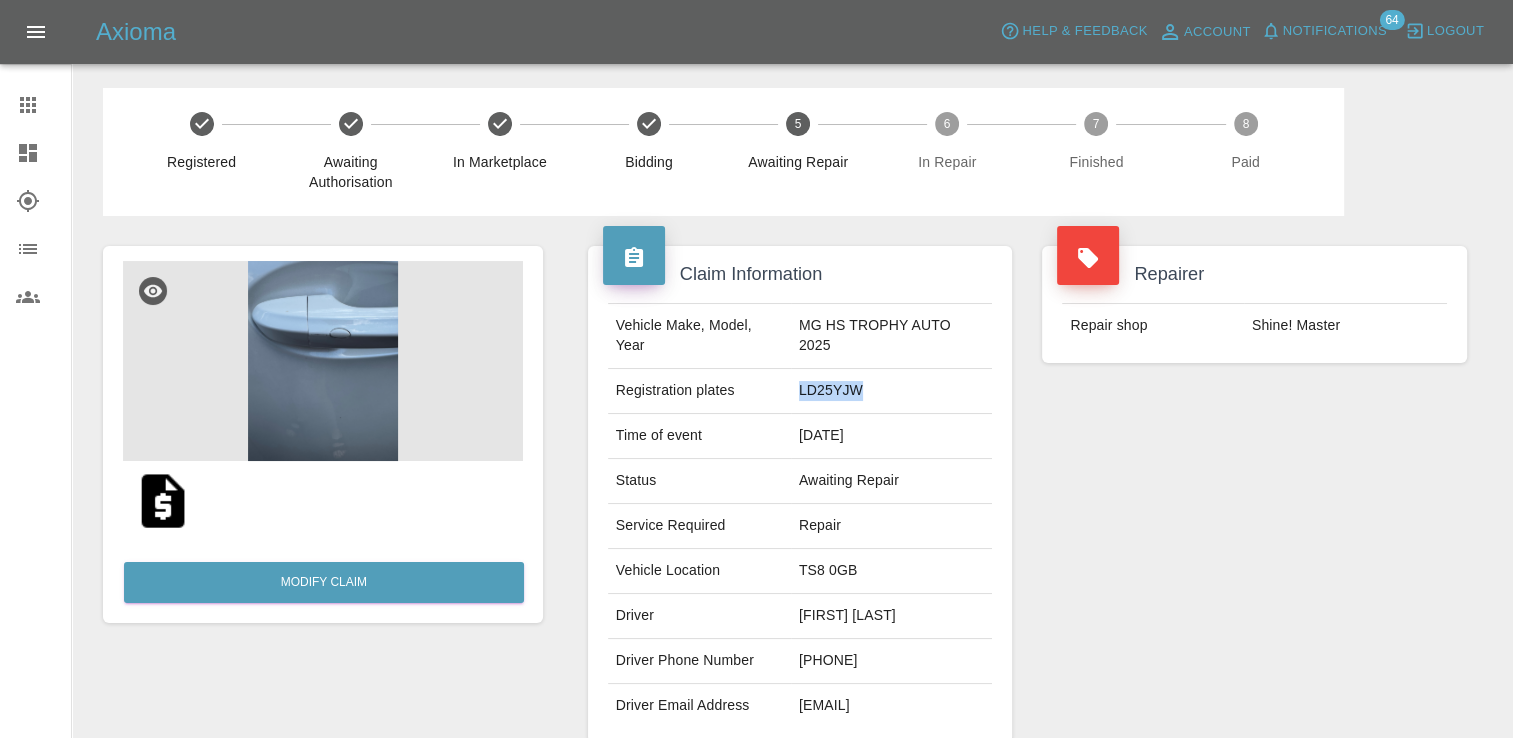 drag, startPoint x: 865, startPoint y: 377, endPoint x: 796, endPoint y: 371, distance: 69.260376 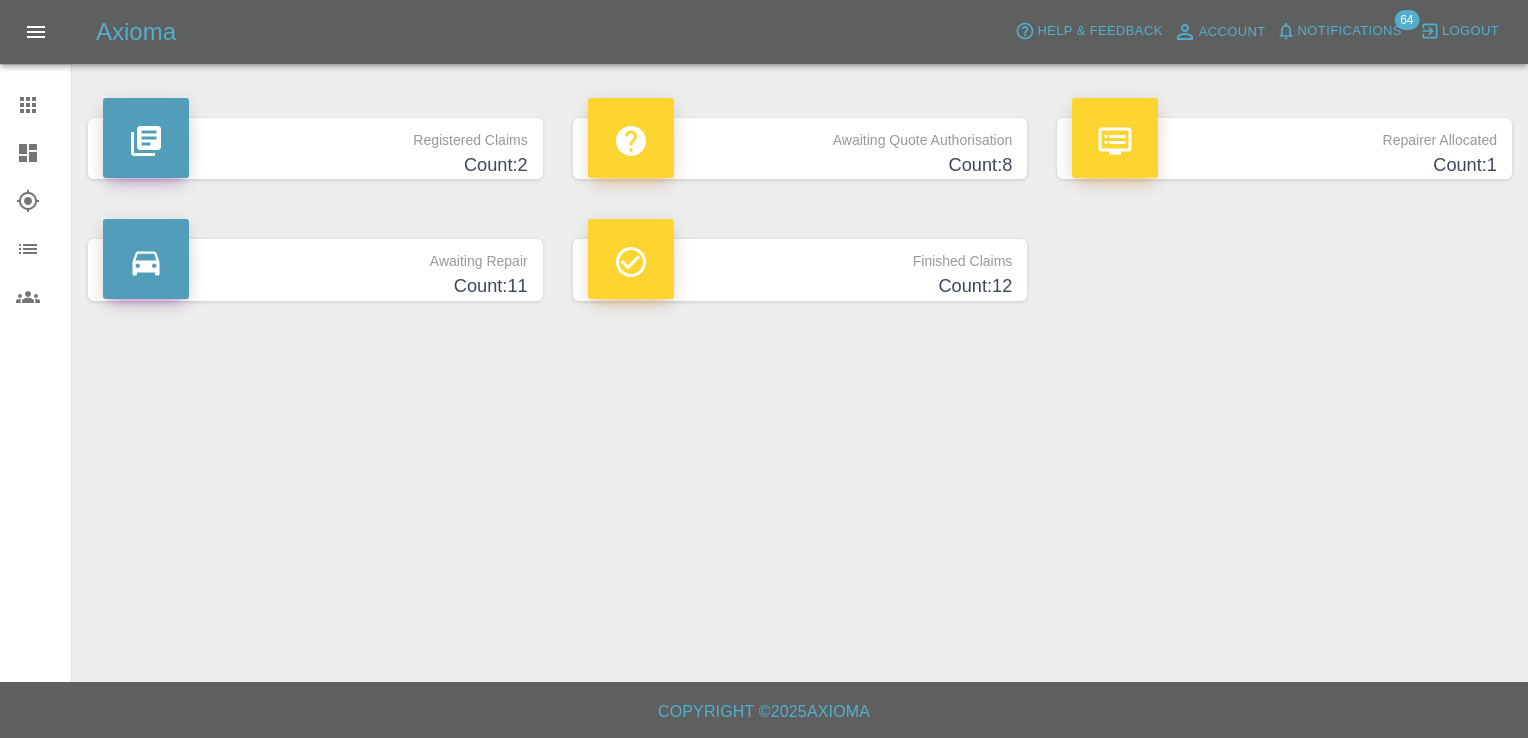 click on "Count:  11" at bounding box center [315, 286] 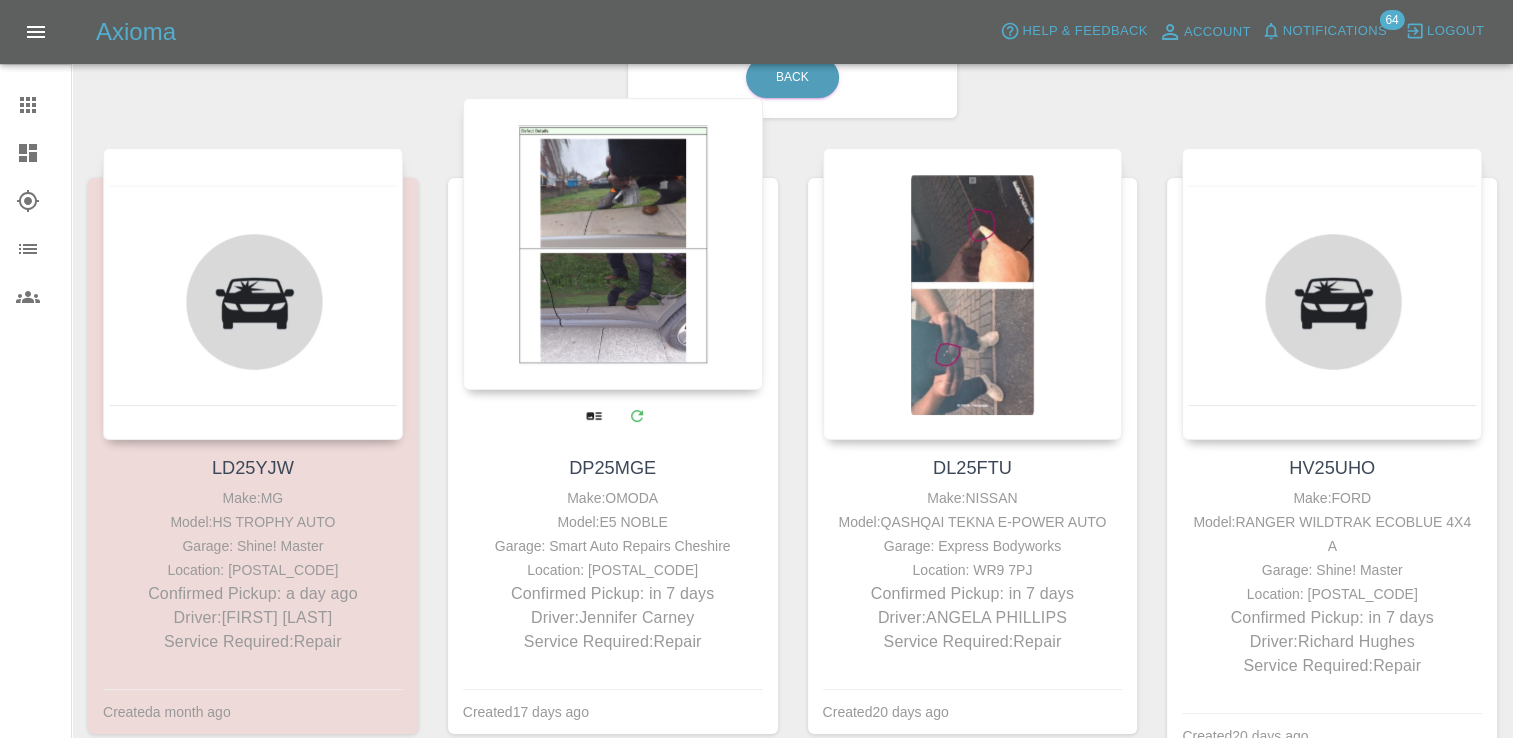 scroll, scrollTop: 200, scrollLeft: 0, axis: vertical 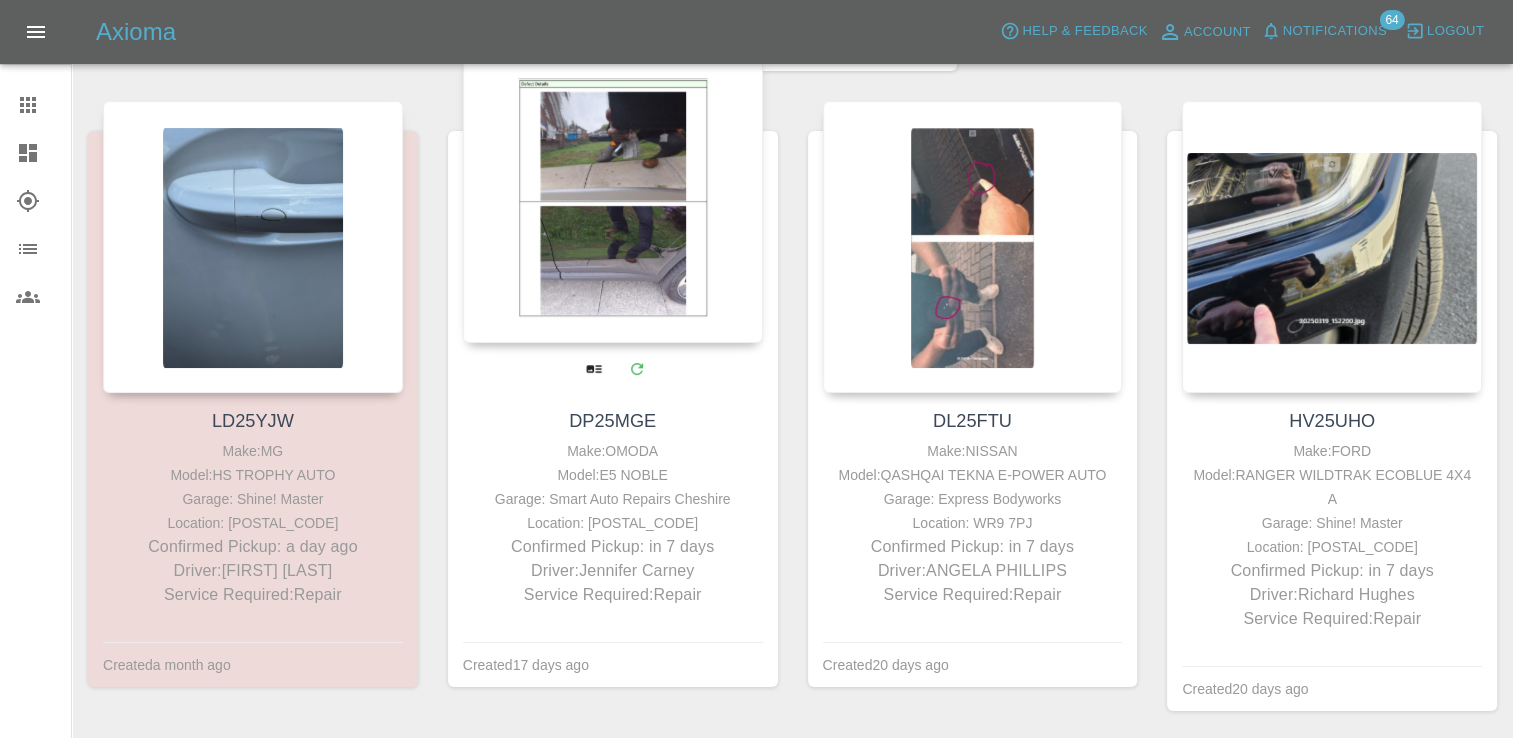 click on "Make:  OMODA" at bounding box center [613, 451] 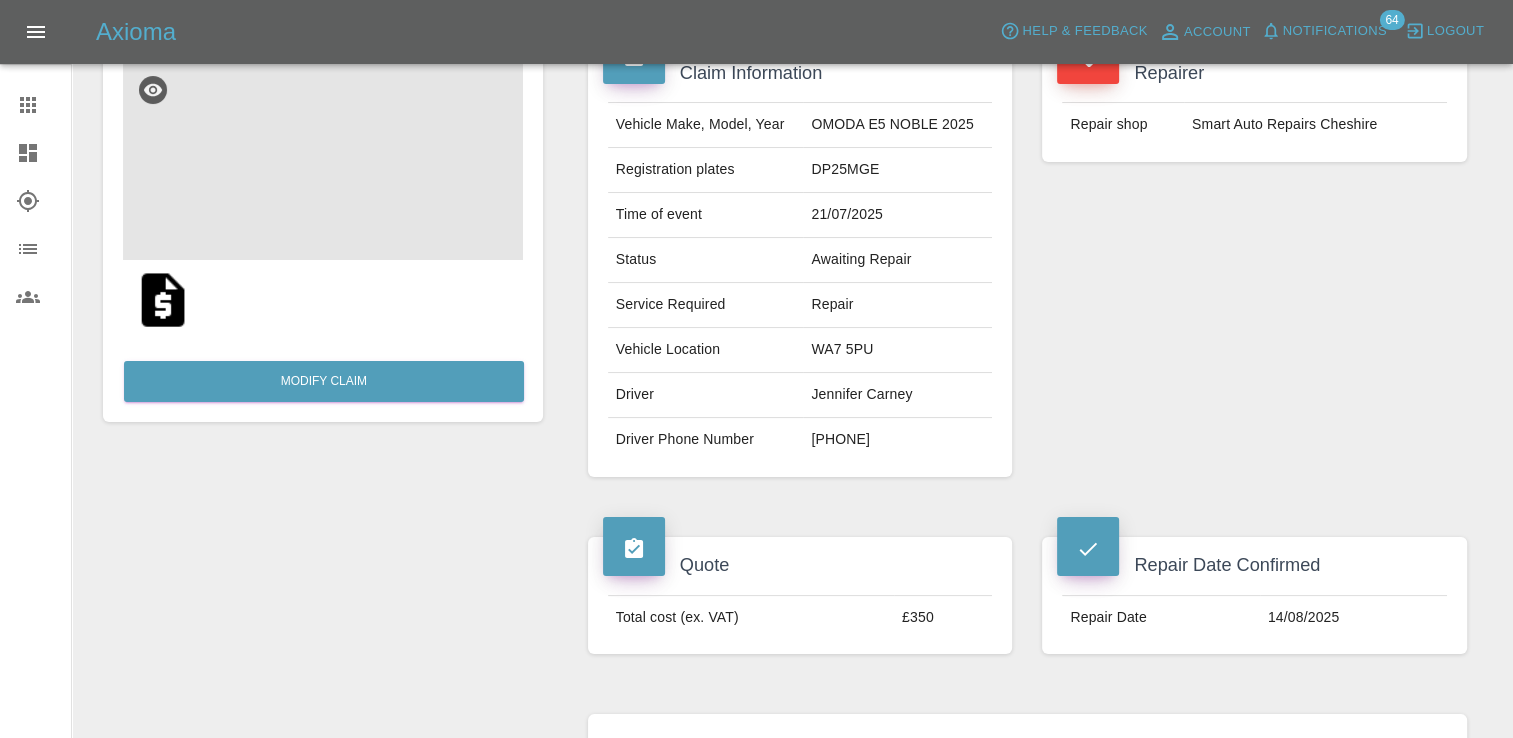 scroll, scrollTop: 200, scrollLeft: 0, axis: vertical 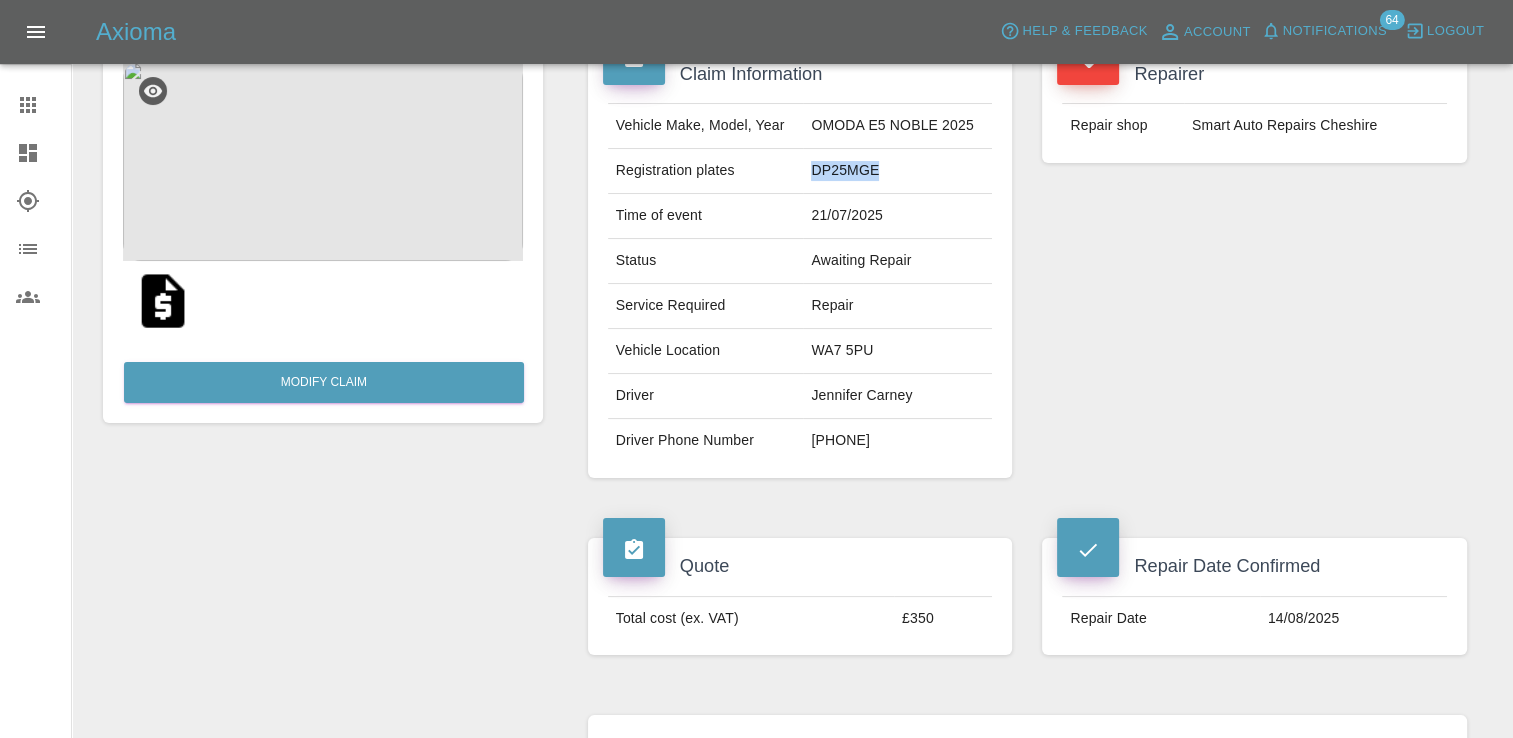 drag, startPoint x: 888, startPoint y: 171, endPoint x: 812, endPoint y: 175, distance: 76.105194 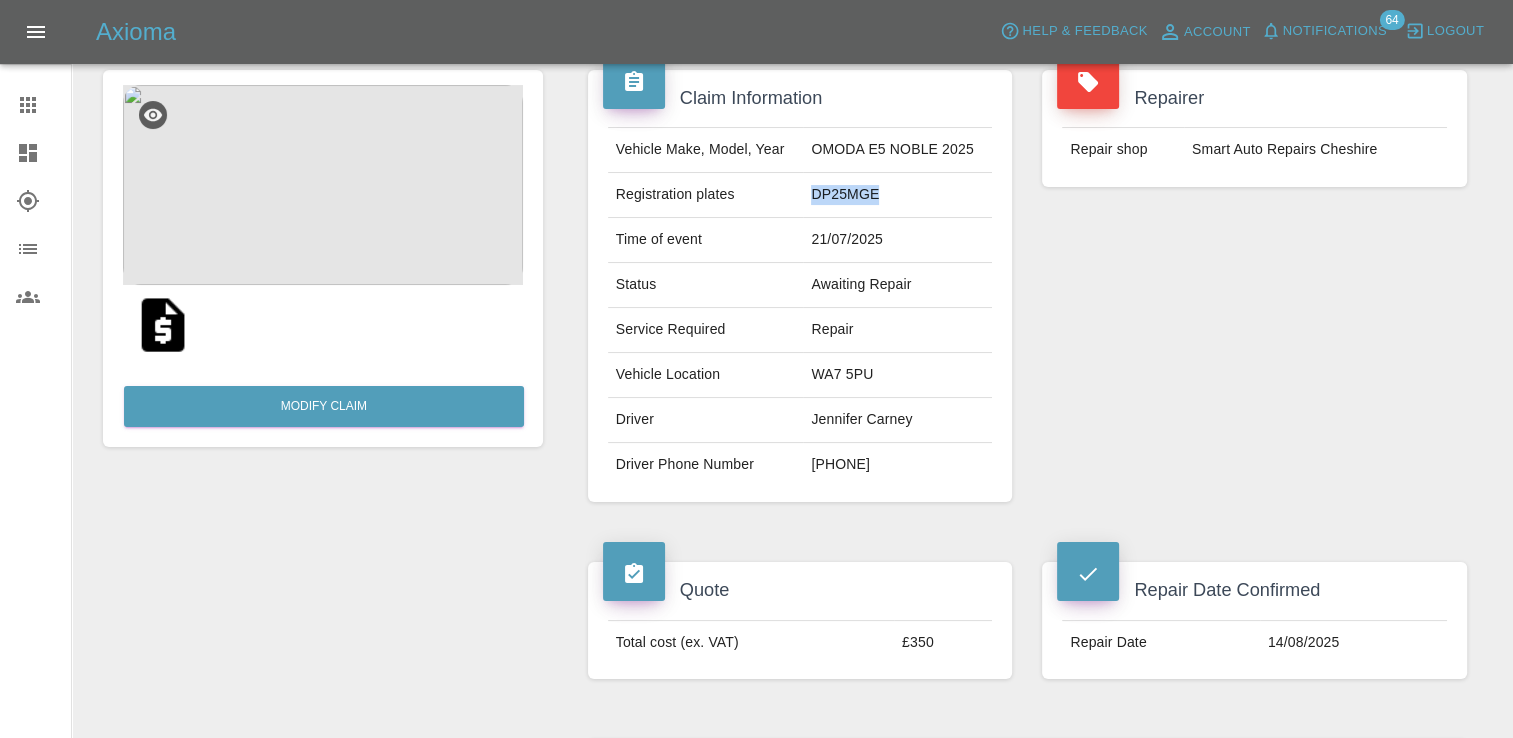 scroll, scrollTop: 100, scrollLeft: 0, axis: vertical 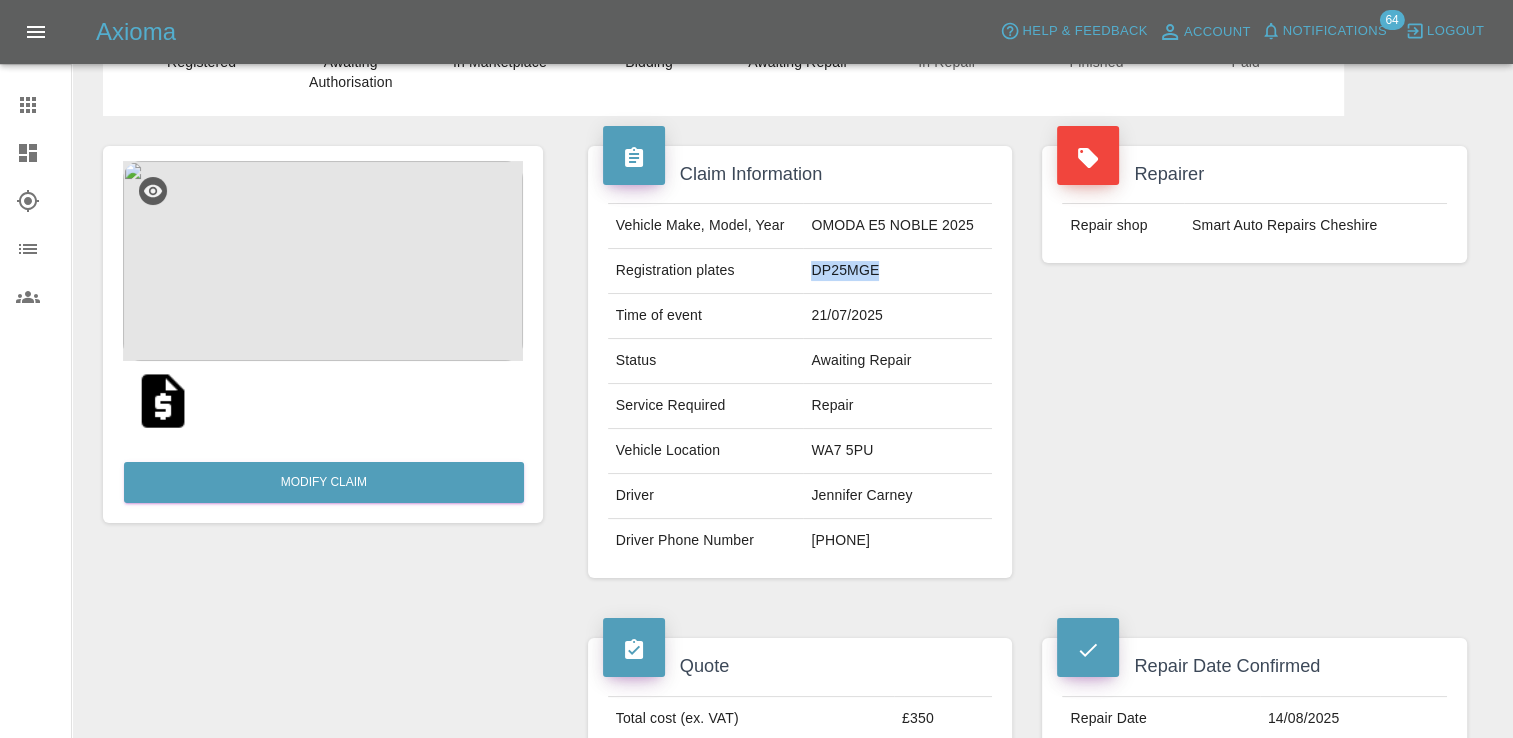 drag, startPoint x: 164, startPoint y: 411, endPoint x: 204, endPoint y: 412, distance: 40.012497 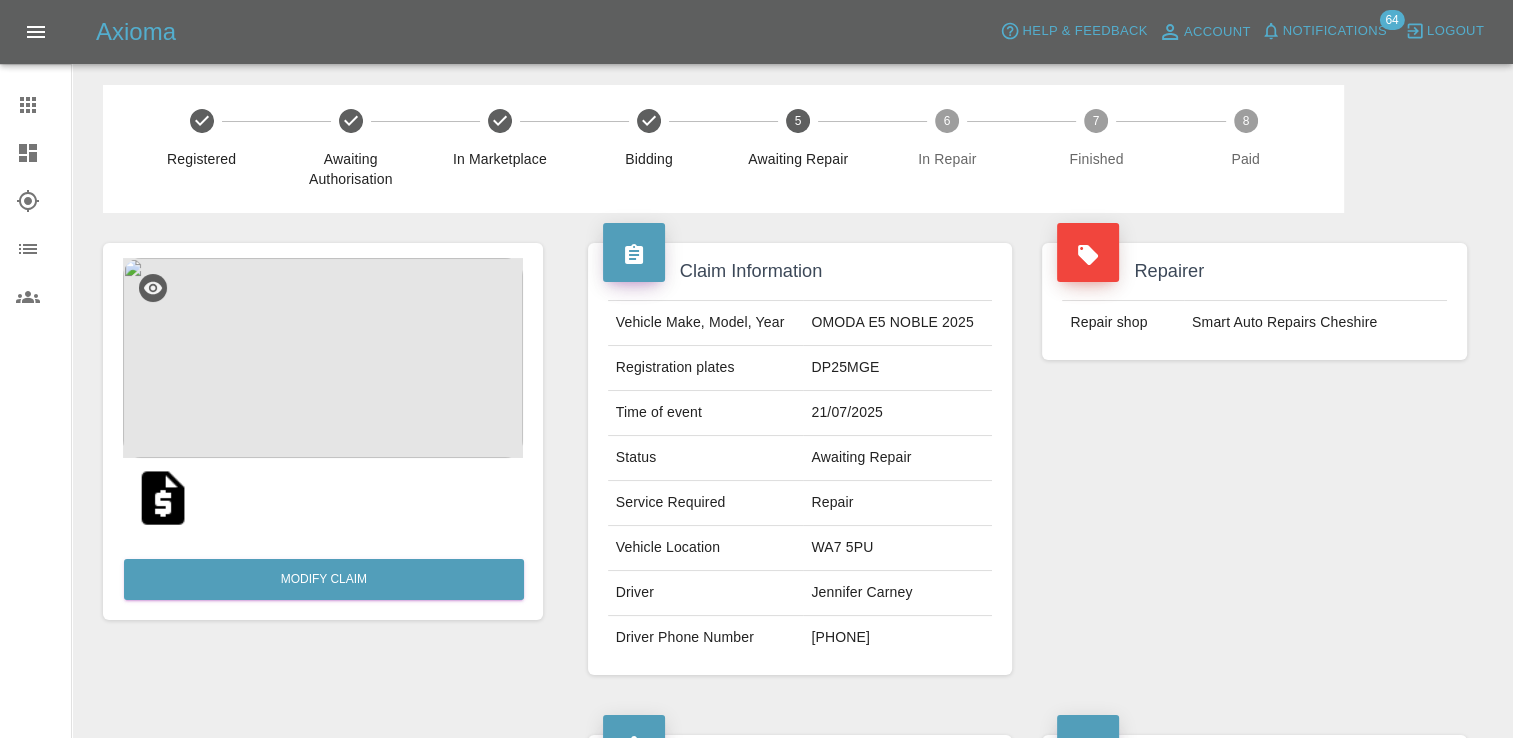 scroll, scrollTop: 0, scrollLeft: 0, axis: both 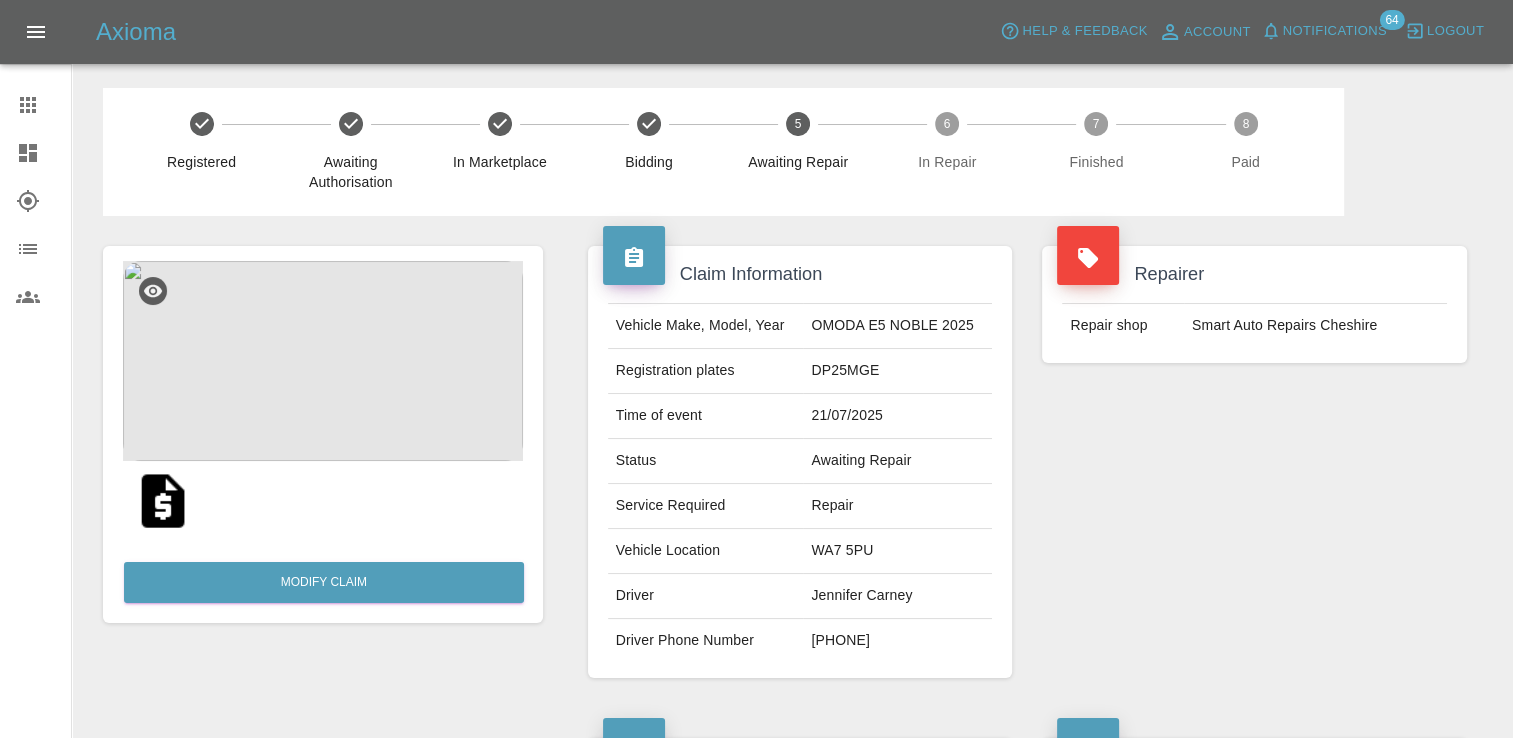 click at bounding box center (44, 153) 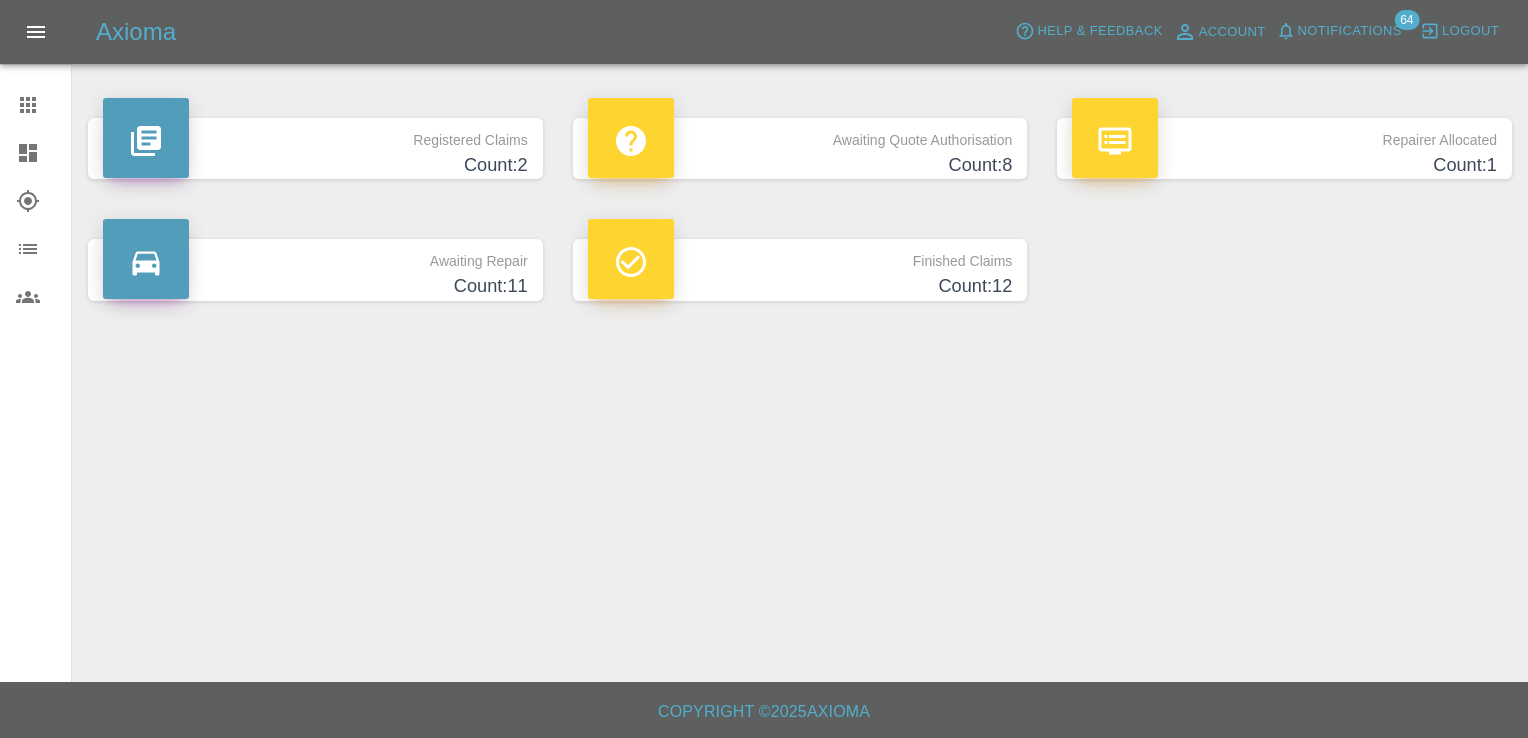 click on "Count:  8" at bounding box center (800, 165) 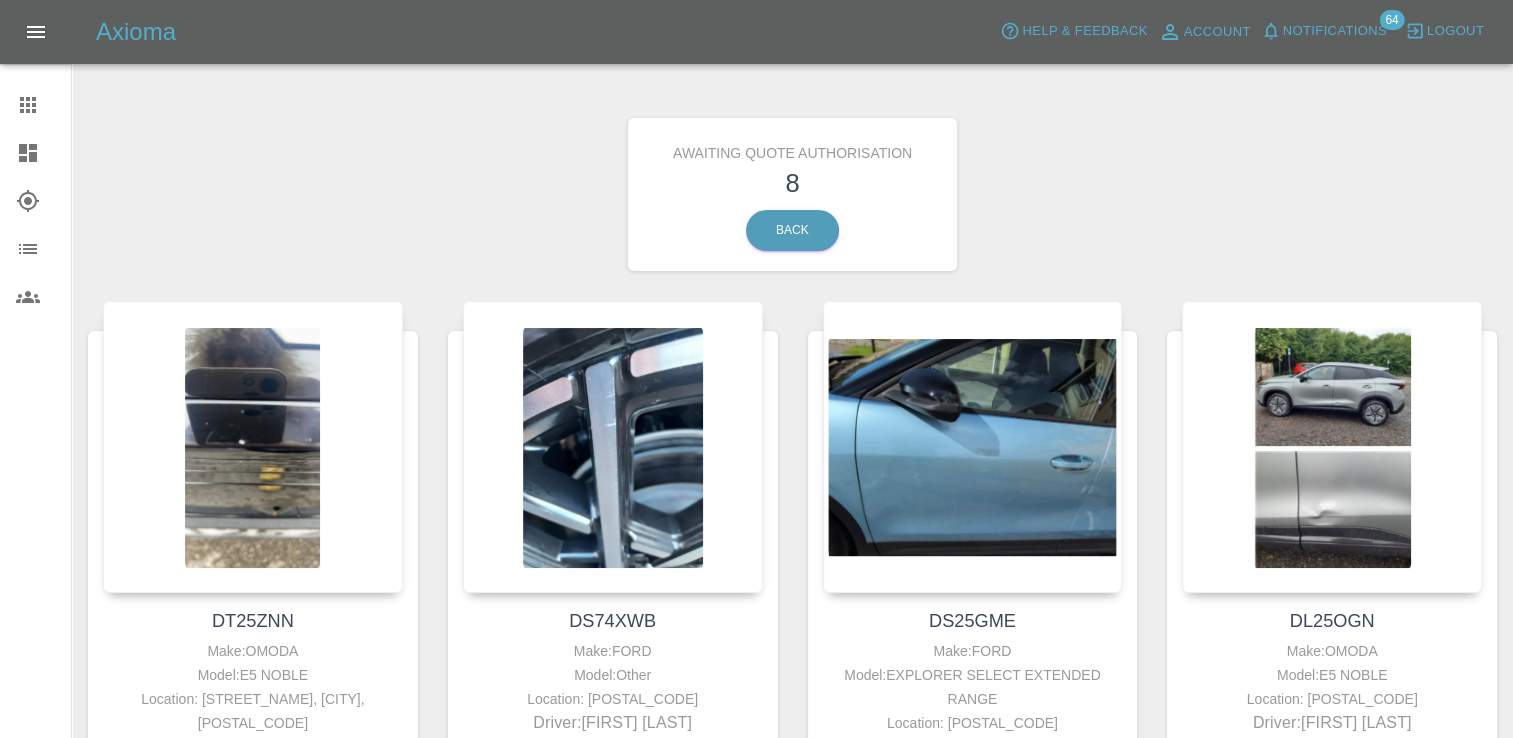 click 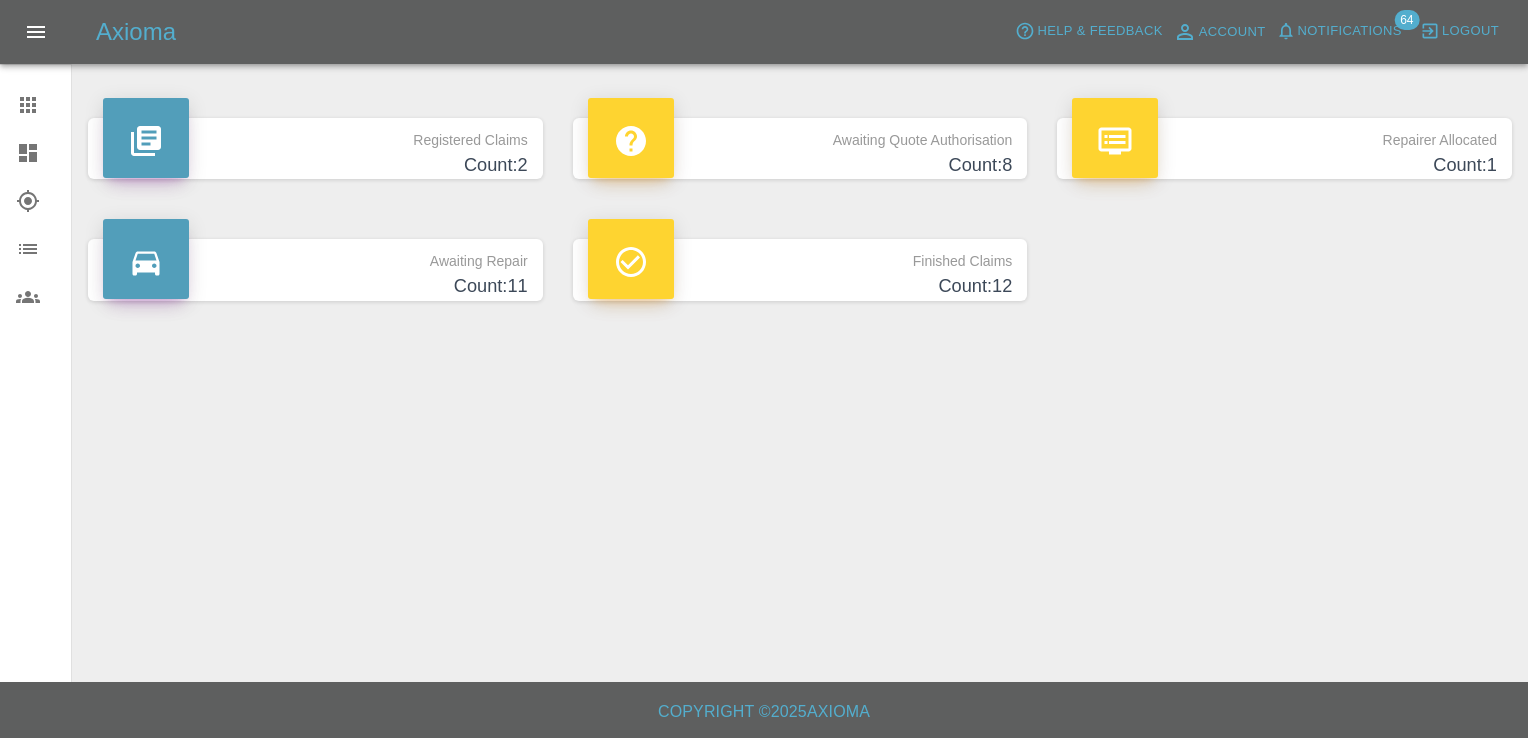 click on "Count:  11" at bounding box center (315, 286) 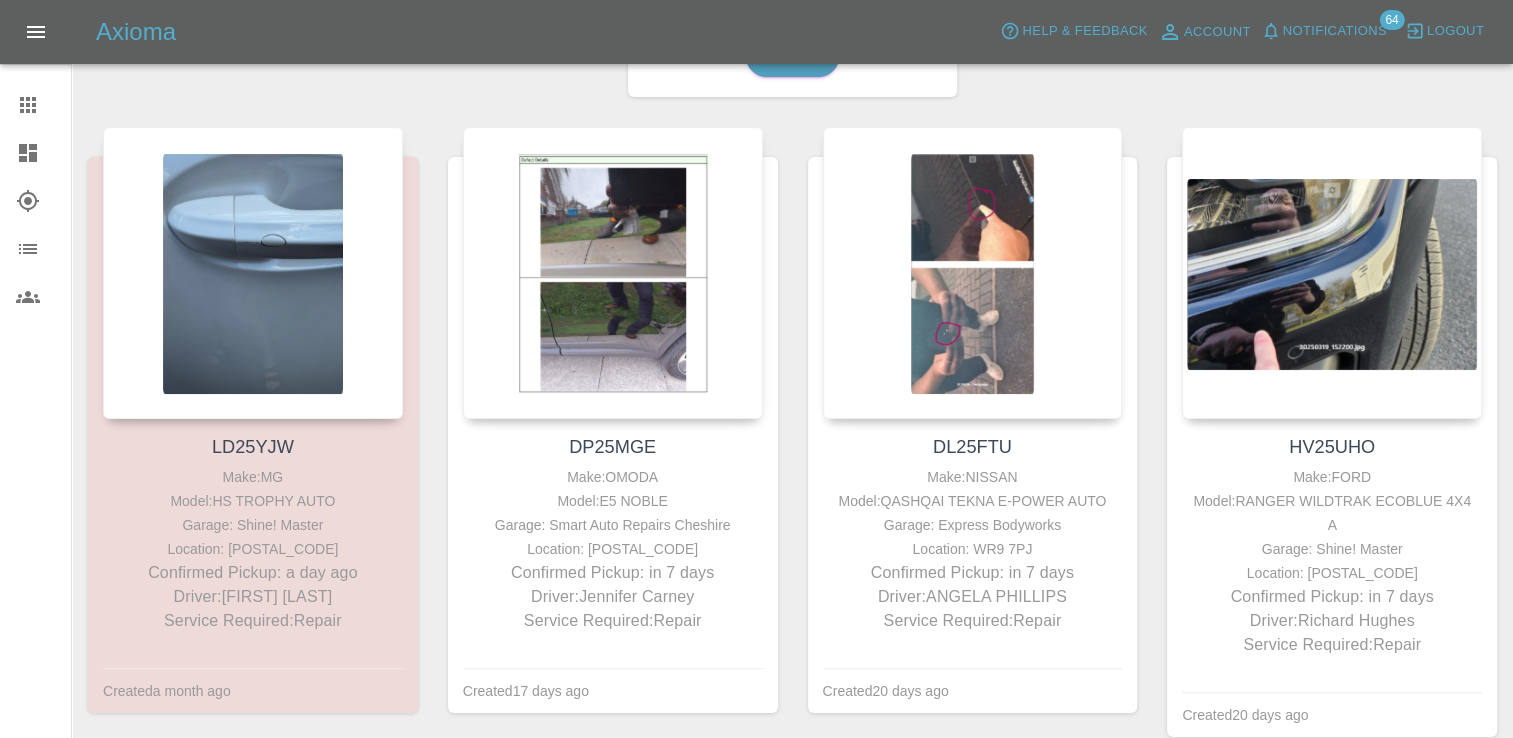 scroll, scrollTop: 200, scrollLeft: 0, axis: vertical 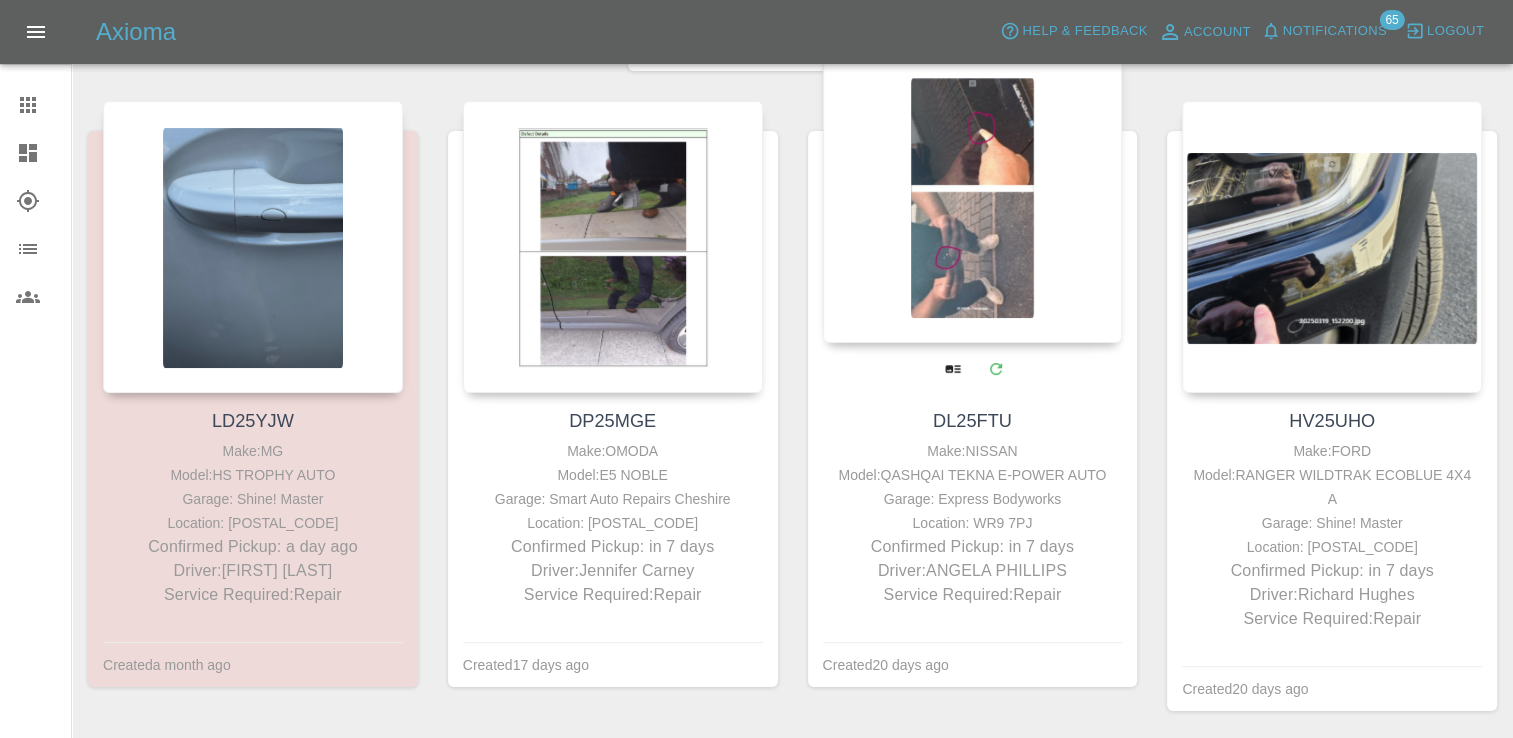 click at bounding box center (975, 368) 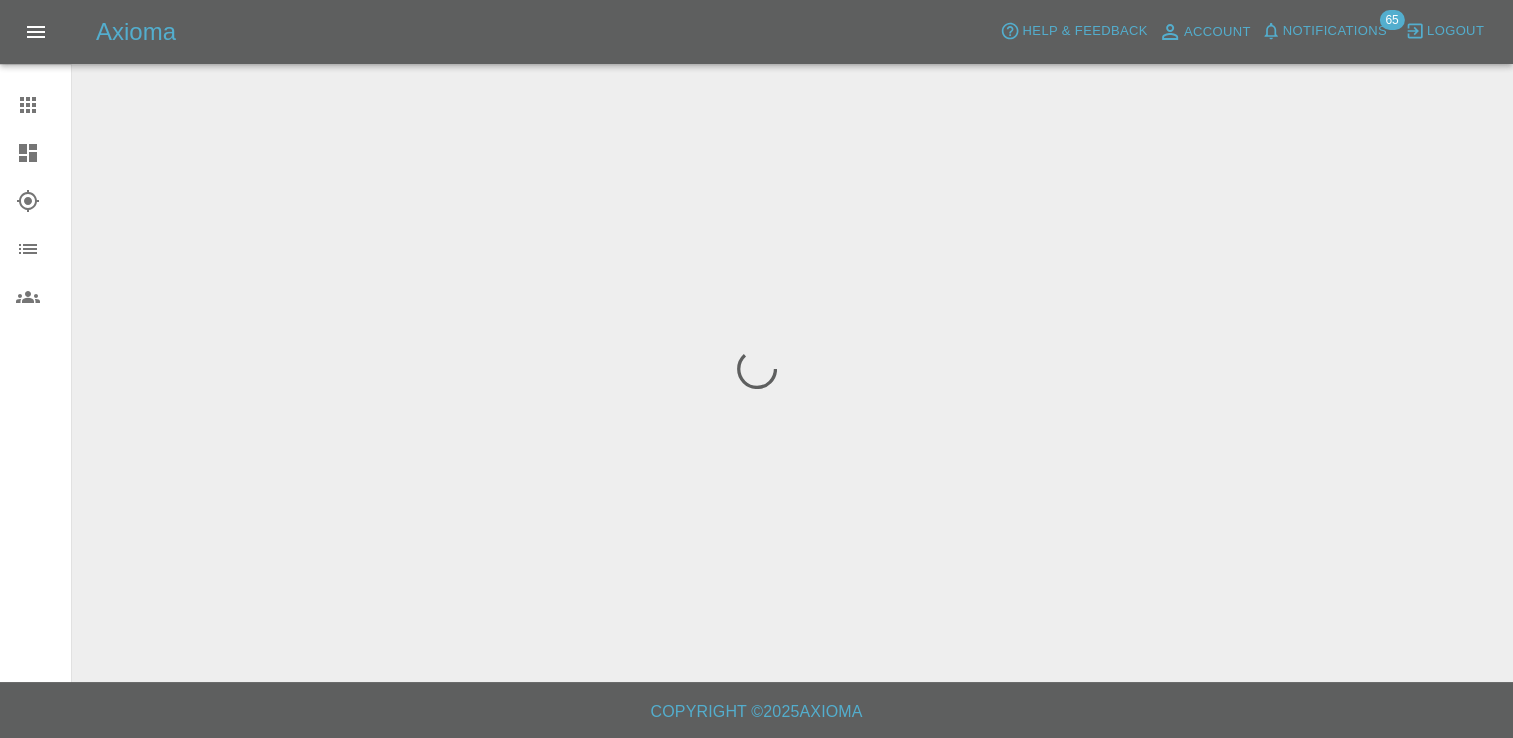 scroll, scrollTop: 0, scrollLeft: 0, axis: both 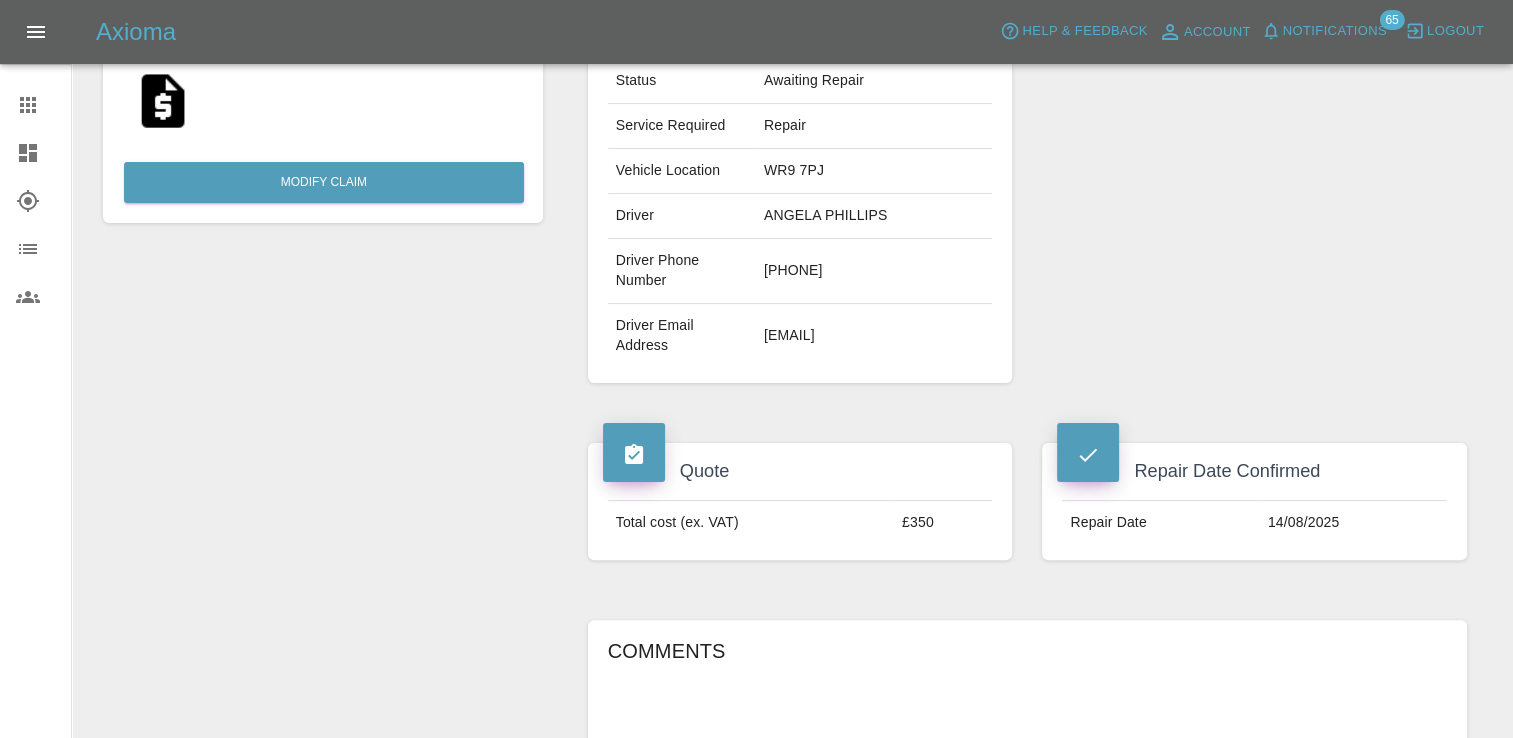click at bounding box center (163, 101) 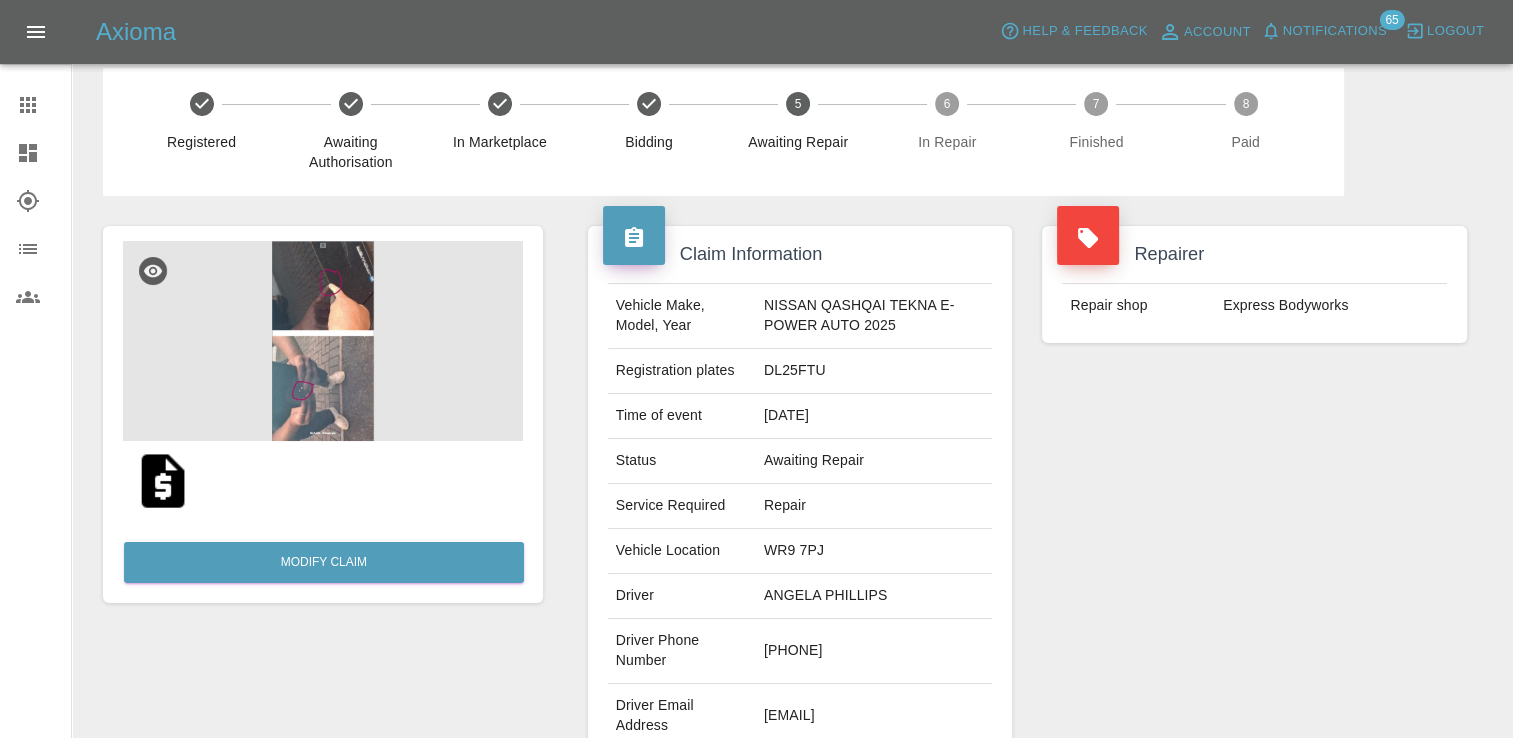 scroll, scrollTop: 0, scrollLeft: 0, axis: both 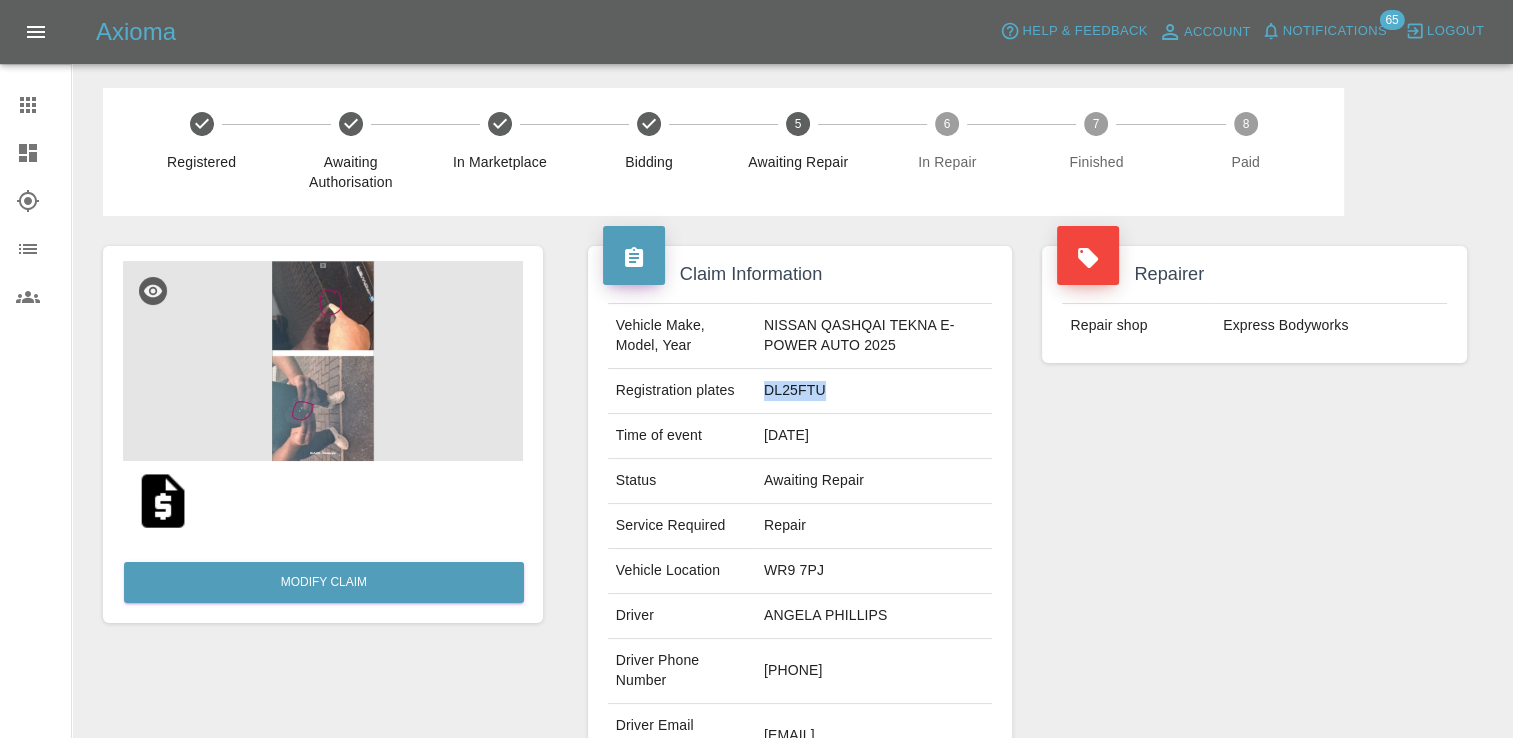 drag, startPoint x: 815, startPoint y: 397, endPoint x: 741, endPoint y: 408, distance: 74.8131 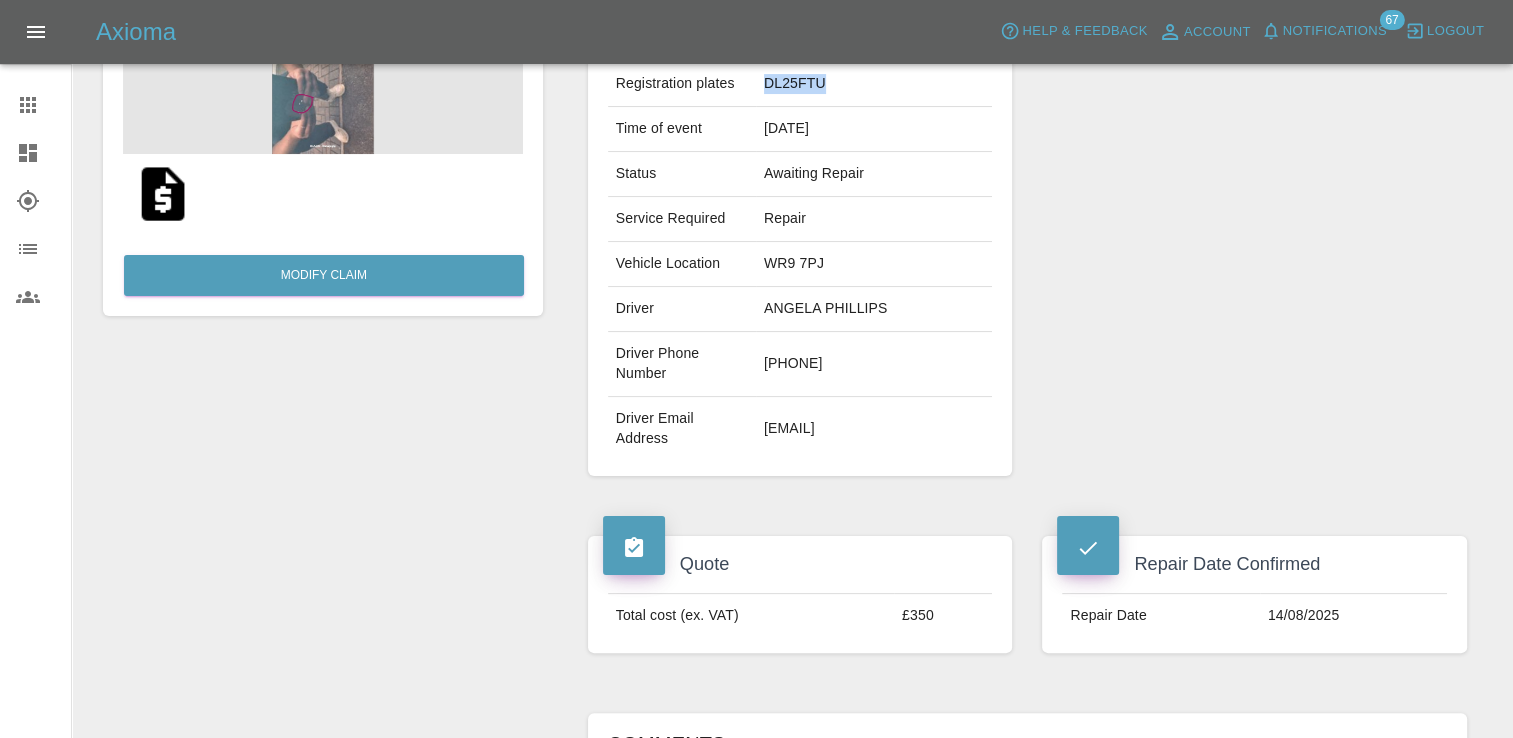 scroll, scrollTop: 100, scrollLeft: 0, axis: vertical 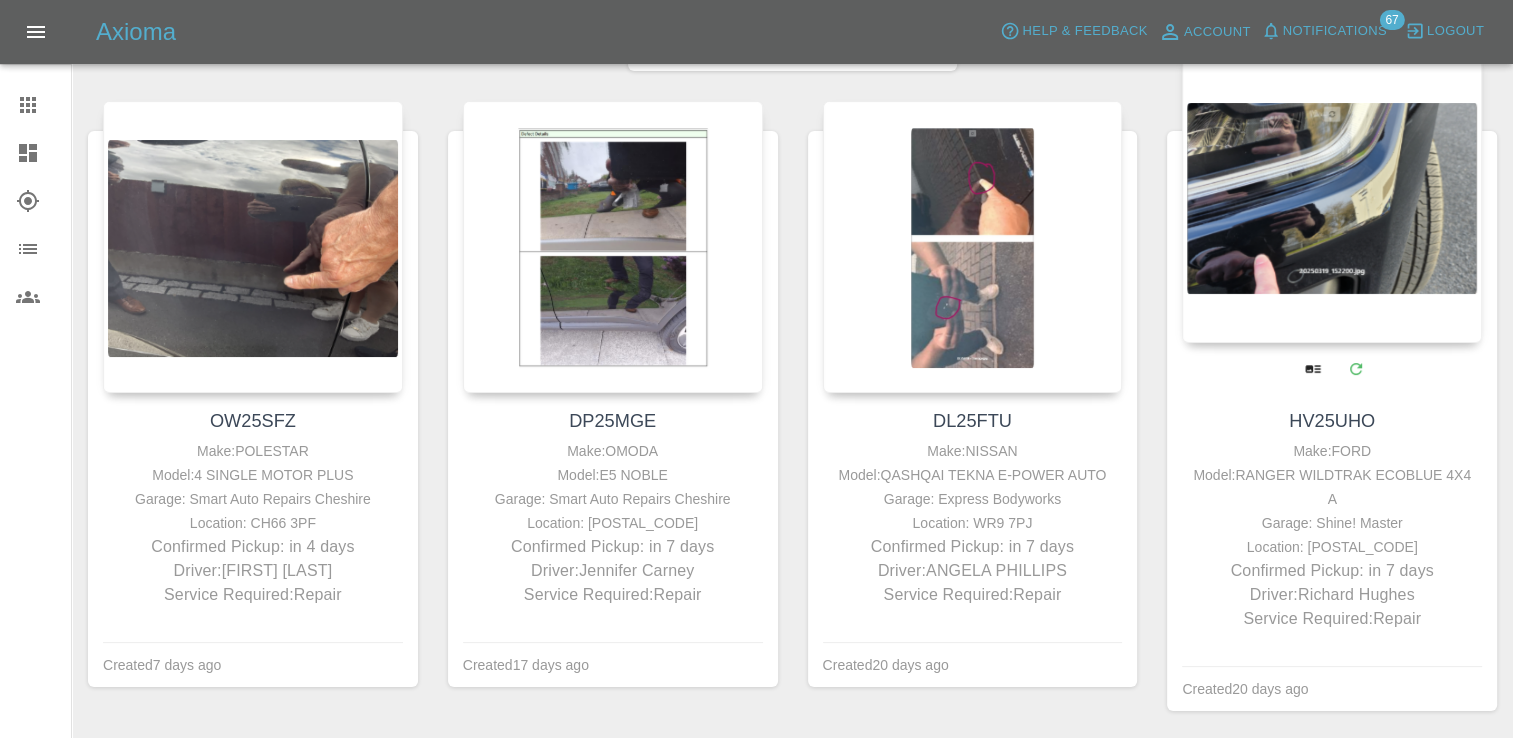 click on "[REG_PLATE] Make: [BRAND] Model: [MODEL] Location: [POSTAL_CODE] Confirmed Pickup: in [DAYS_AGO] Driver: [FIRST] [LAST] Service Required: Repair" at bounding box center [1332, 519] 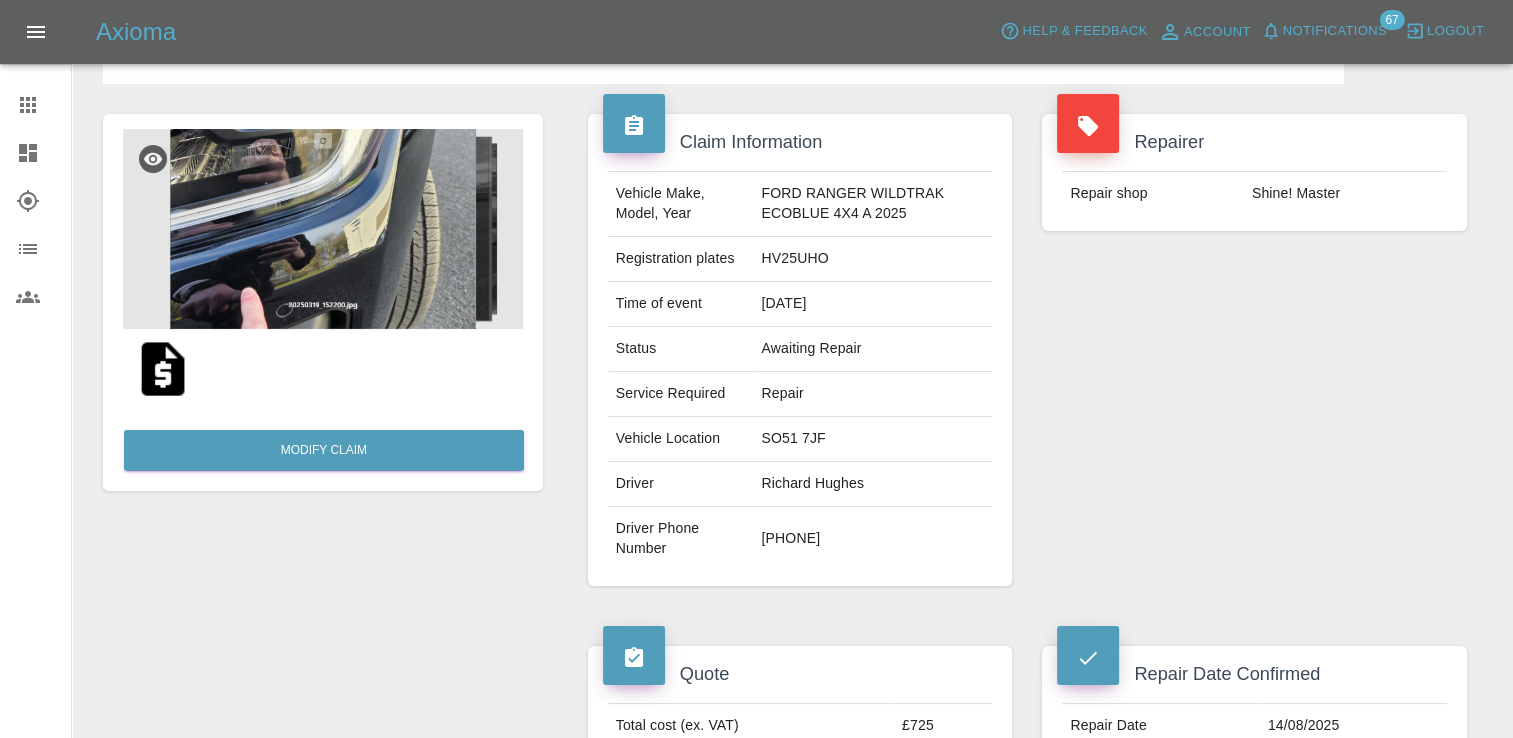 scroll, scrollTop: 100, scrollLeft: 0, axis: vertical 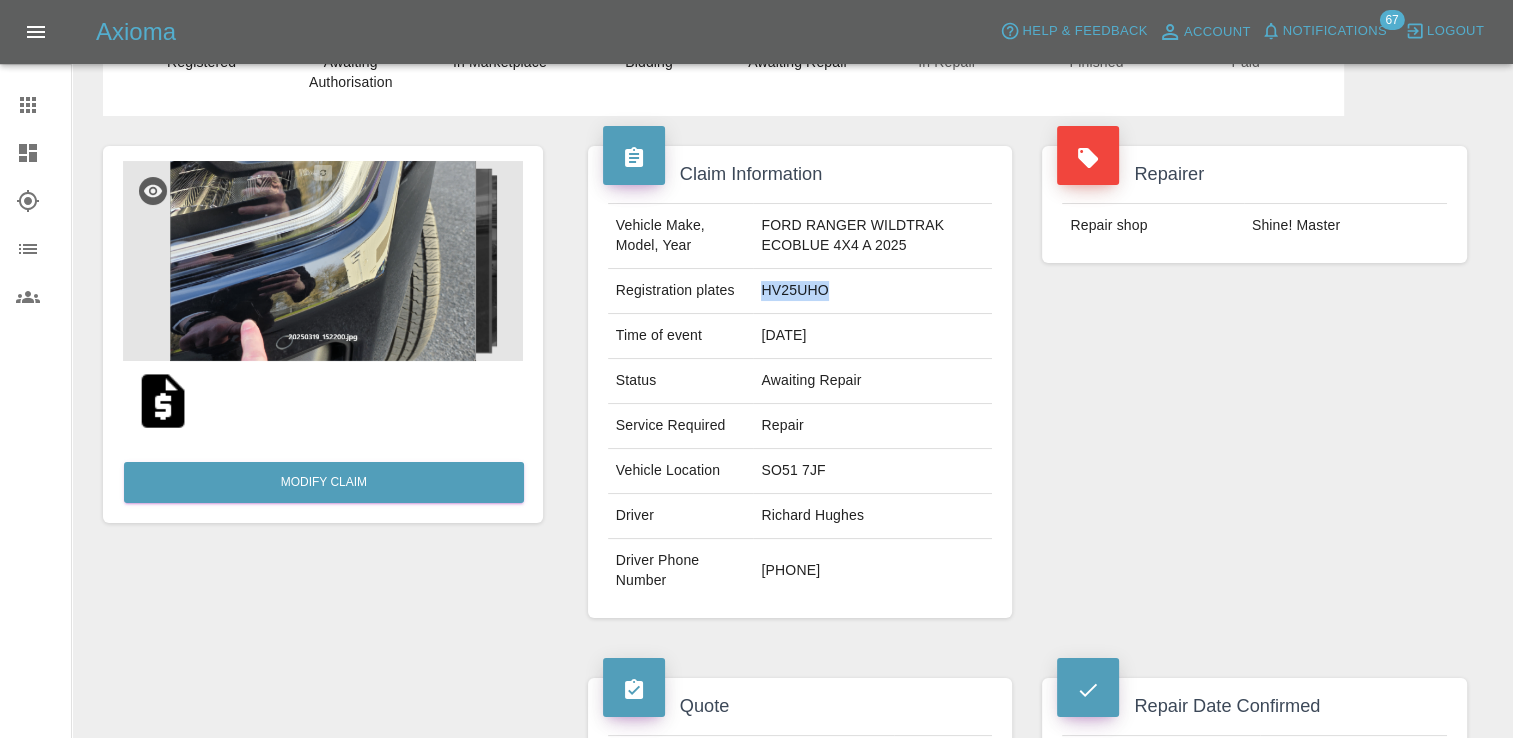 drag, startPoint x: 726, startPoint y: 303, endPoint x: 757, endPoint y: 289, distance: 34.0147 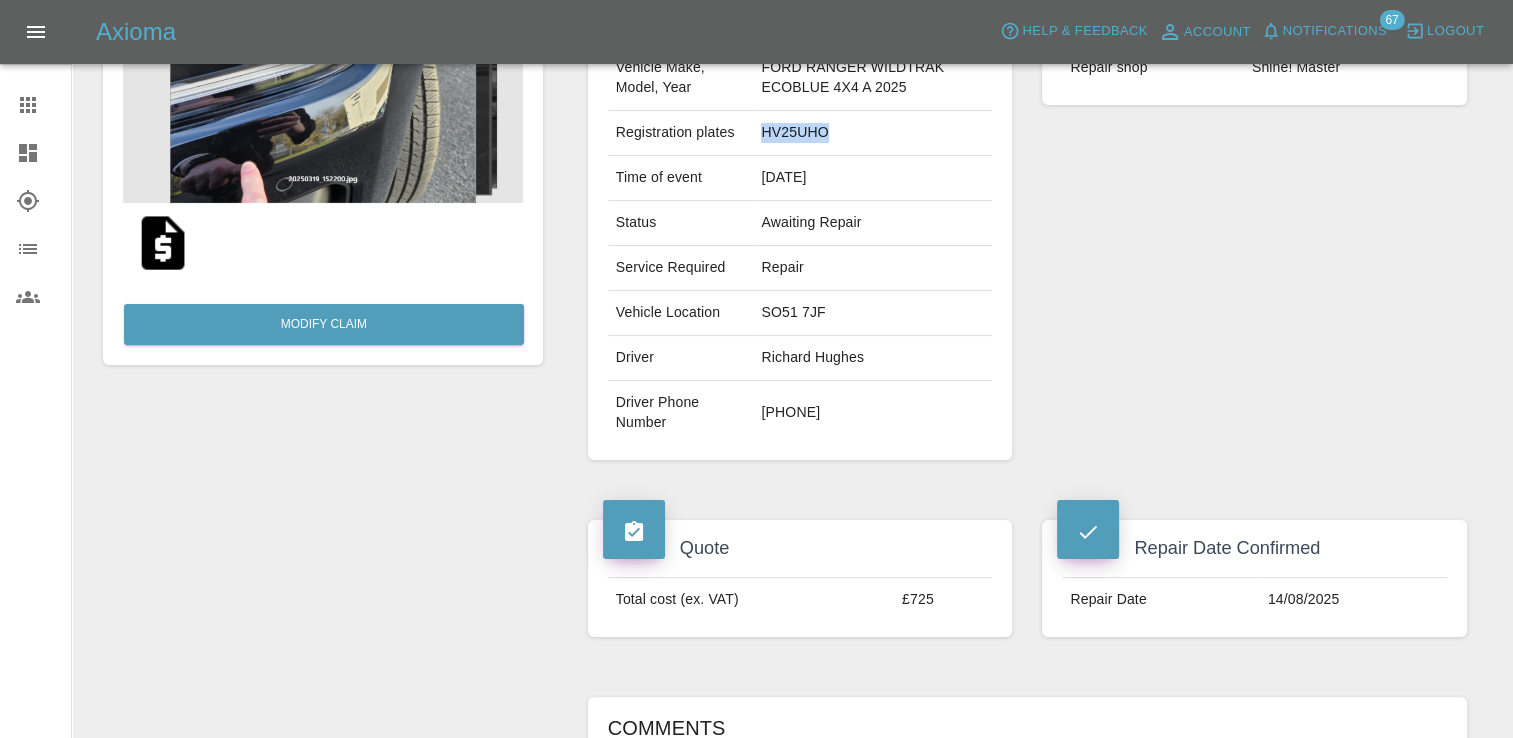 scroll, scrollTop: 100, scrollLeft: 0, axis: vertical 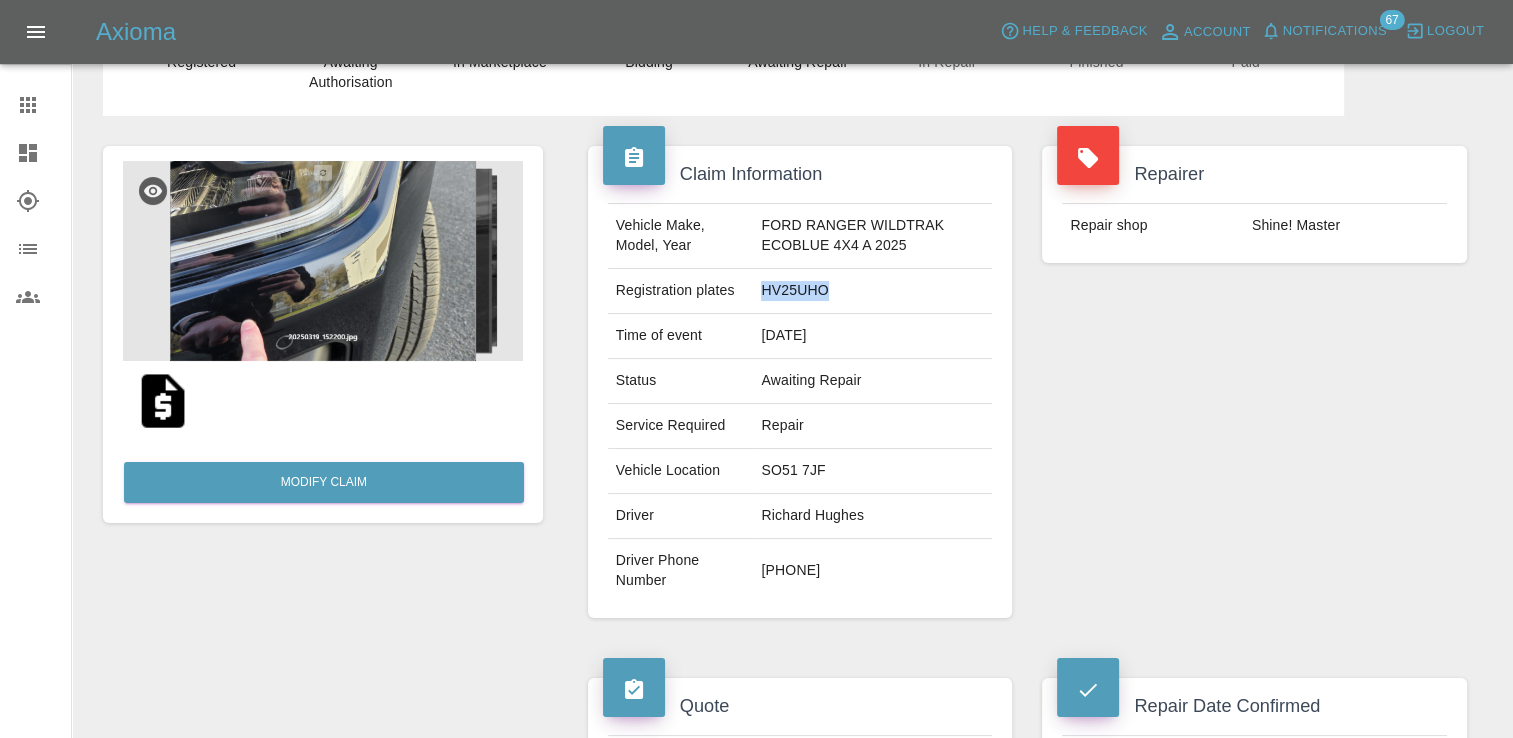 click at bounding box center [163, 401] 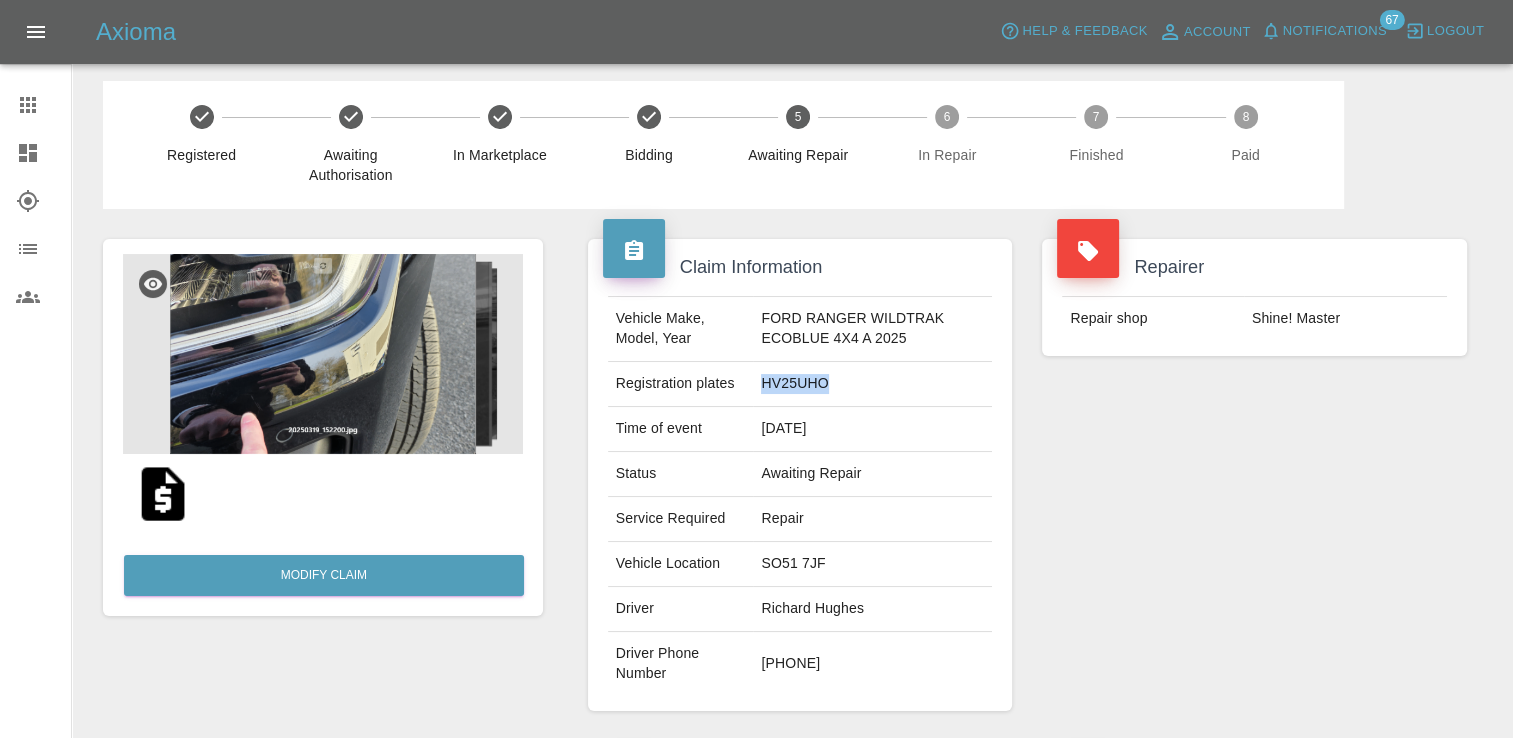 scroll, scrollTop: 0, scrollLeft: 0, axis: both 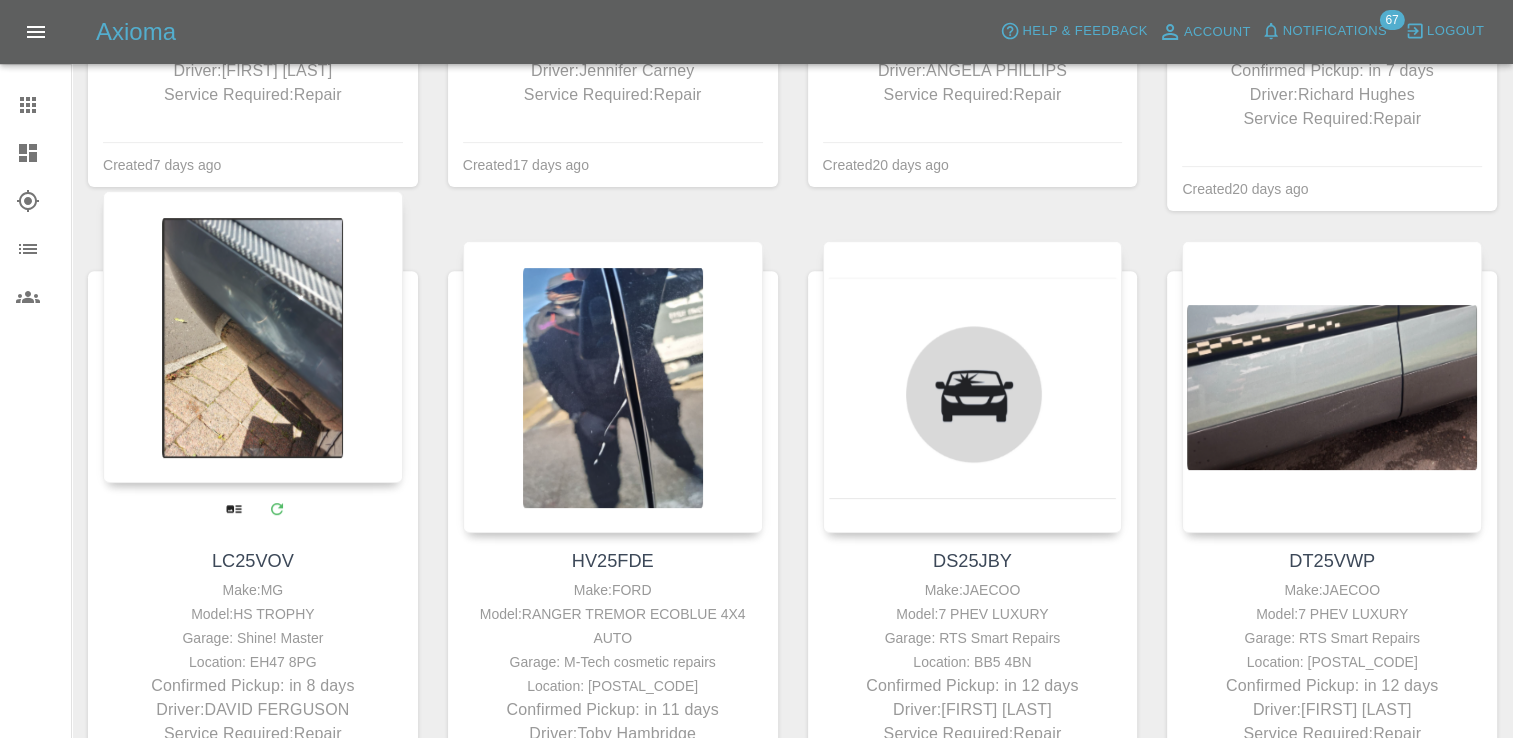 click at bounding box center [253, 337] 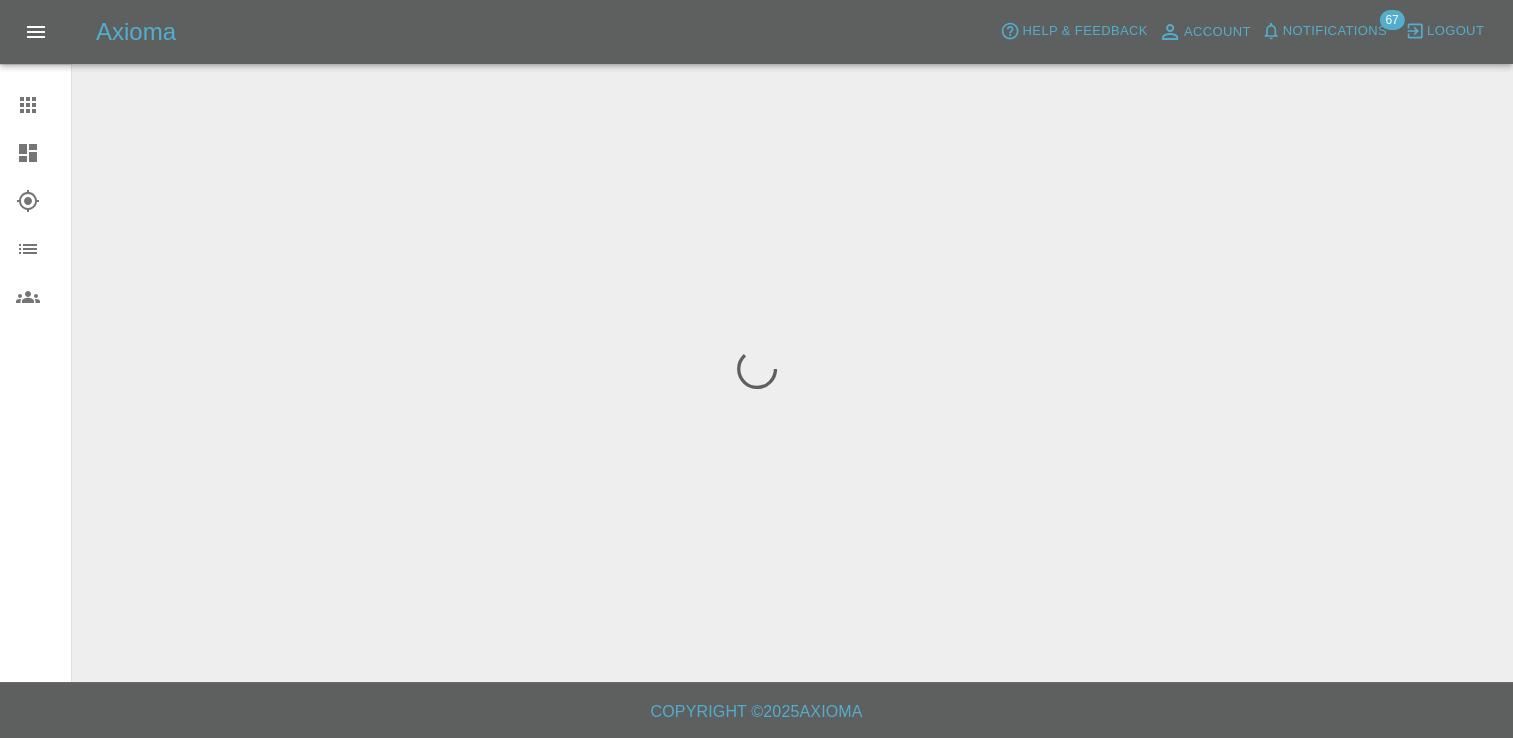 scroll, scrollTop: 0, scrollLeft: 0, axis: both 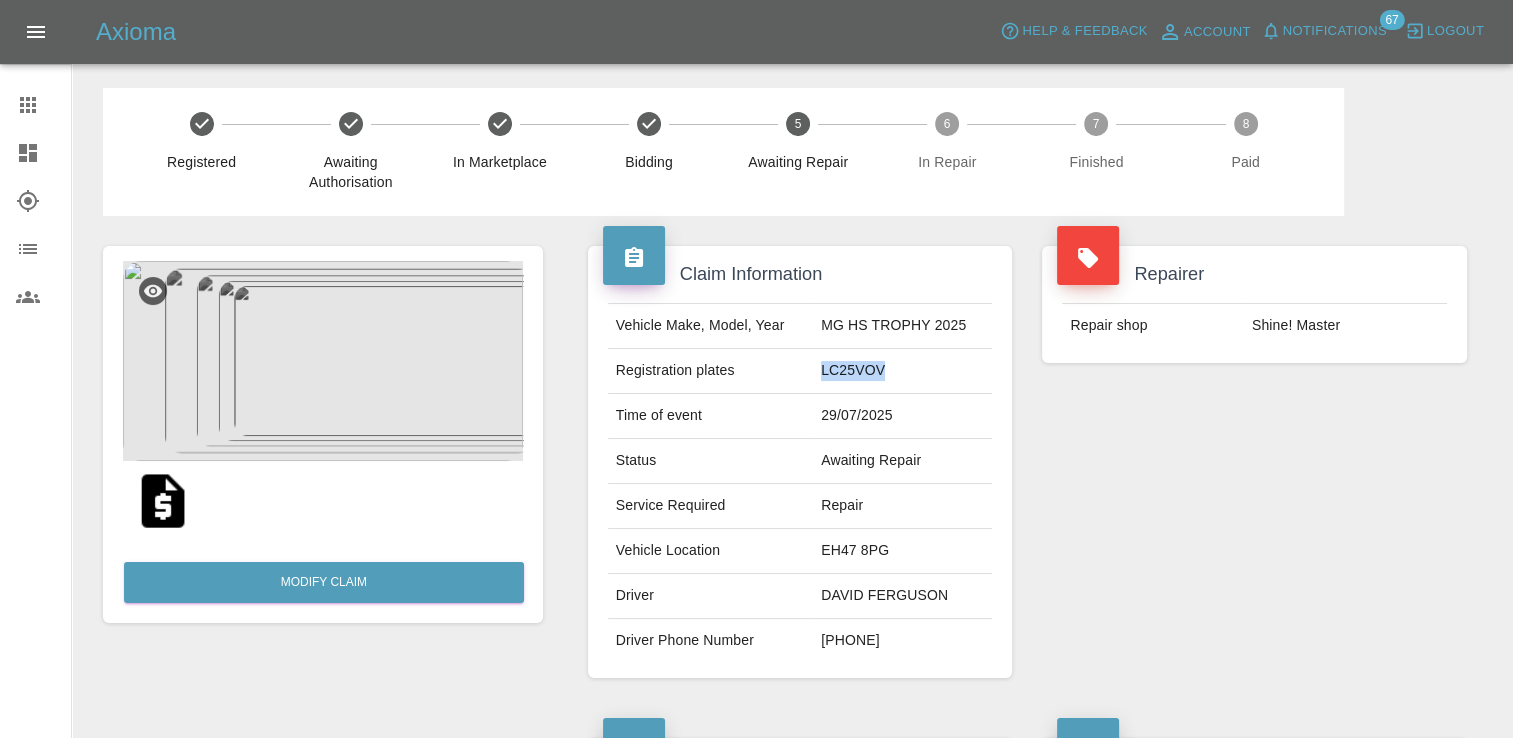drag, startPoint x: 885, startPoint y: 371, endPoint x: 814, endPoint y: 377, distance: 71.25307 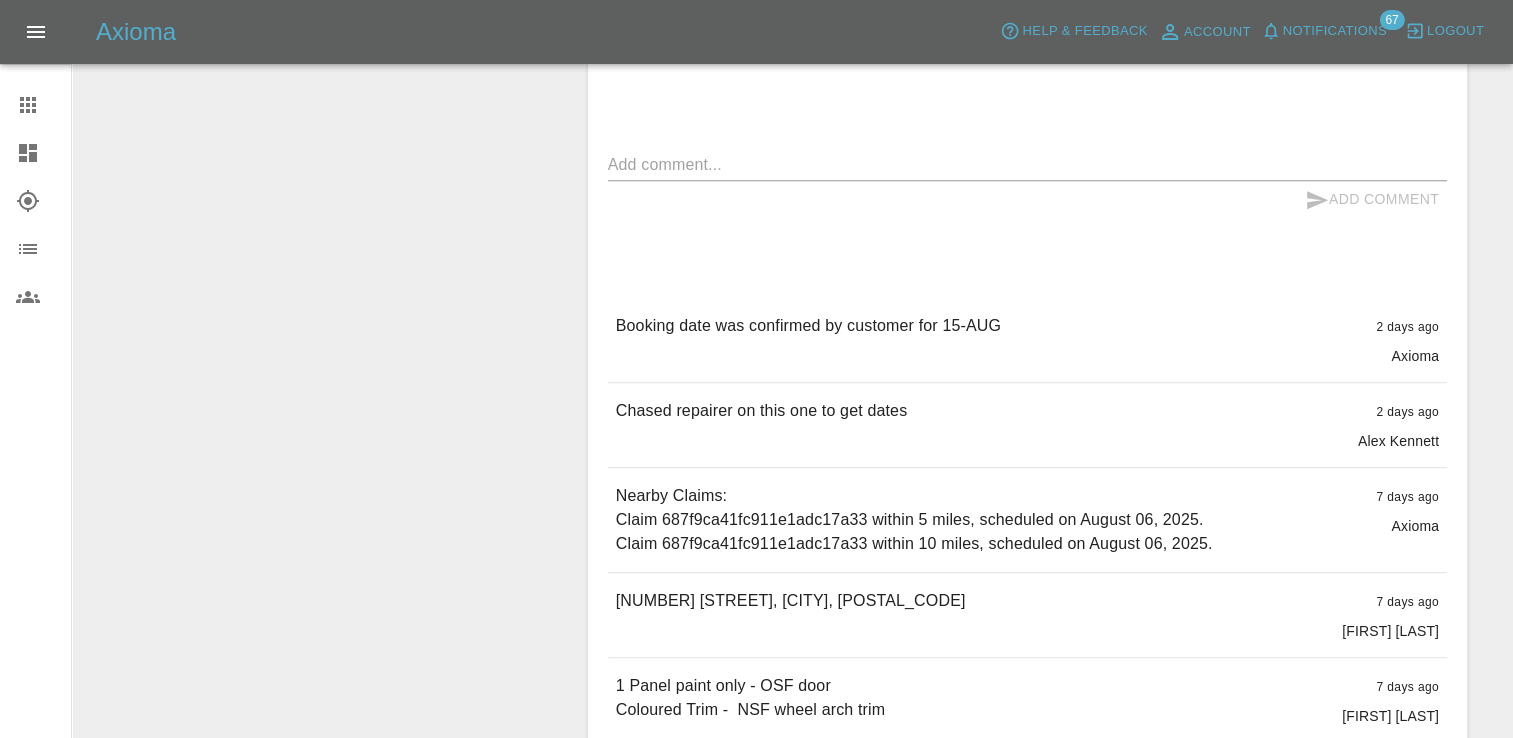 scroll, scrollTop: 1400, scrollLeft: 0, axis: vertical 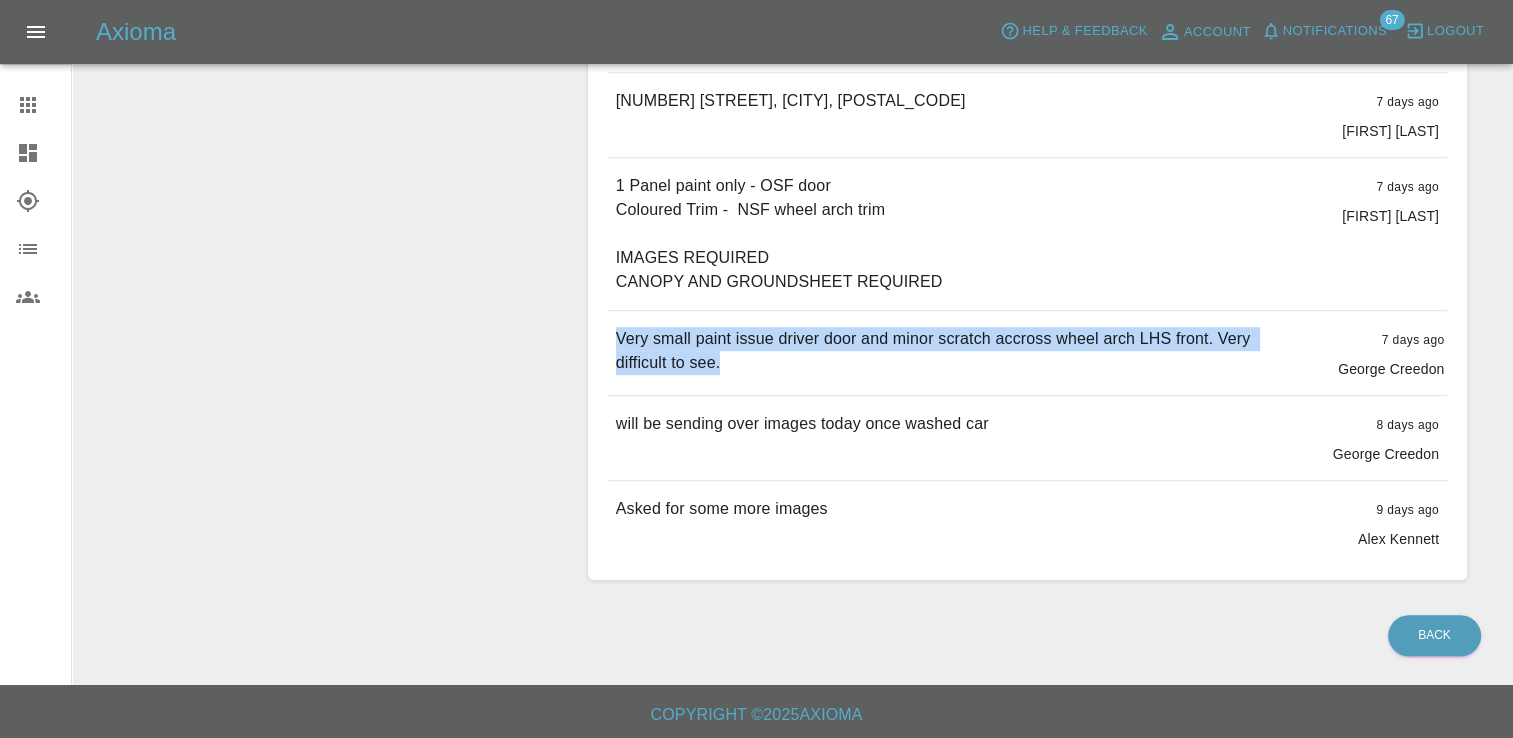drag, startPoint x: 724, startPoint y: 360, endPoint x: 613, endPoint y: 335, distance: 113.78049 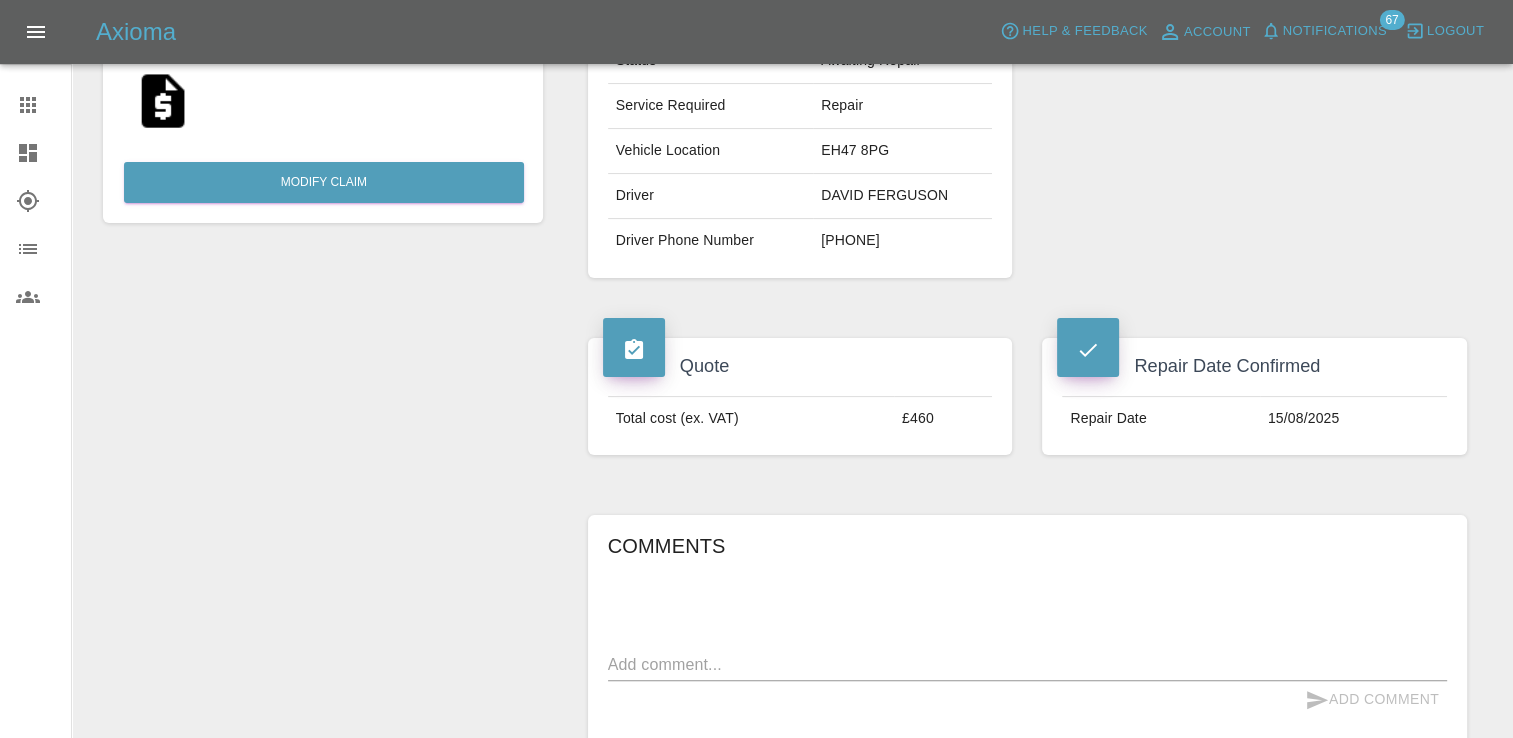 scroll, scrollTop: 300, scrollLeft: 0, axis: vertical 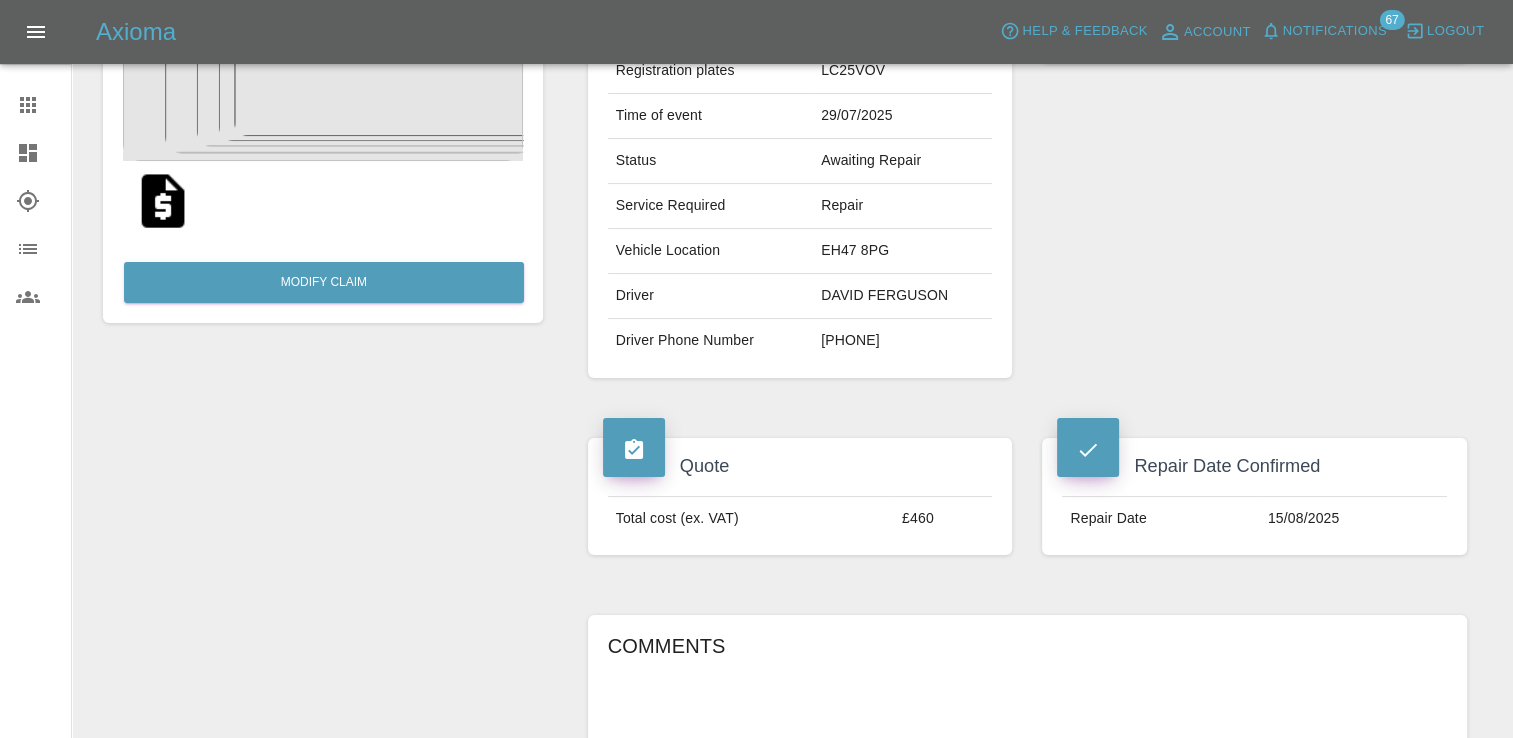 click at bounding box center (163, 201) 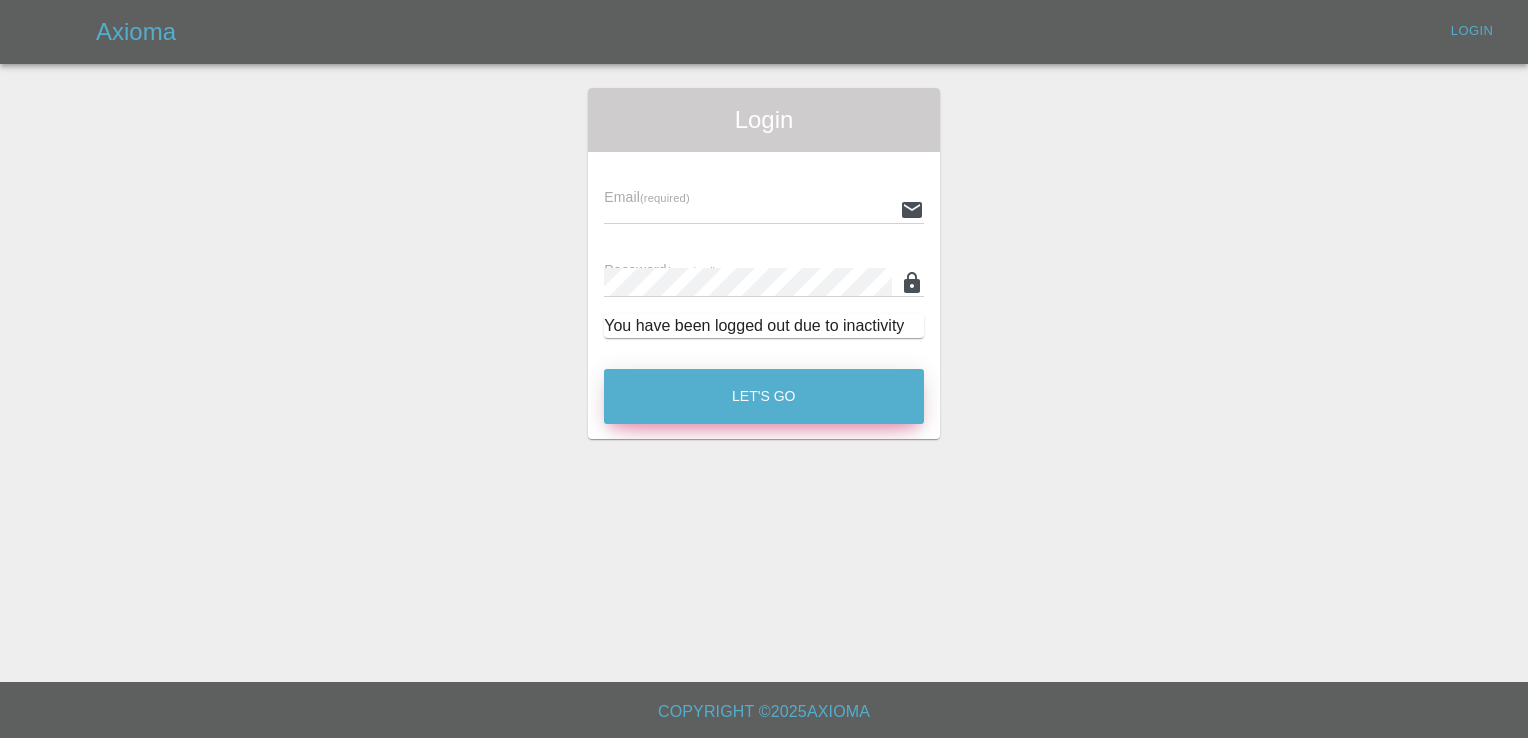 type 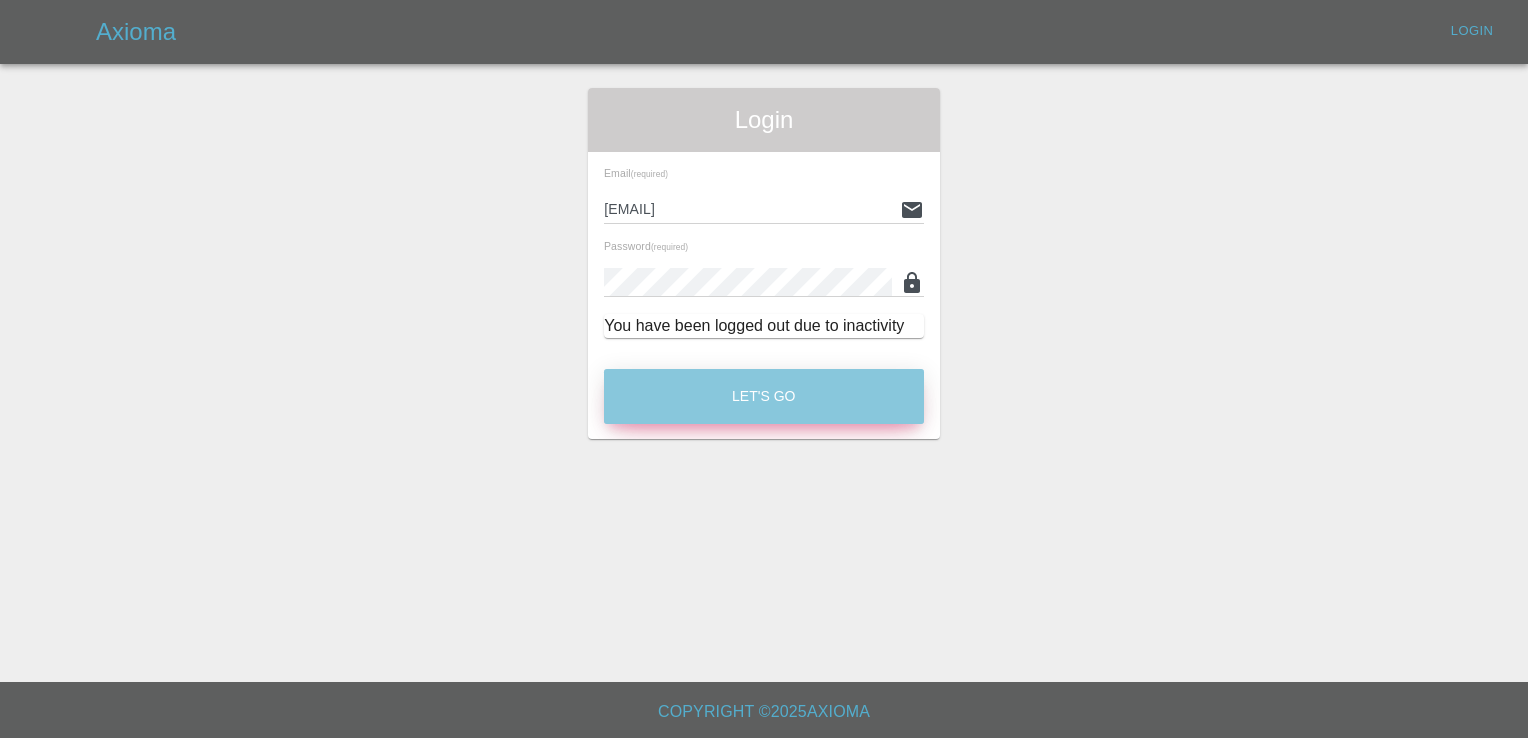 click on "Let's Go" at bounding box center (764, 396) 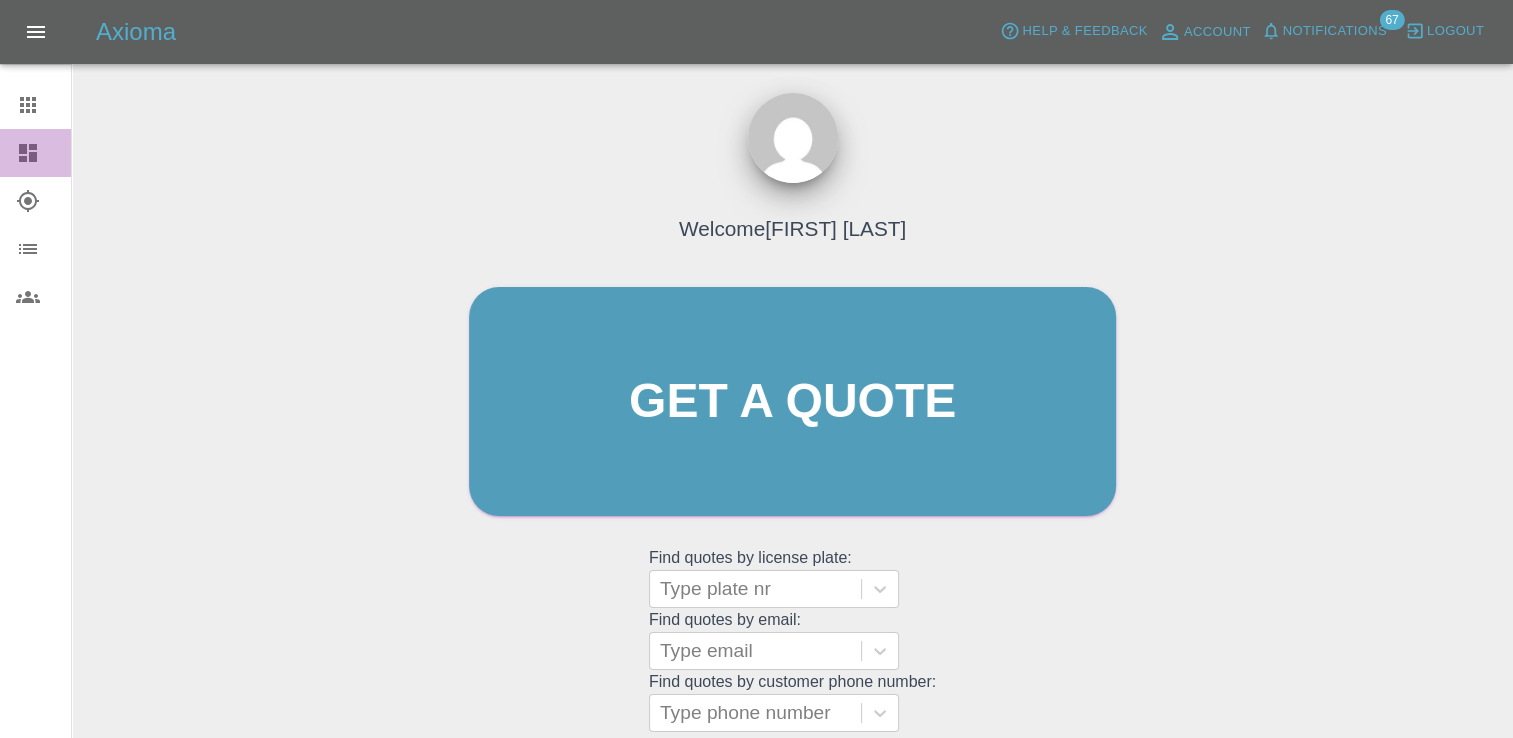 click 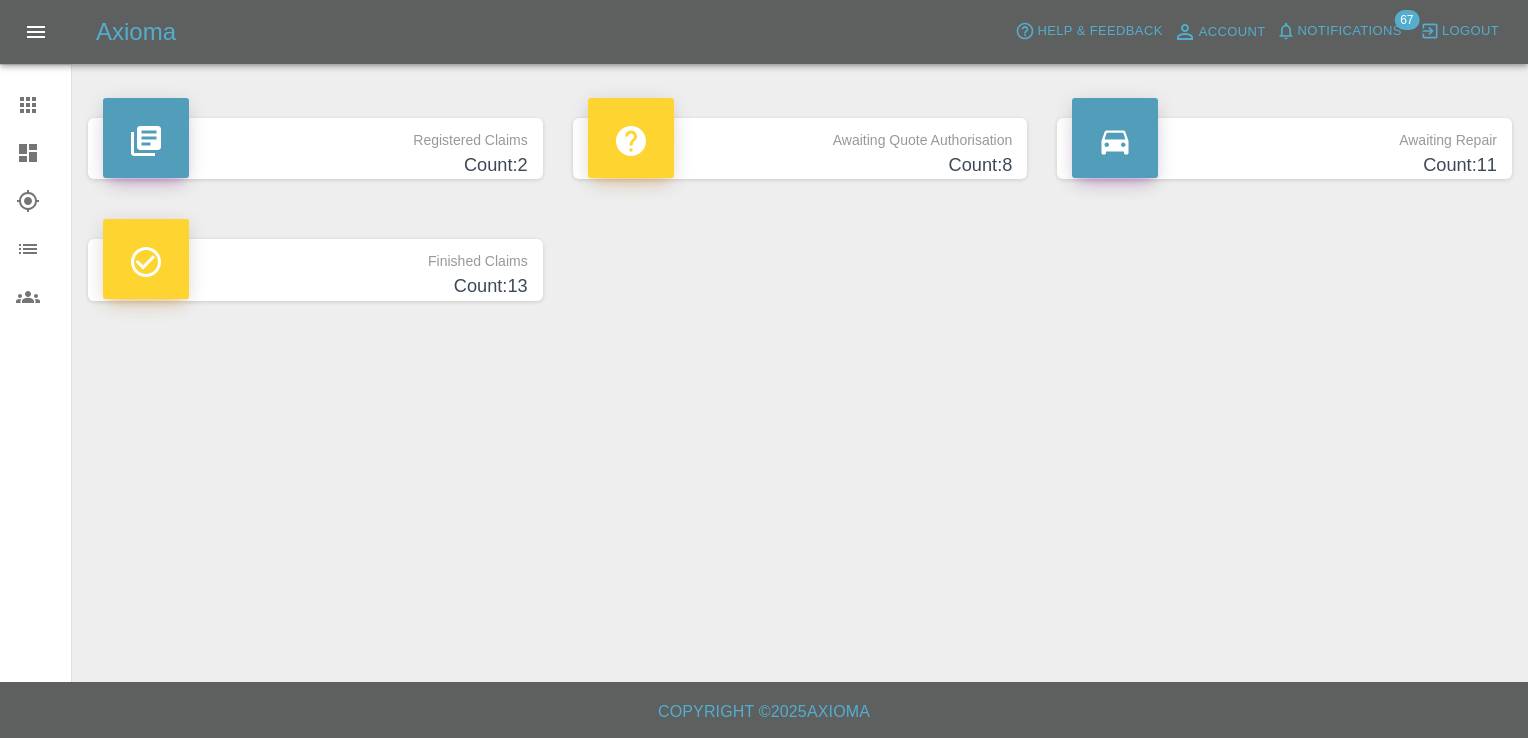 click on "Finished Claims" at bounding box center (315, 256) 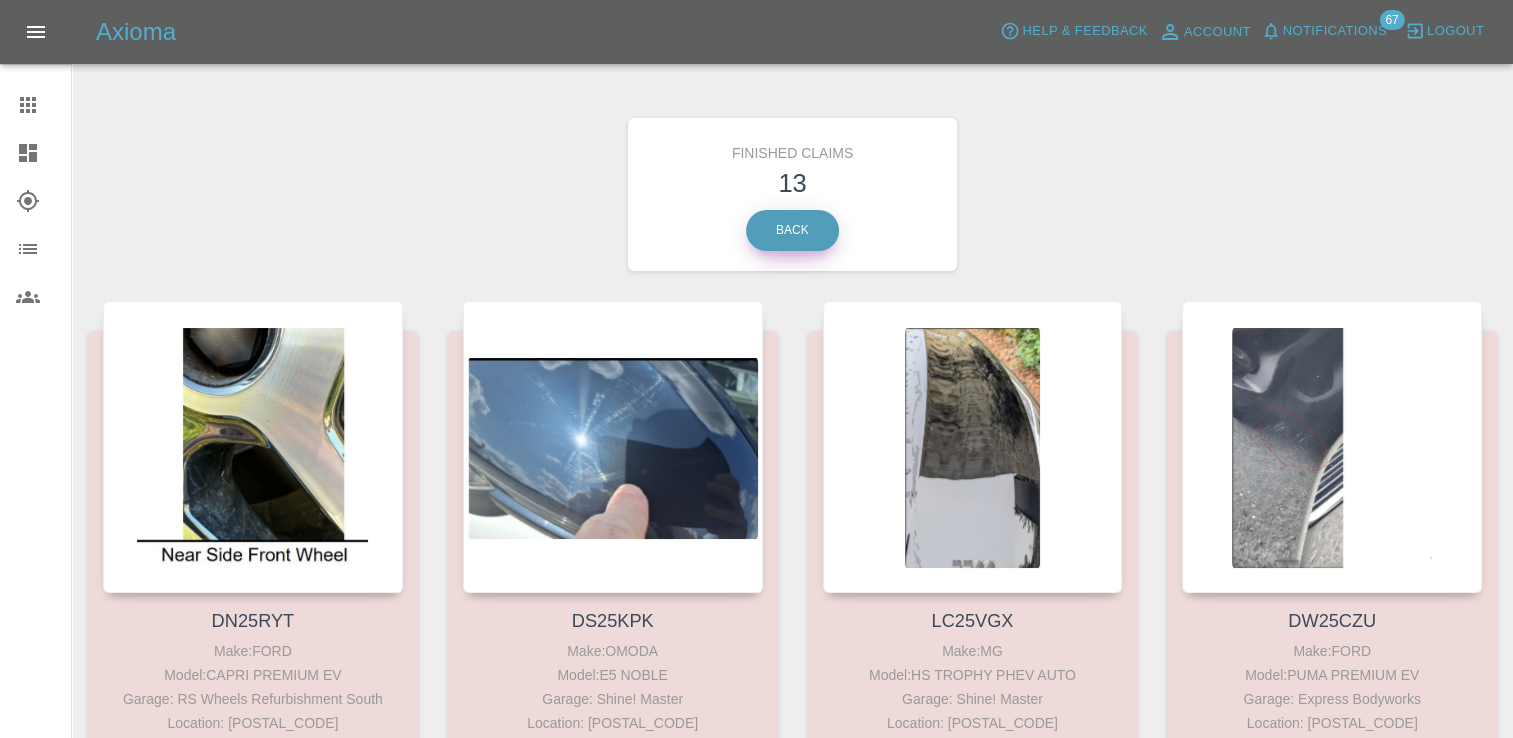 click on "Back" at bounding box center (792, 230) 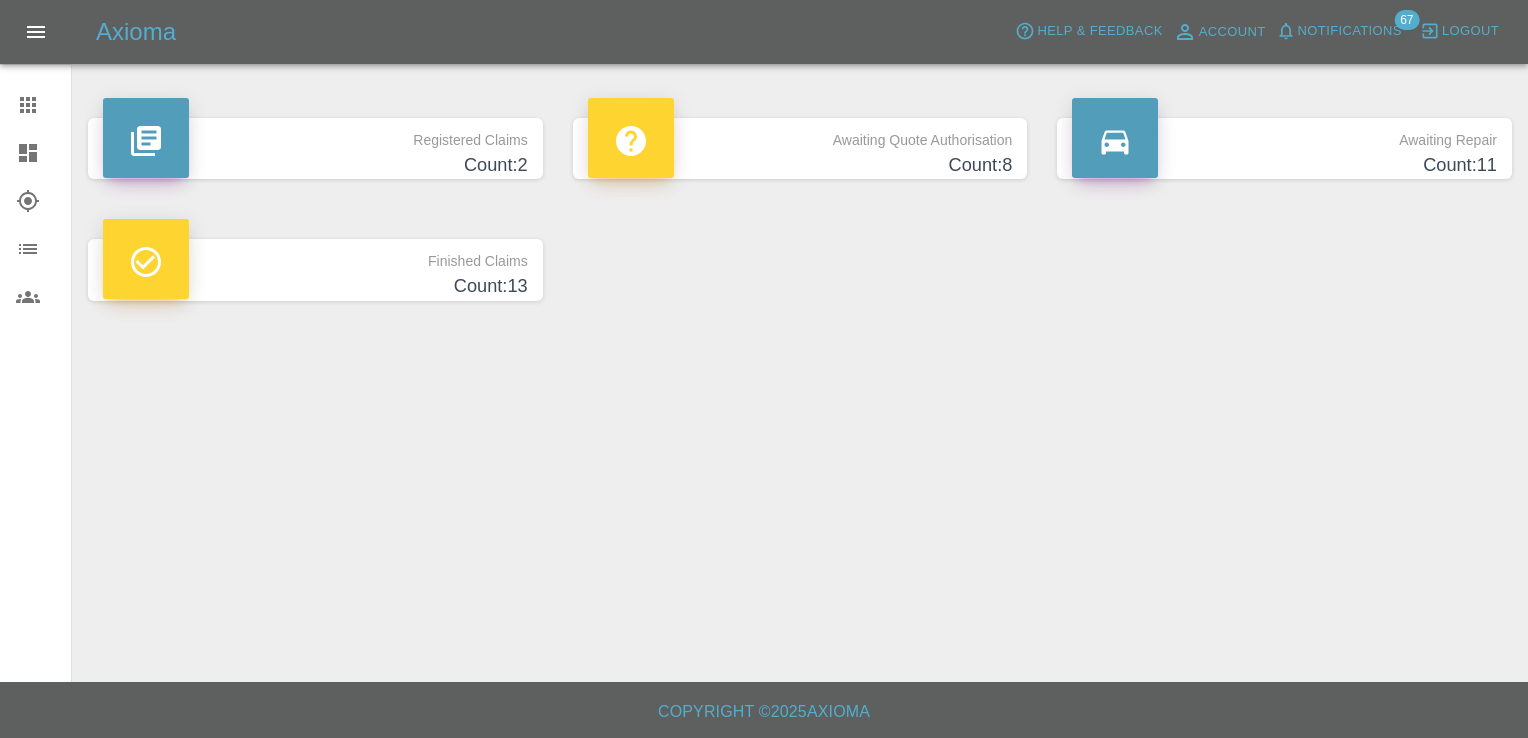 click on "Awaiting Repair" at bounding box center (1284, 135) 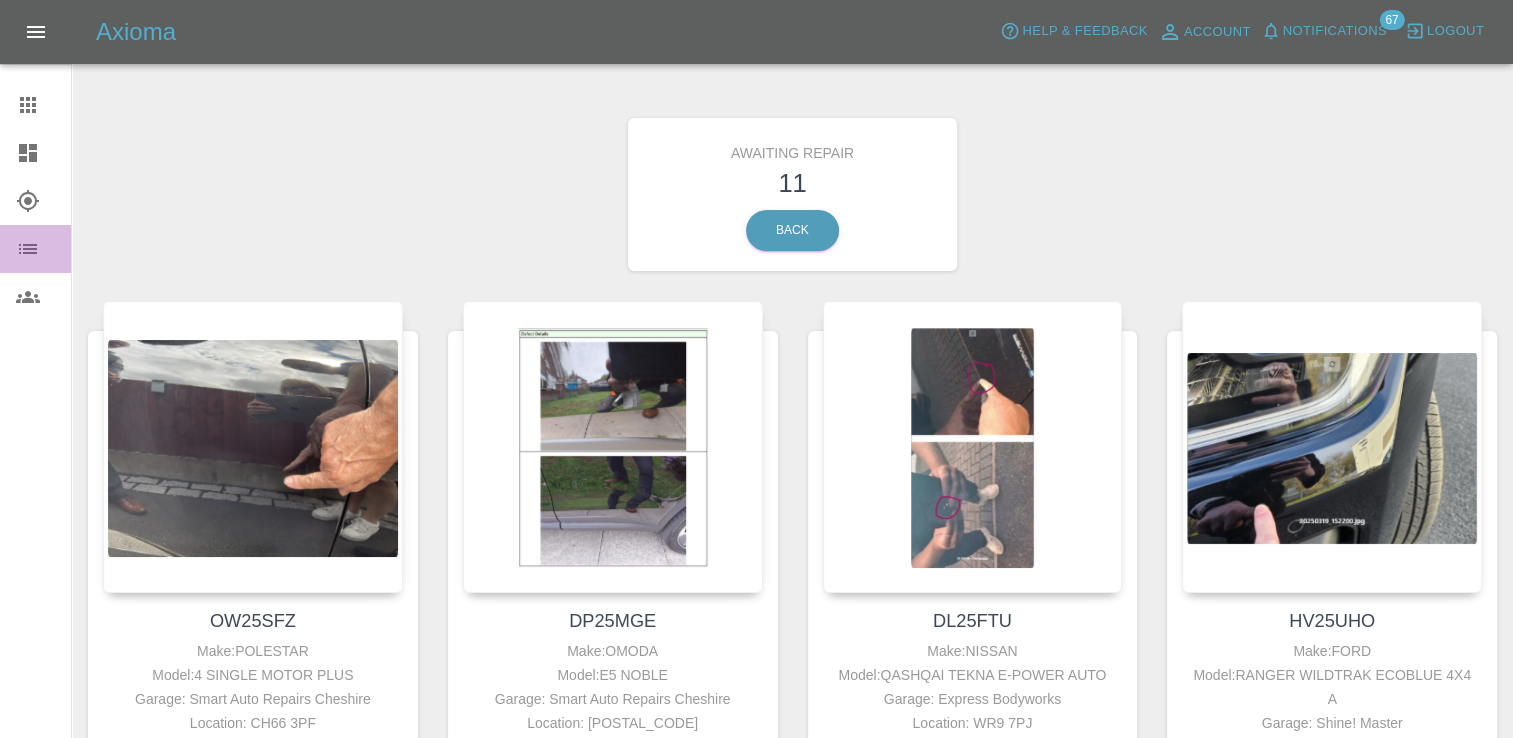 click at bounding box center [44, 249] 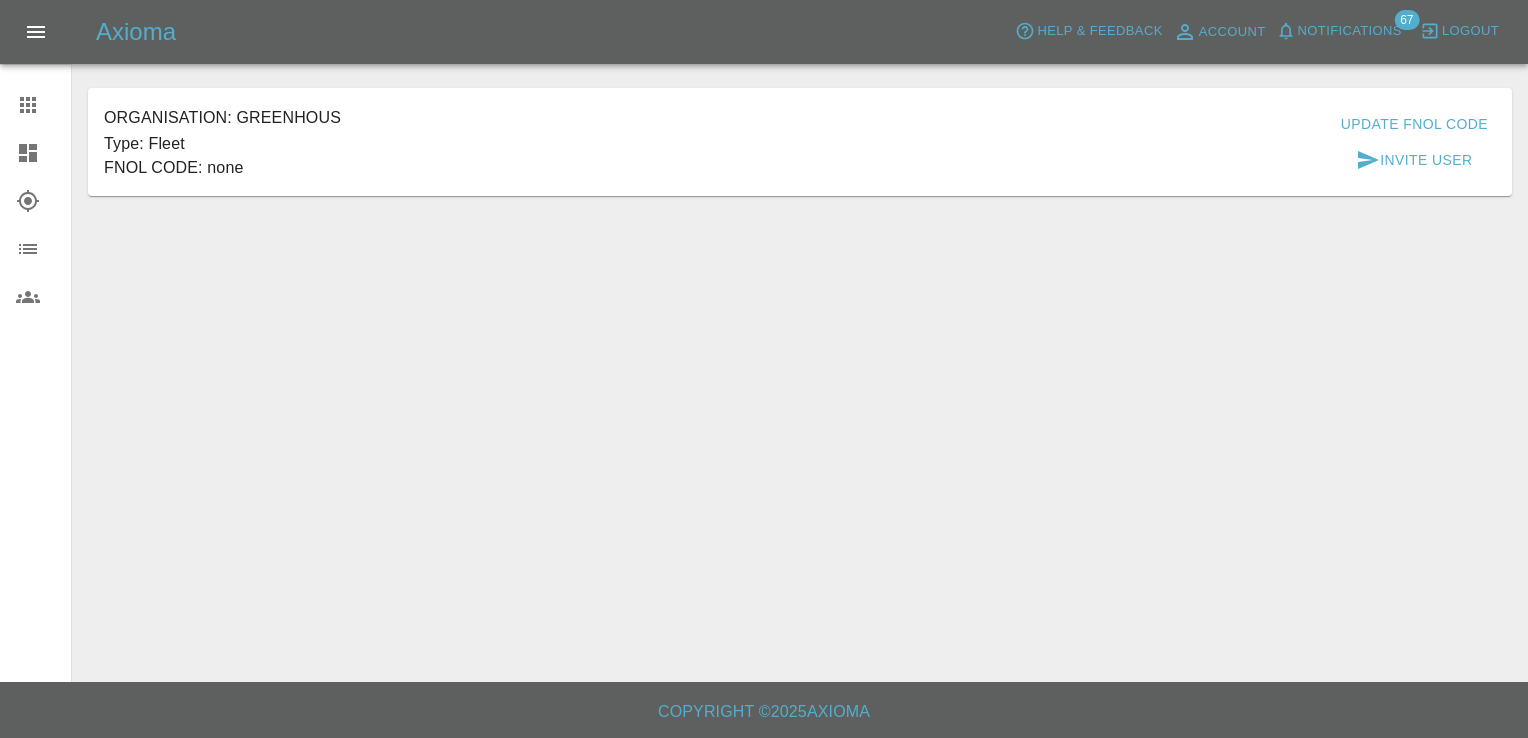 click on "FNOL CODE: none" at bounding box center [222, 168] 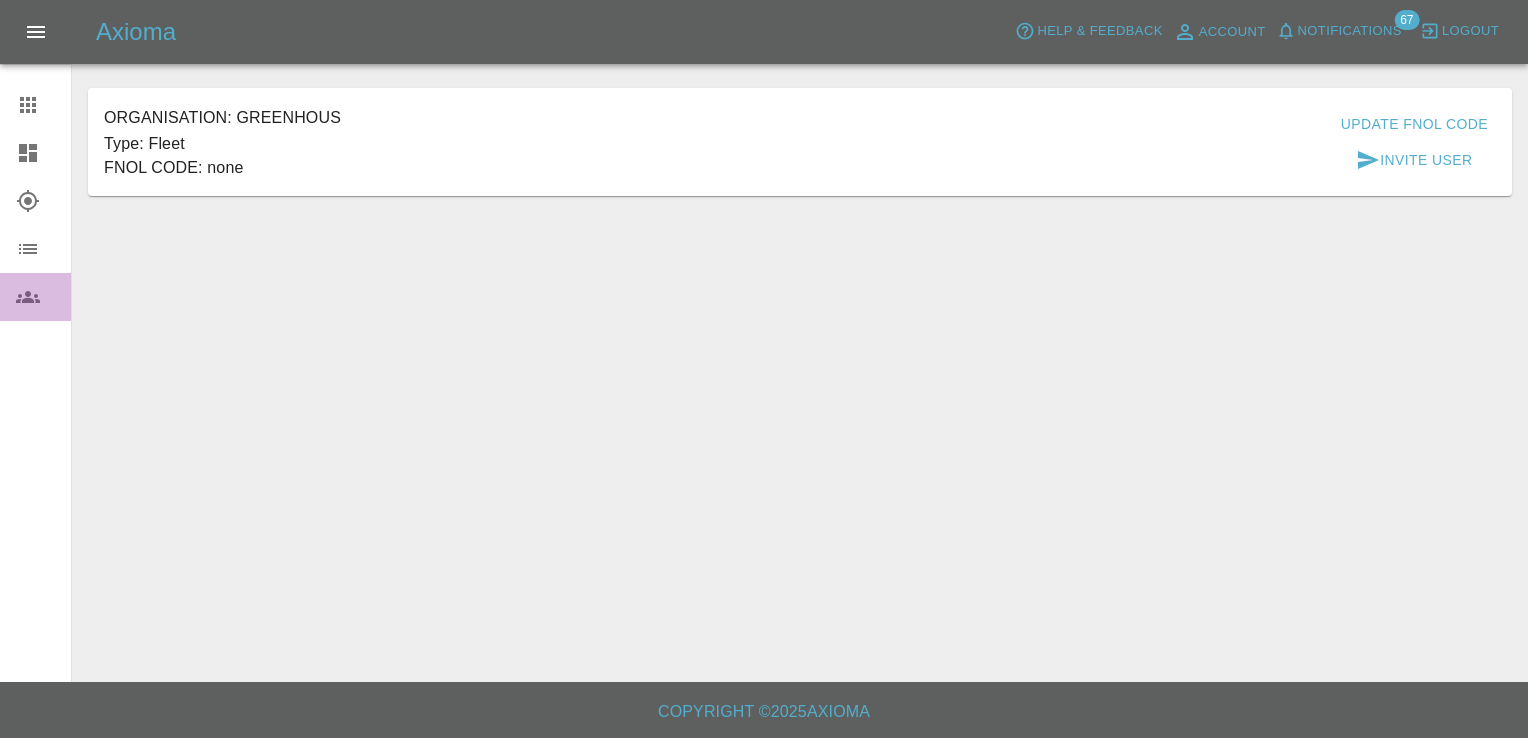 click 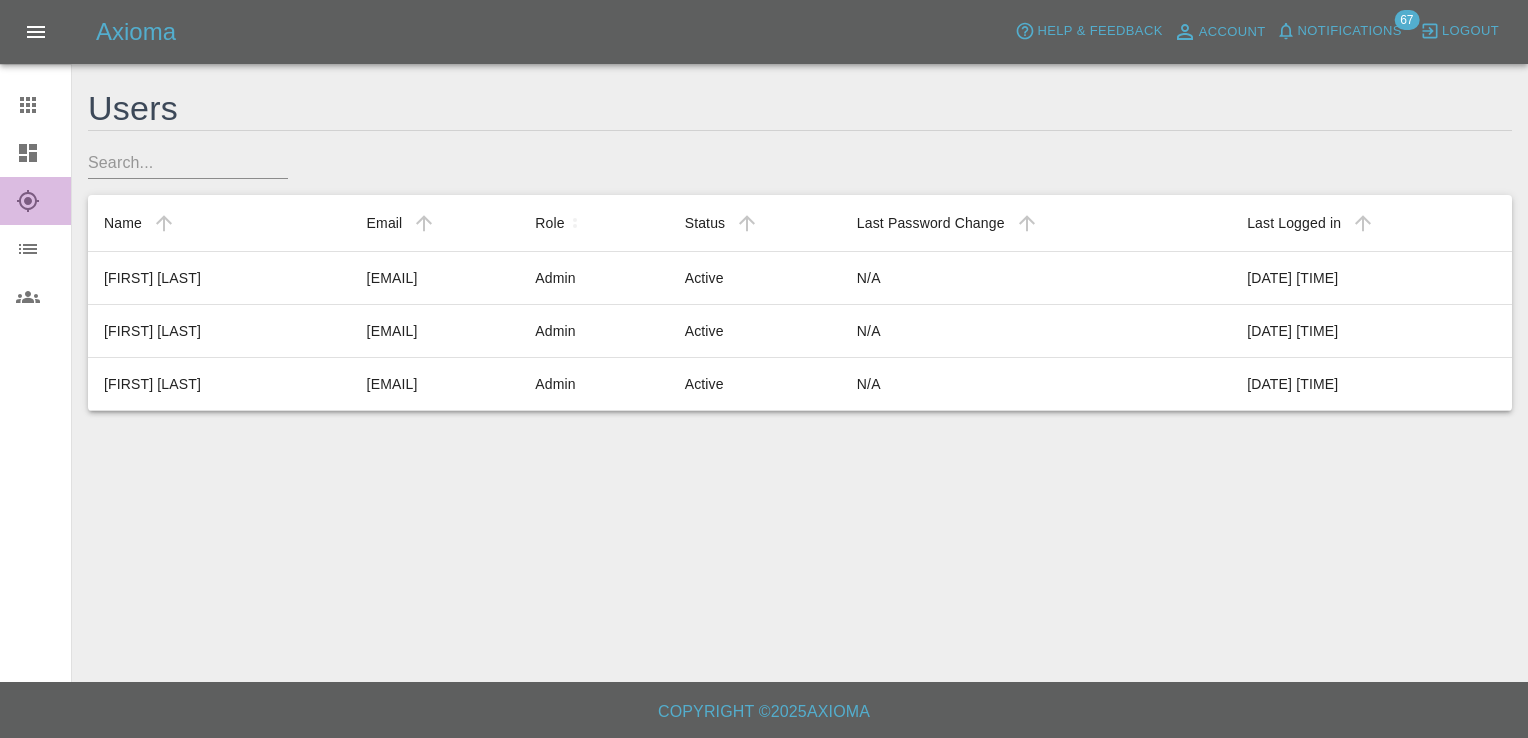 click 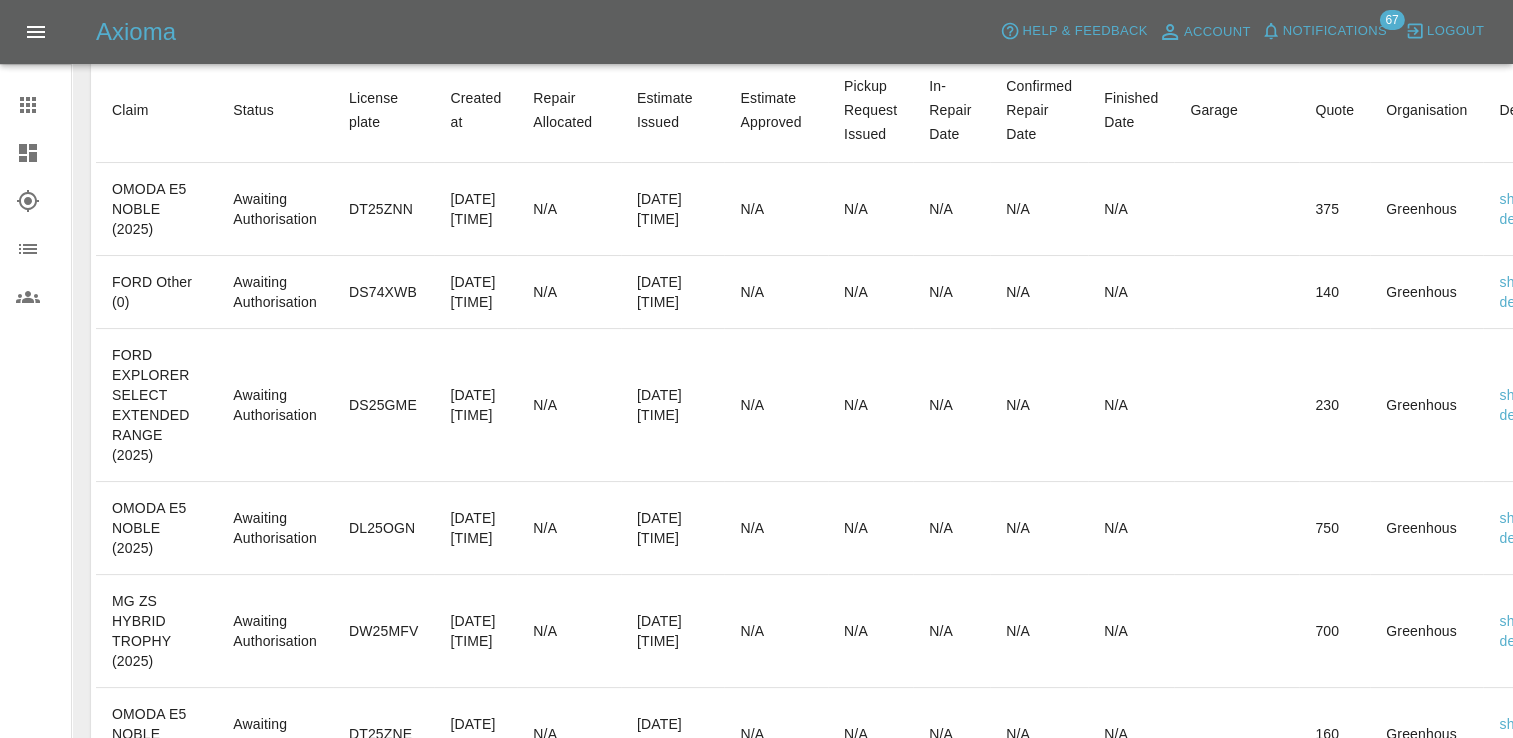 scroll, scrollTop: 0, scrollLeft: 0, axis: both 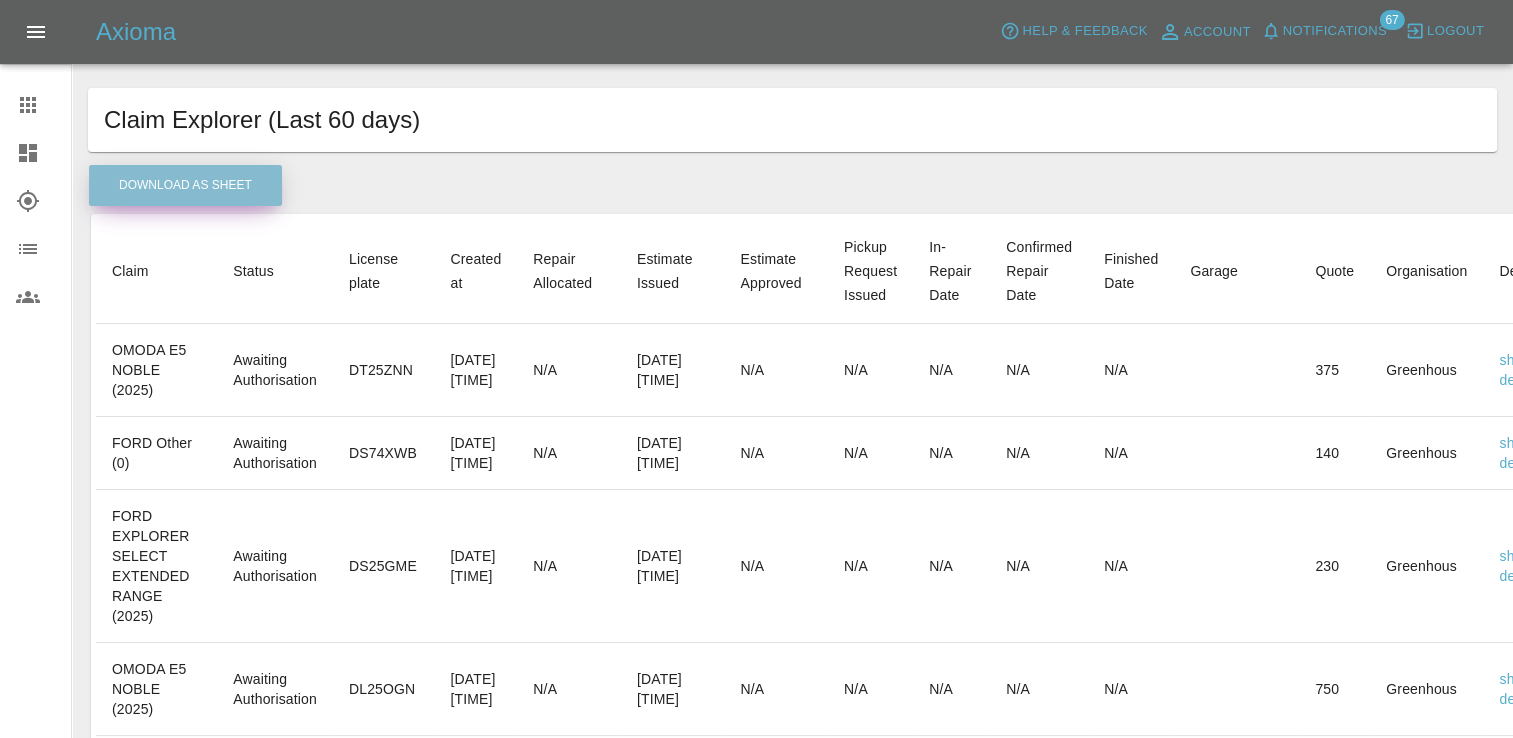 click on "Download As Sheet" at bounding box center [185, 185] 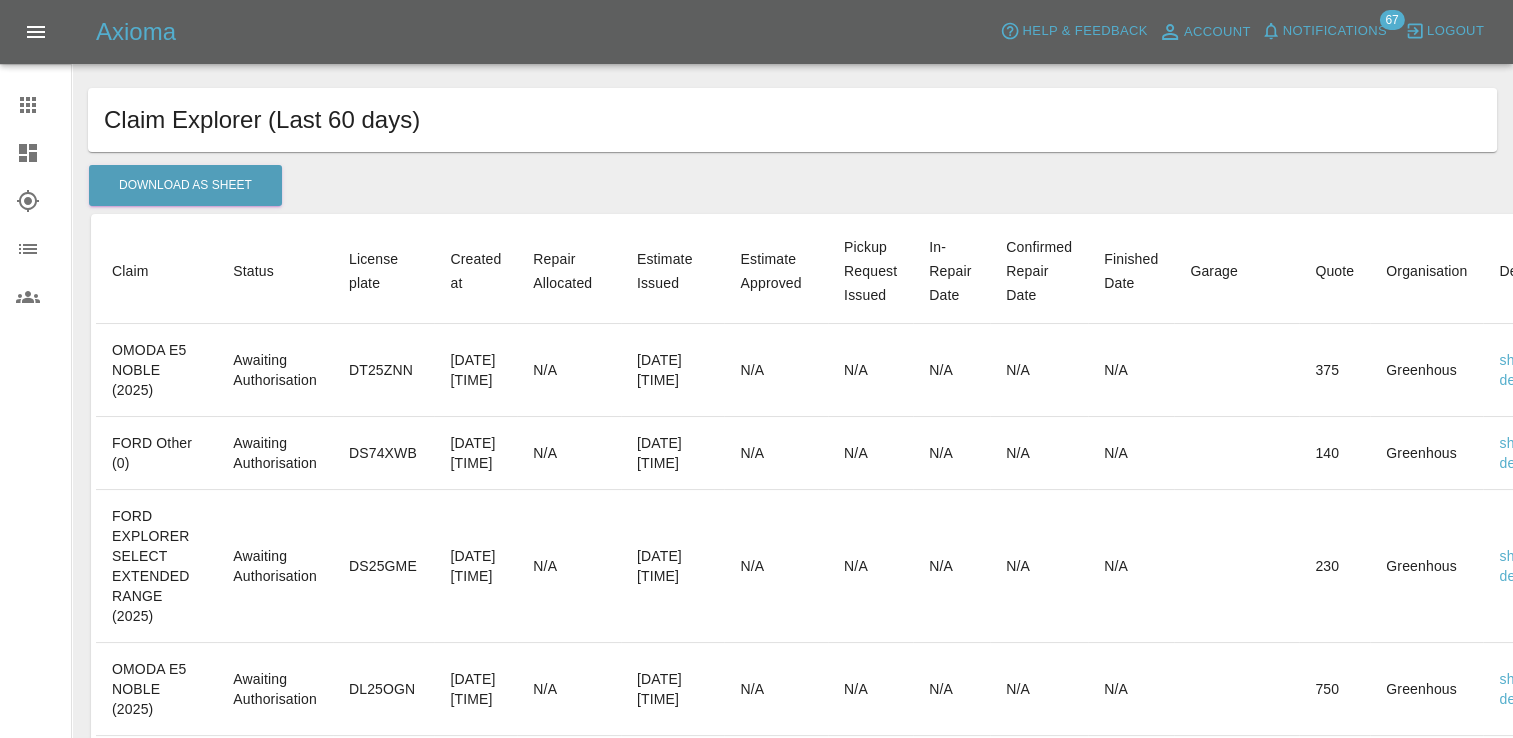 click 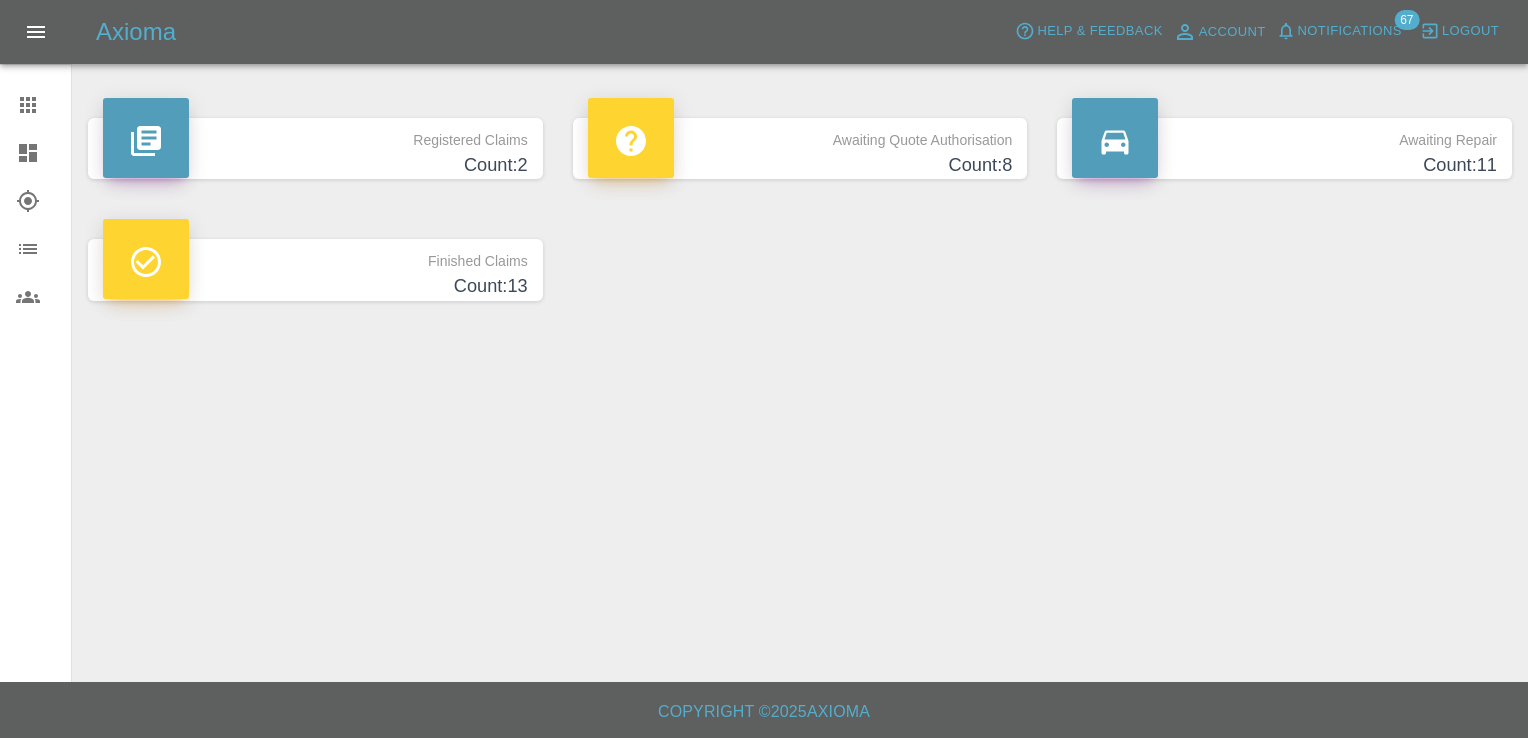 click on "Count:  11" at bounding box center (1284, 165) 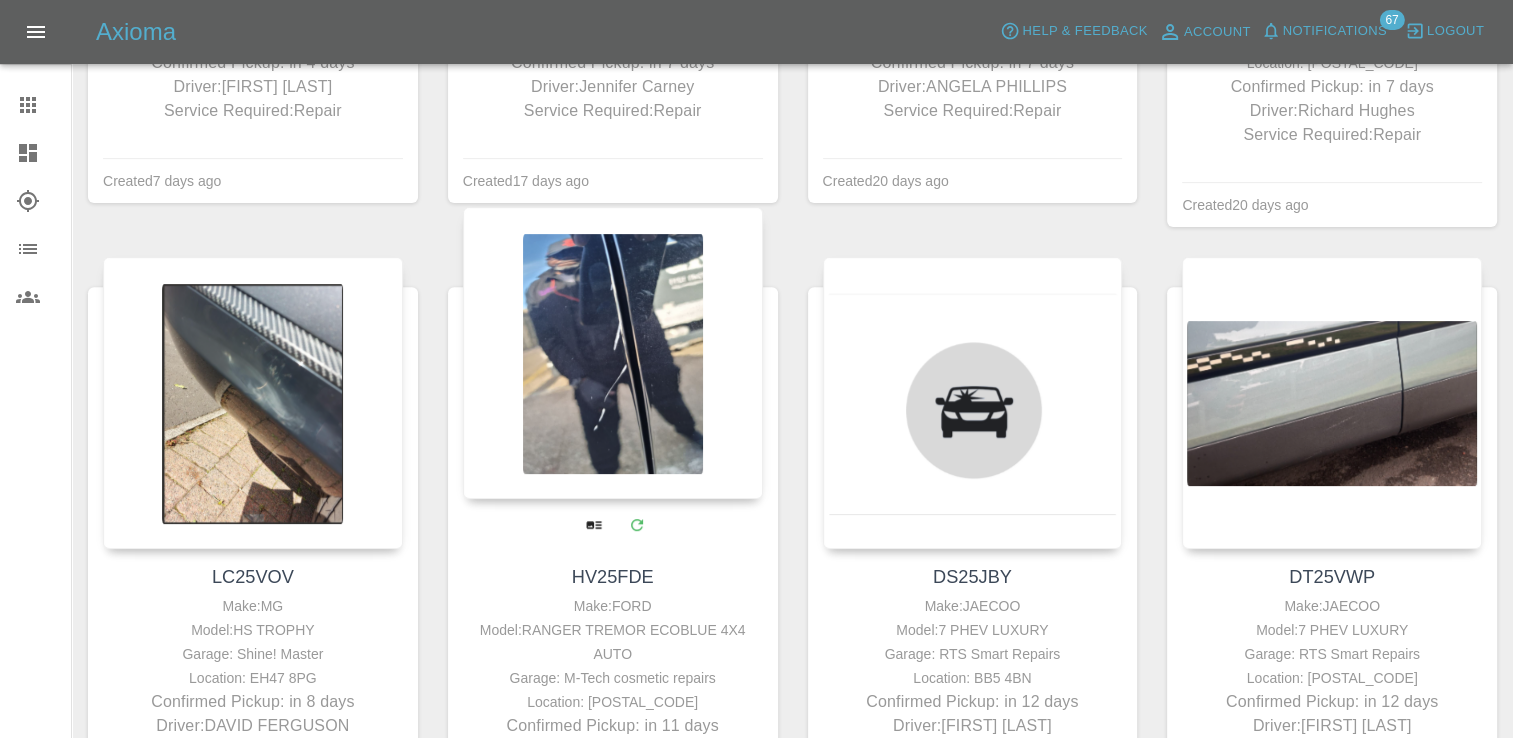 scroll, scrollTop: 800, scrollLeft: 0, axis: vertical 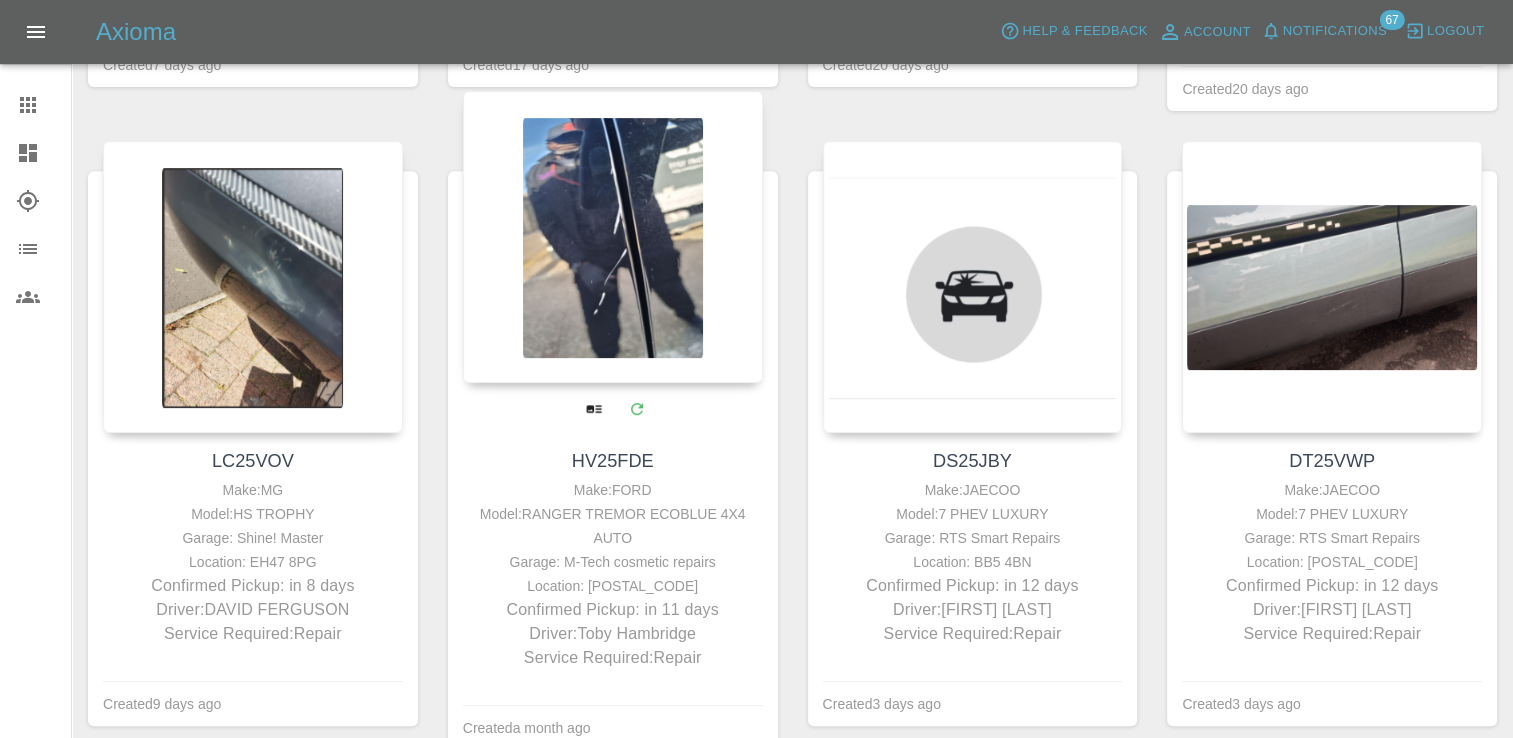 click at bounding box center [613, 237] 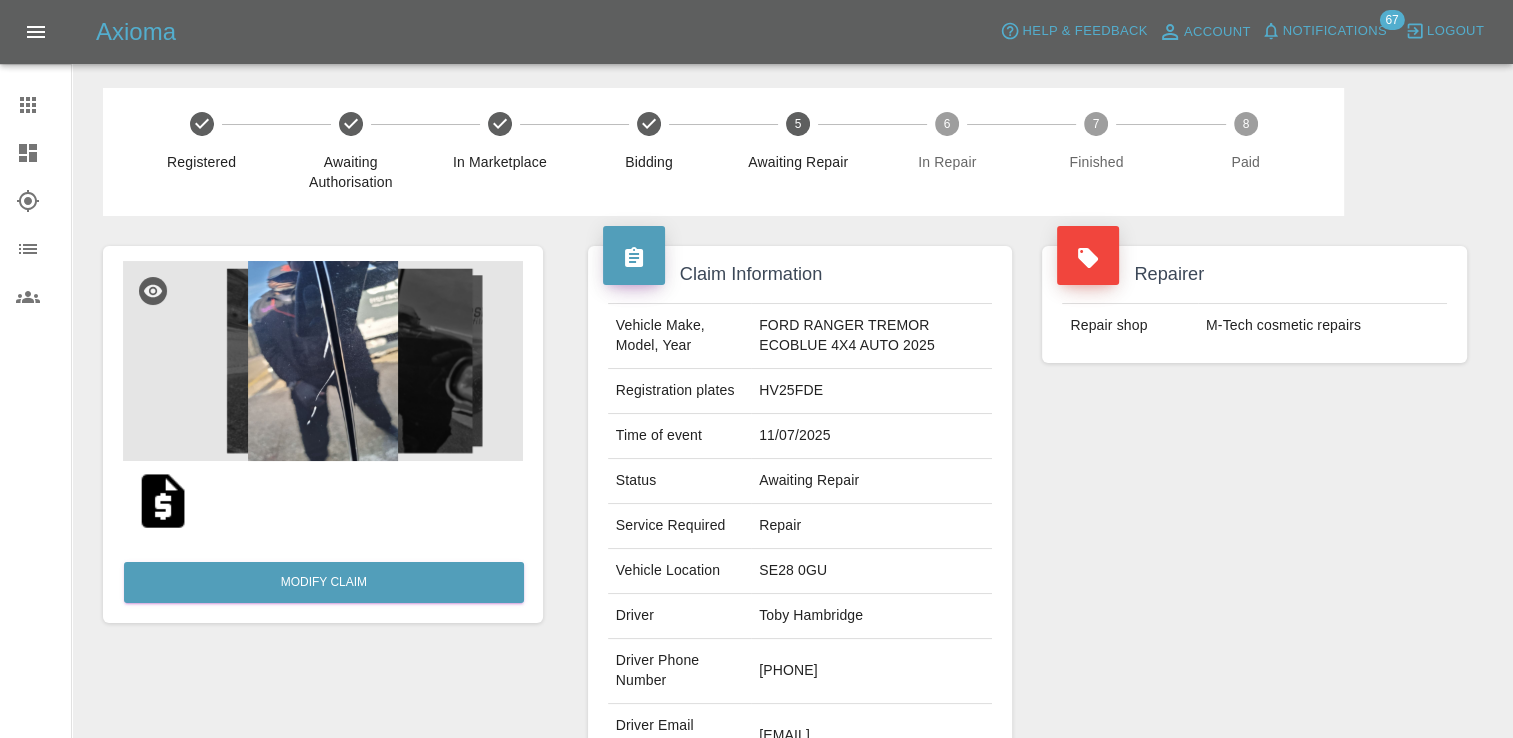 click at bounding box center (163, 501) 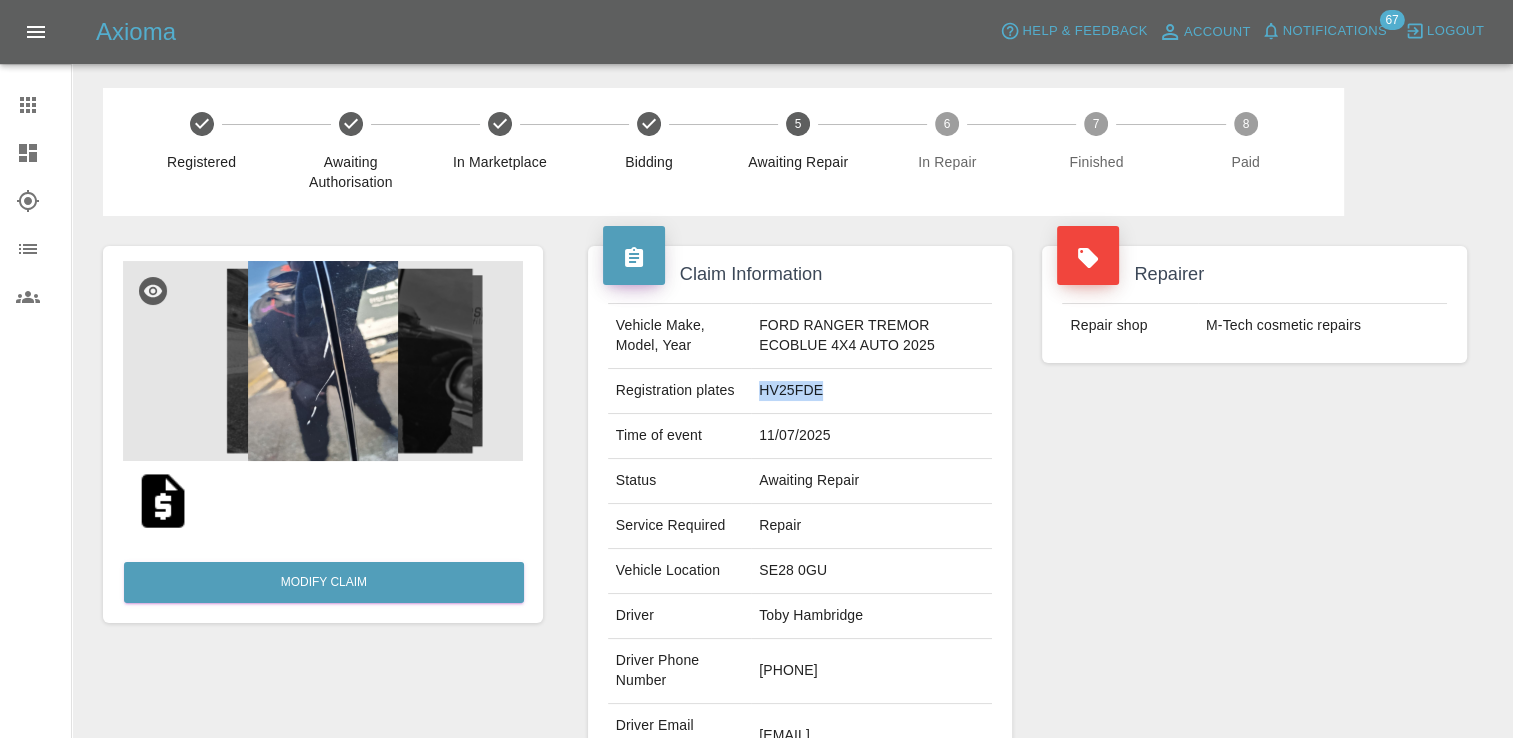 drag, startPoint x: 795, startPoint y: 409, endPoint x: 723, endPoint y: 407, distance: 72.02777 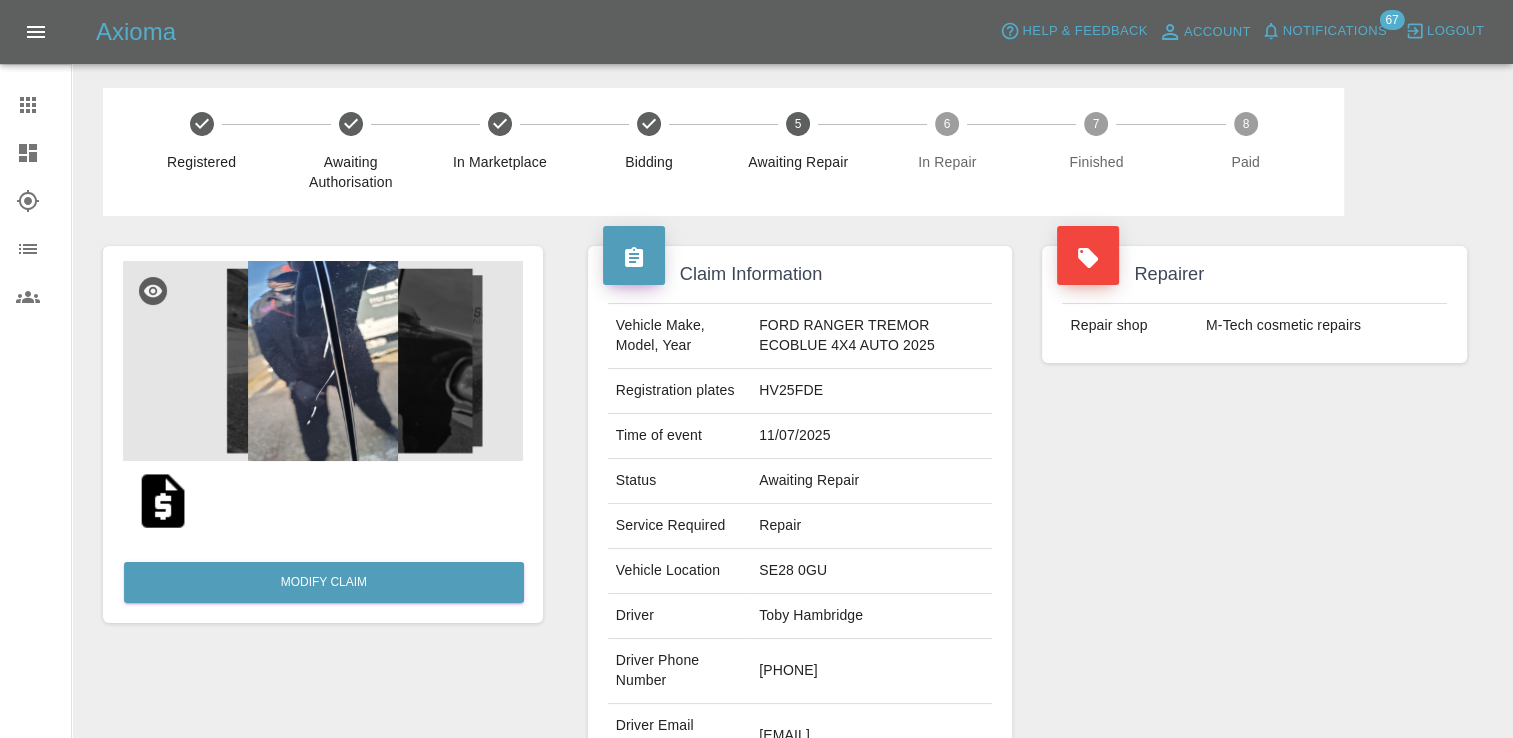 click on "Modify Claim" at bounding box center [323, 1129] 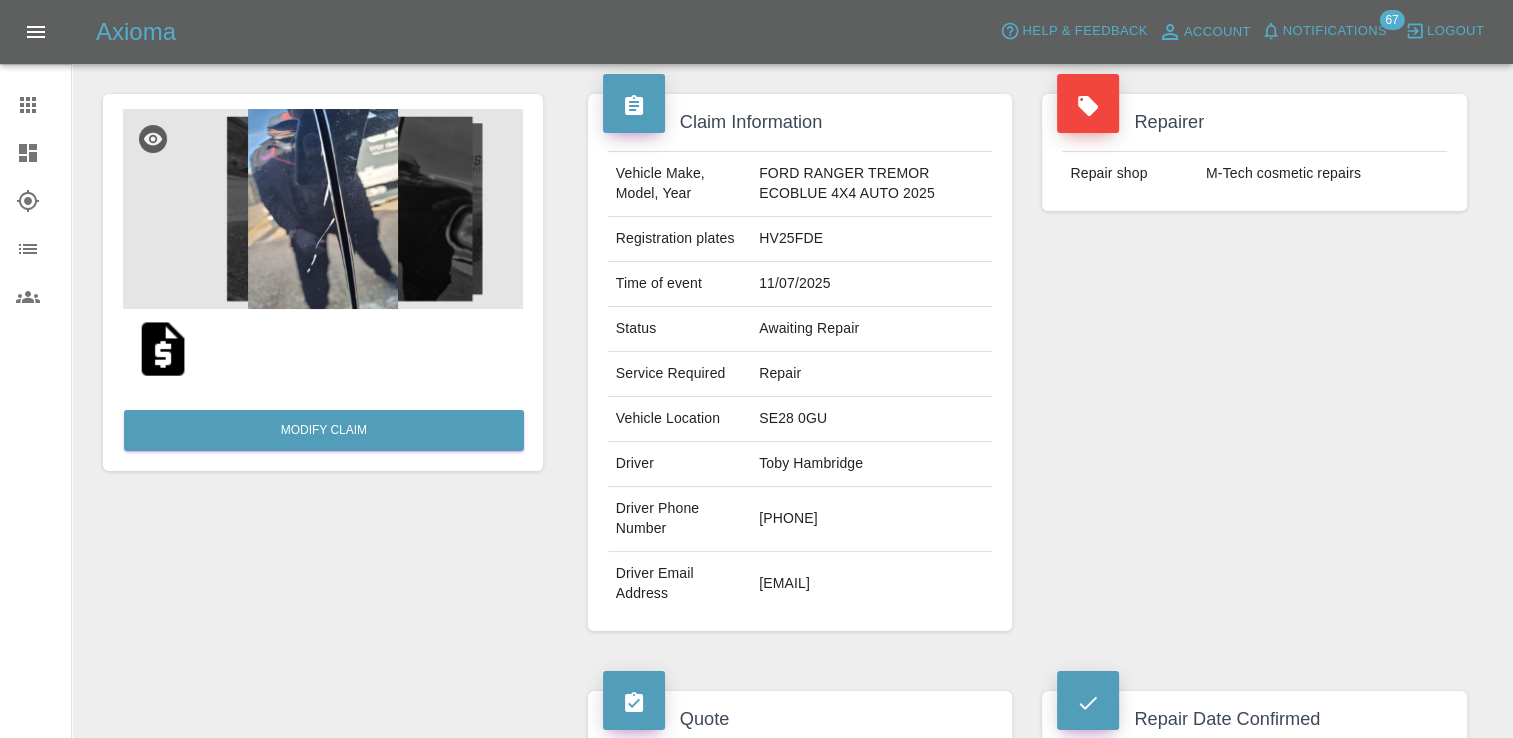 scroll, scrollTop: 0, scrollLeft: 0, axis: both 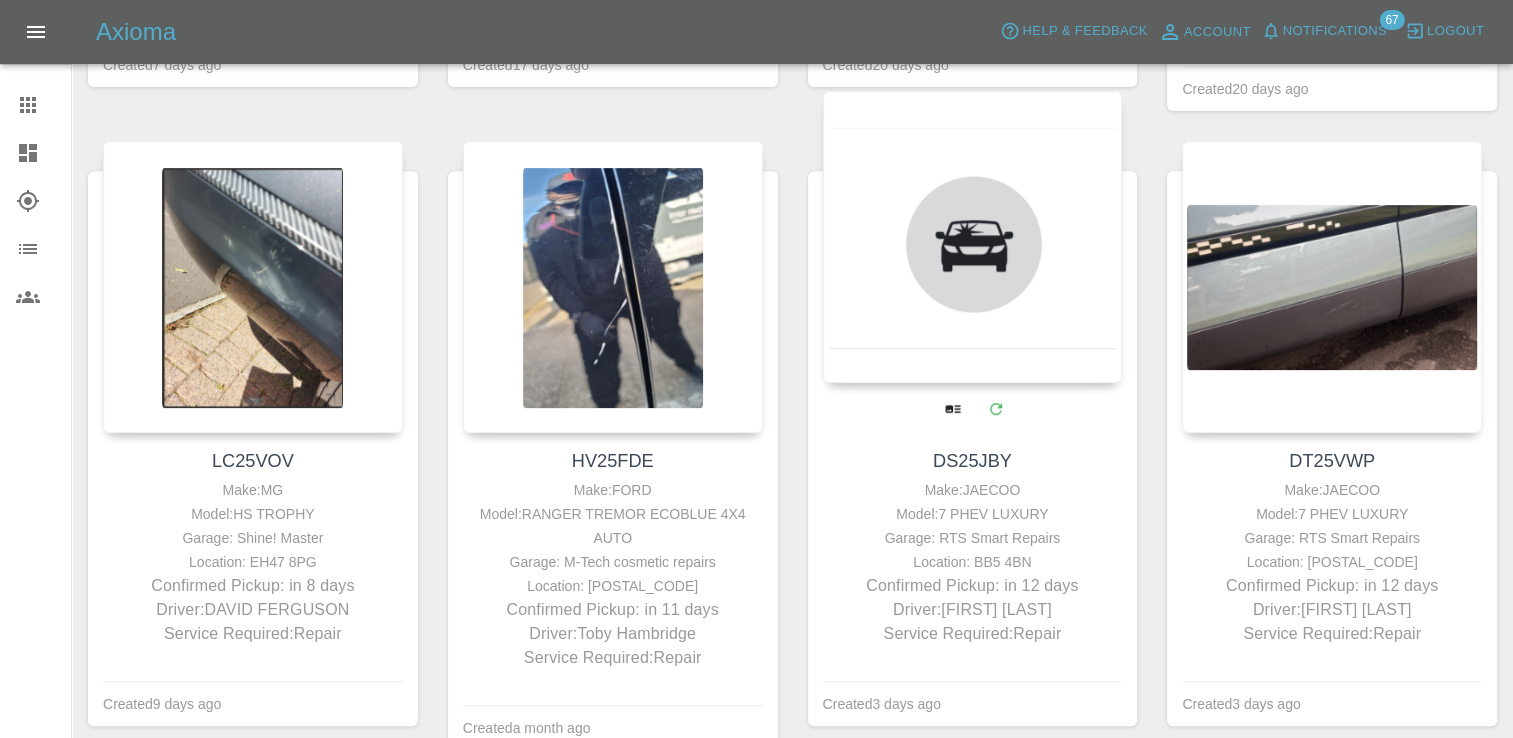 click at bounding box center (973, 237) 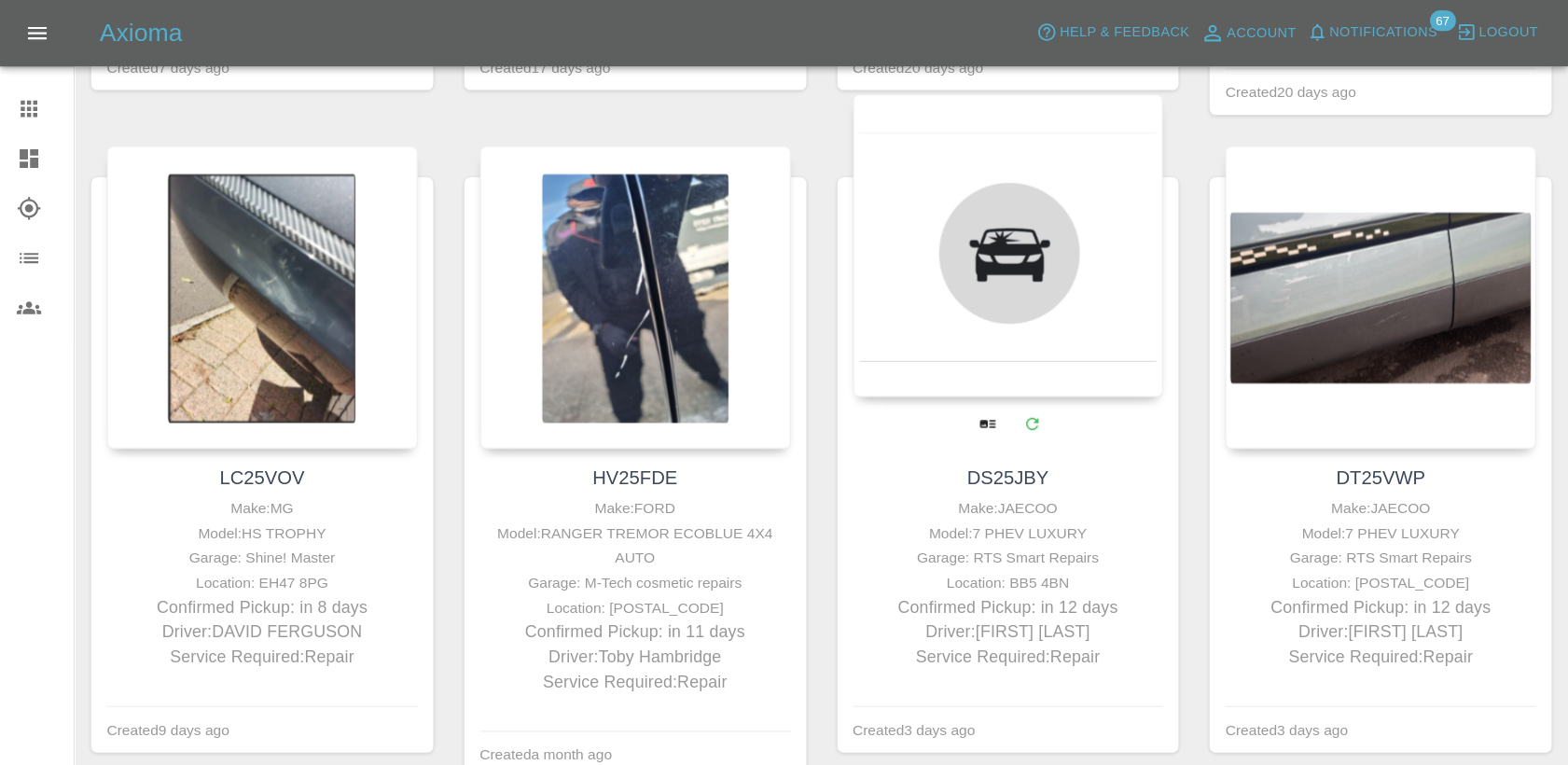 scroll, scrollTop: 0, scrollLeft: 0, axis: both 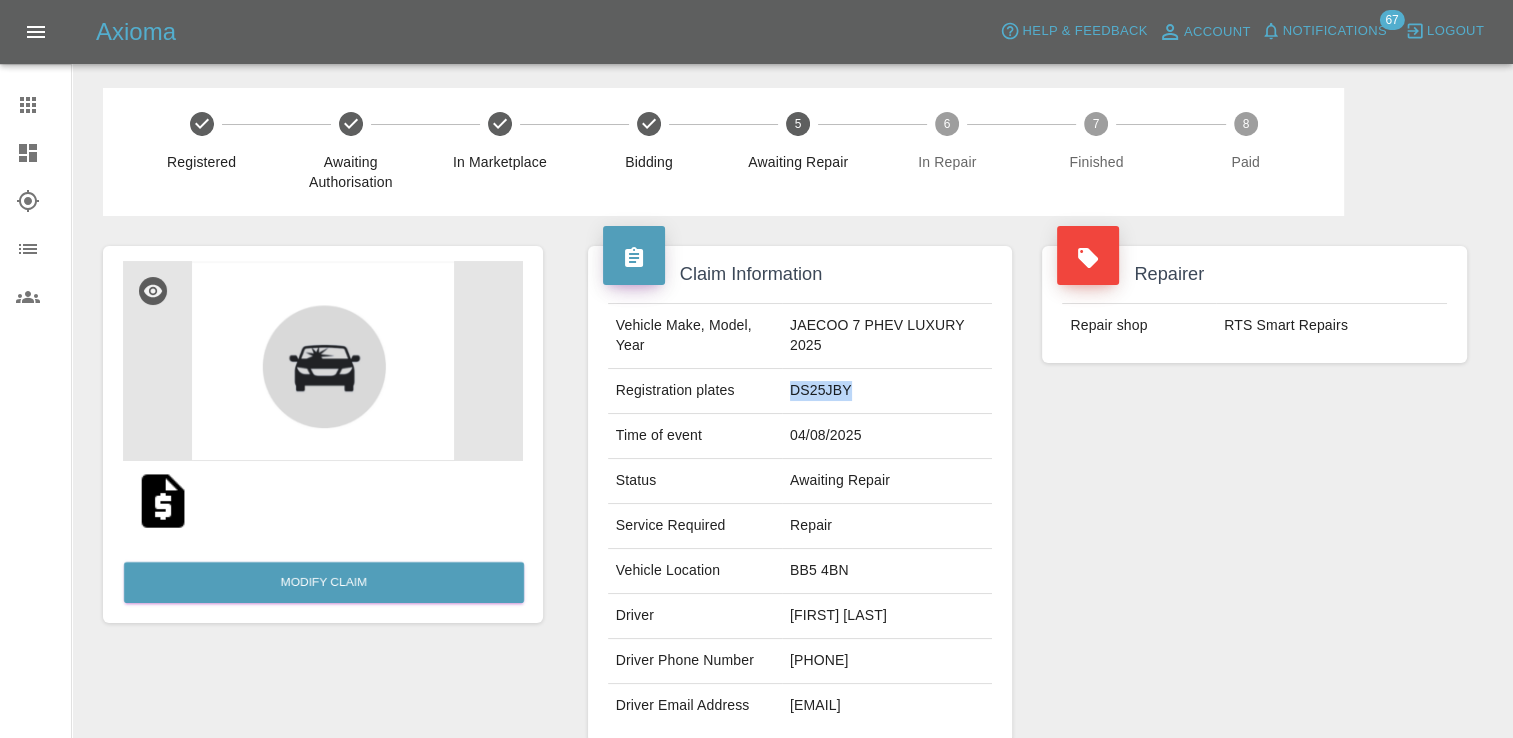drag, startPoint x: 851, startPoint y: 390, endPoint x: 784, endPoint y: 401, distance: 67.89698 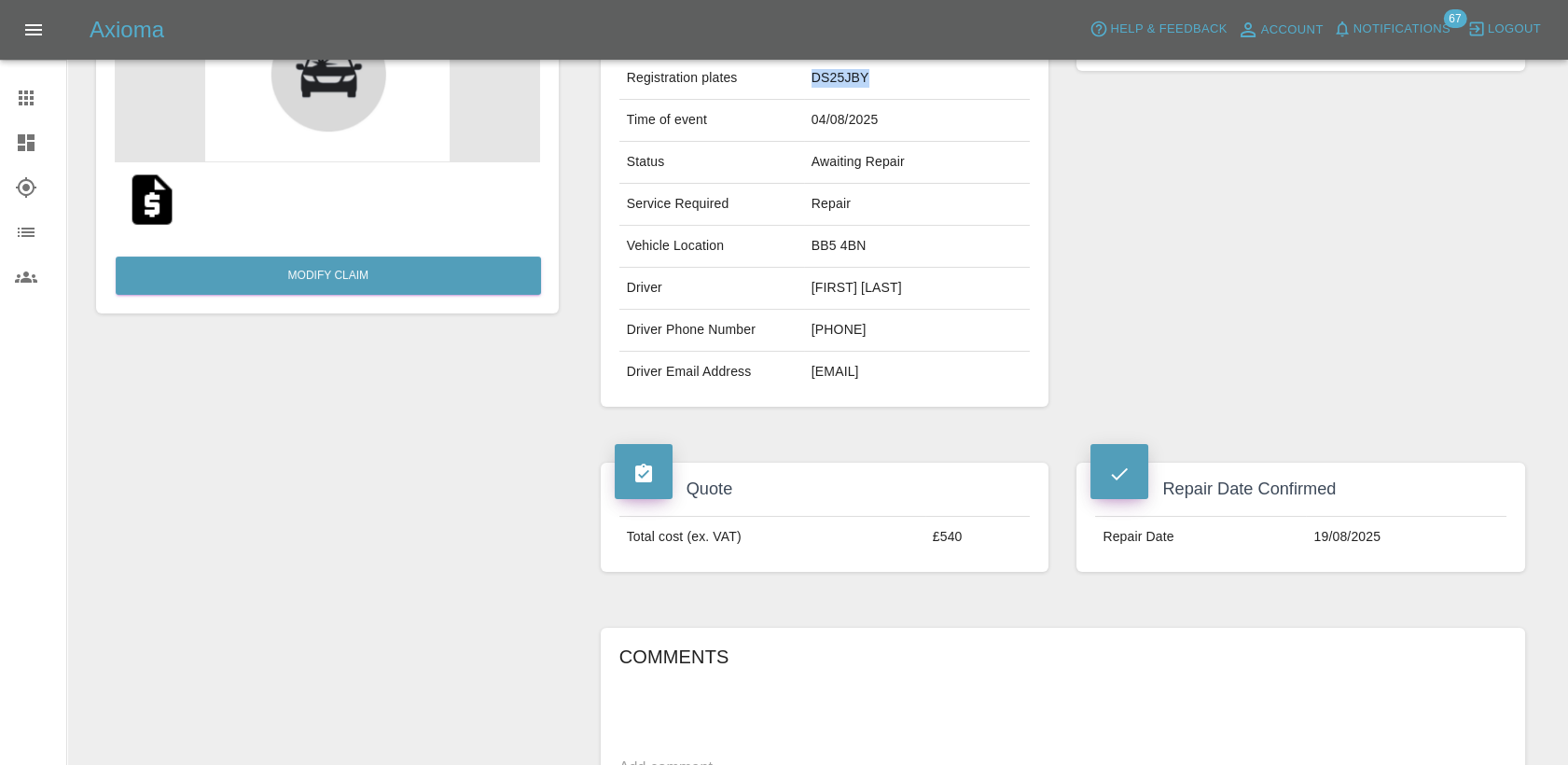 scroll, scrollTop: 11, scrollLeft: 0, axis: vertical 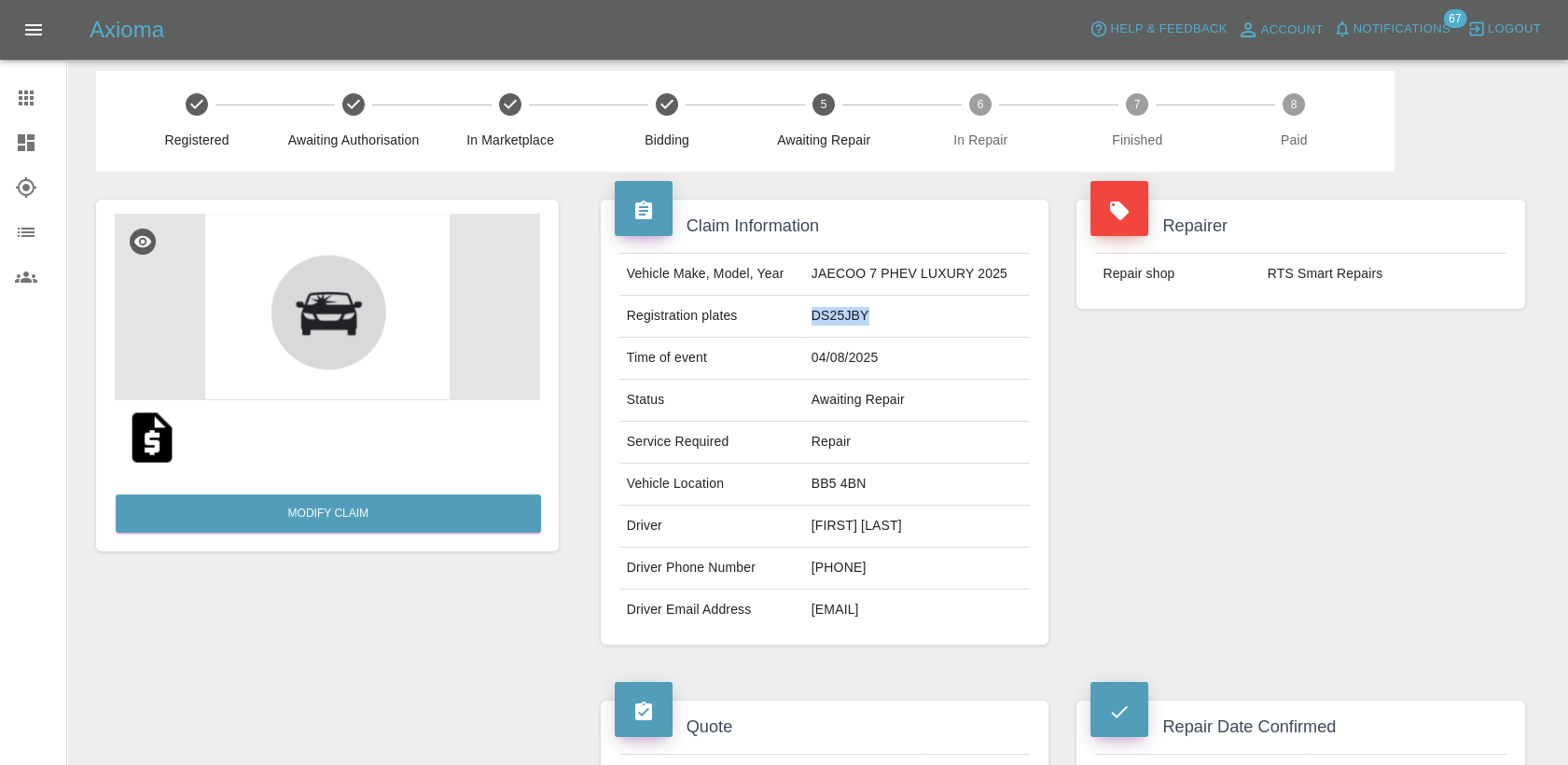 click at bounding box center (152, 438) 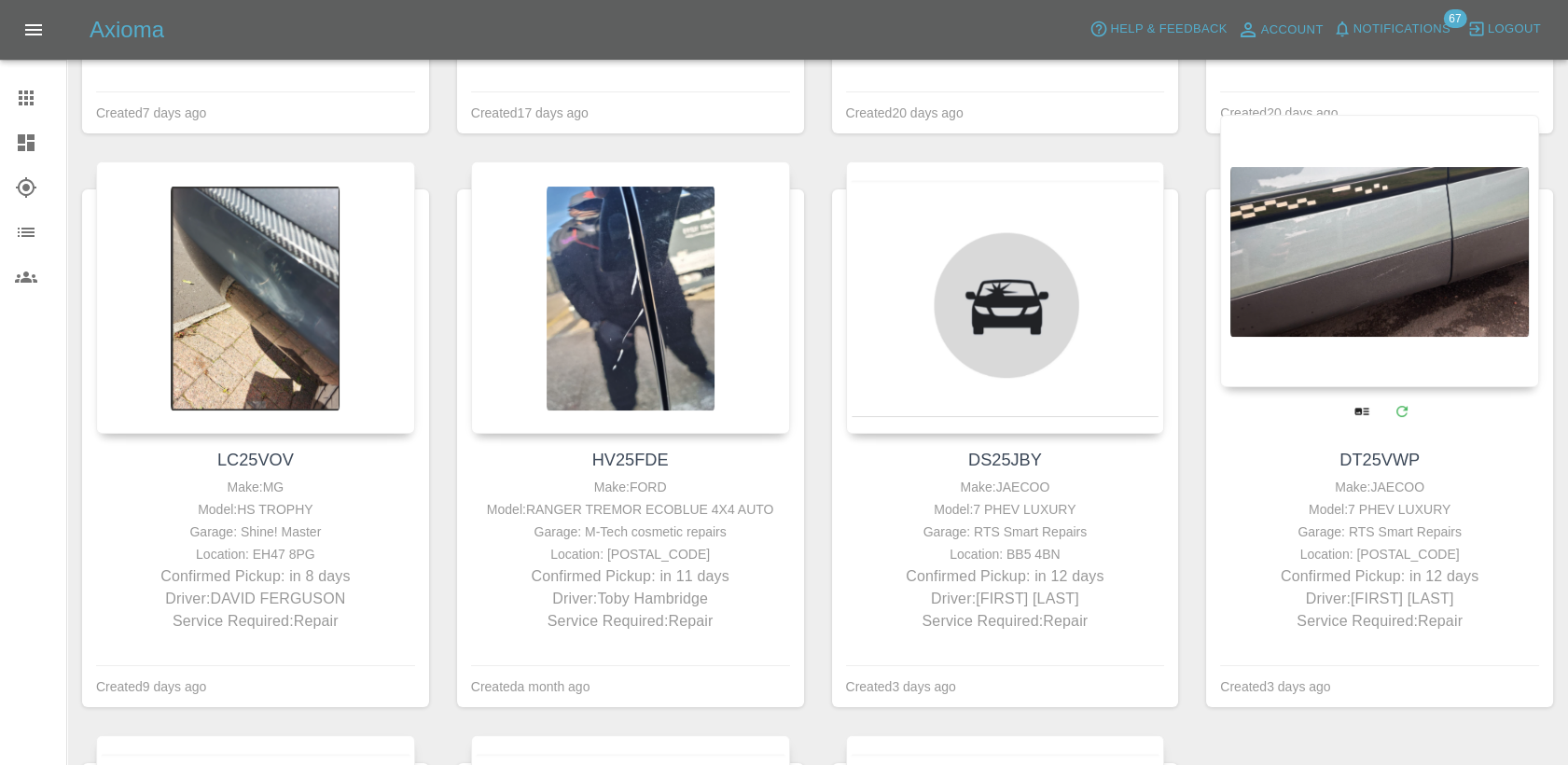 scroll, scrollTop: 725, scrollLeft: 0, axis: vertical 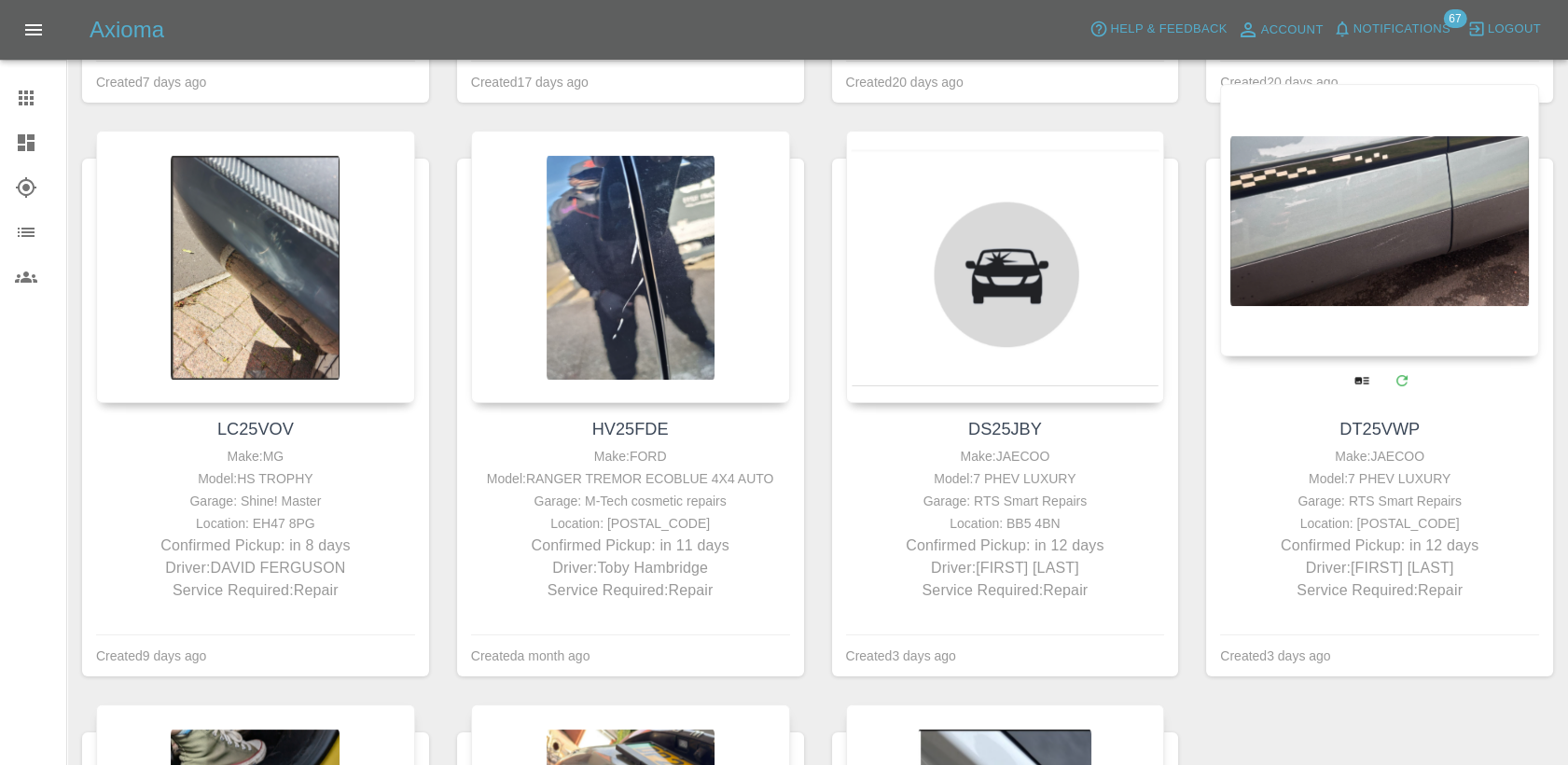 click at bounding box center (1380, 220) 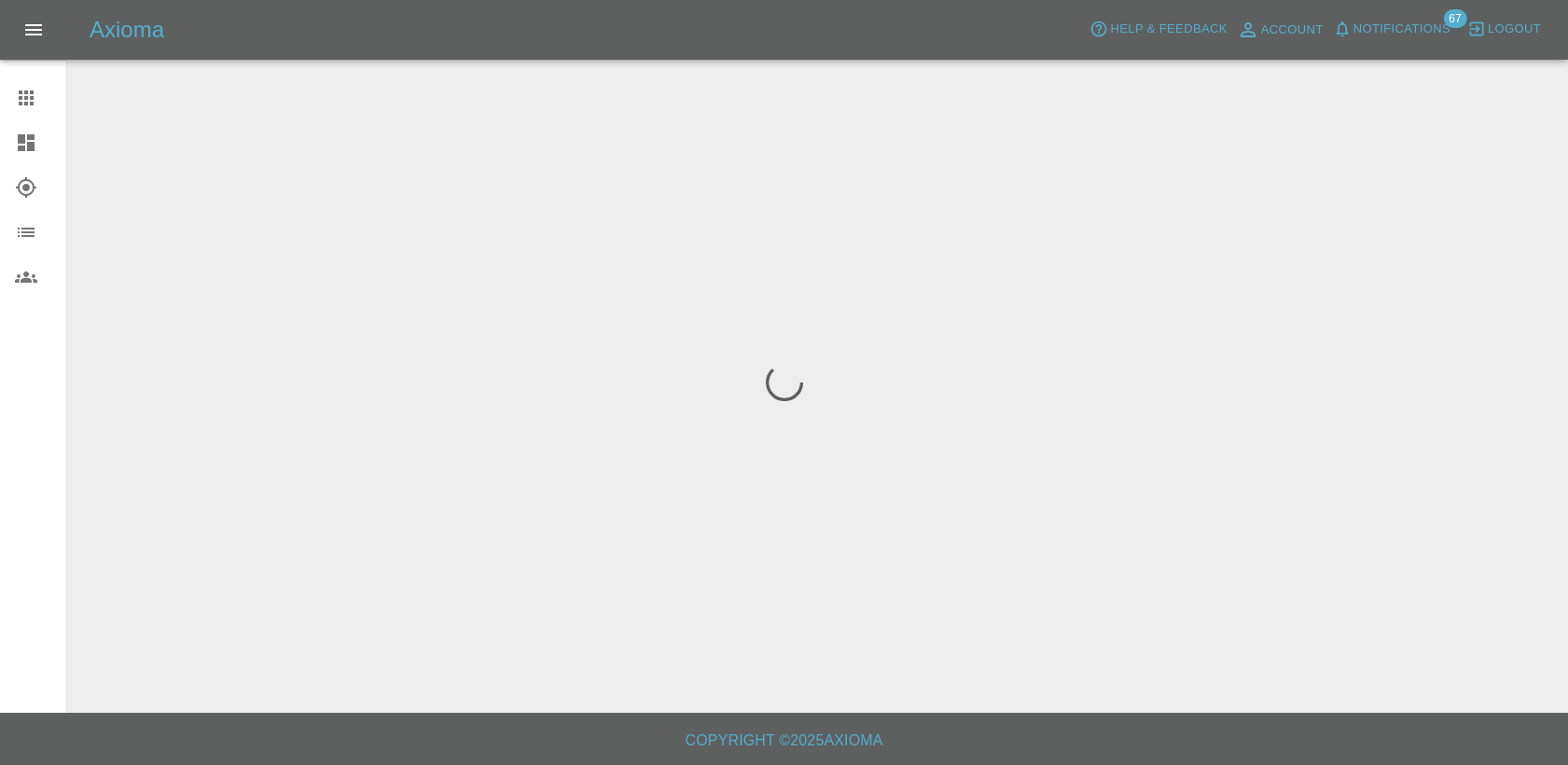 scroll, scrollTop: 0, scrollLeft: 0, axis: both 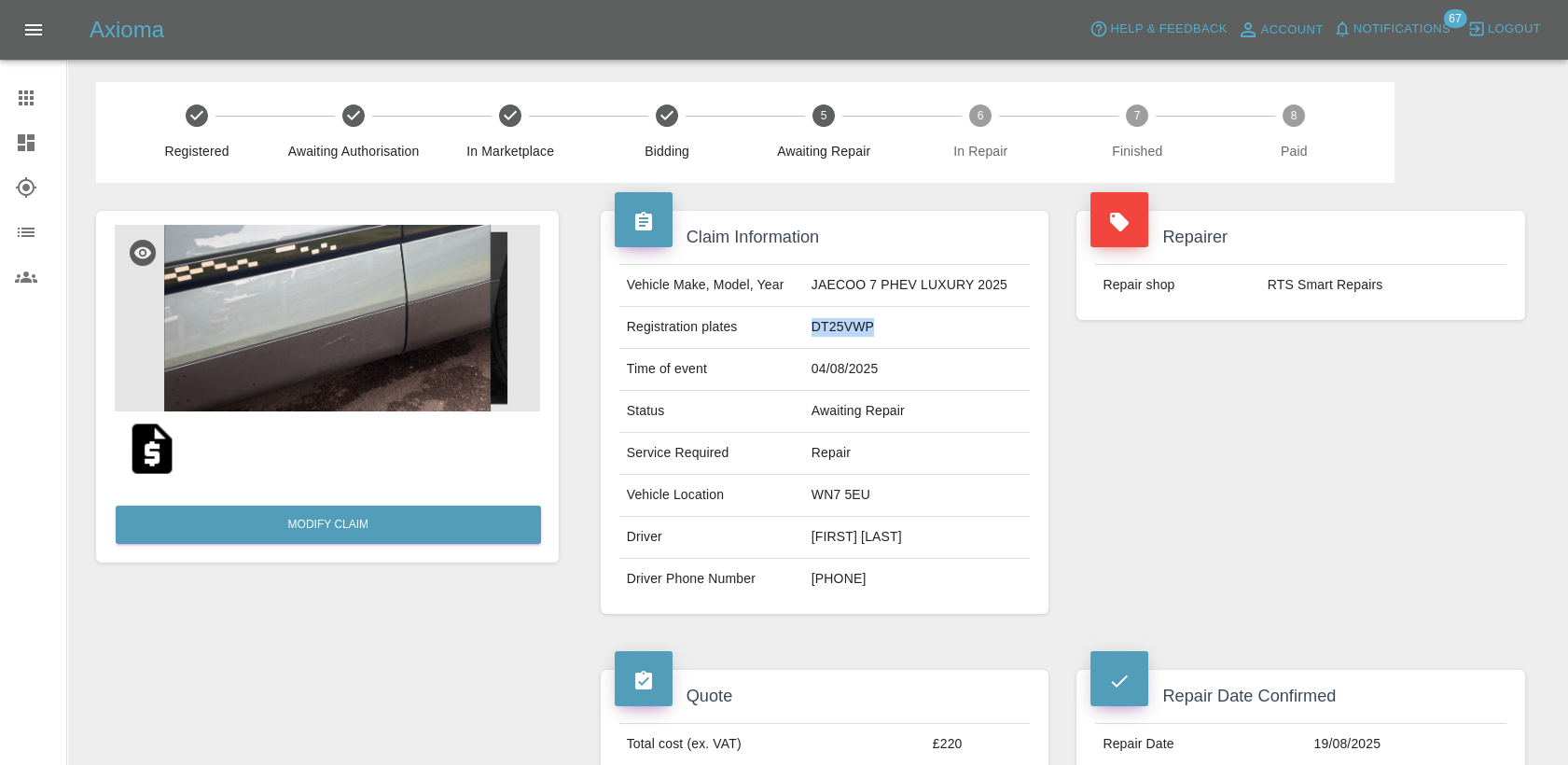 drag, startPoint x: 881, startPoint y: 332, endPoint x: 819, endPoint y: 333, distance: 62.008064 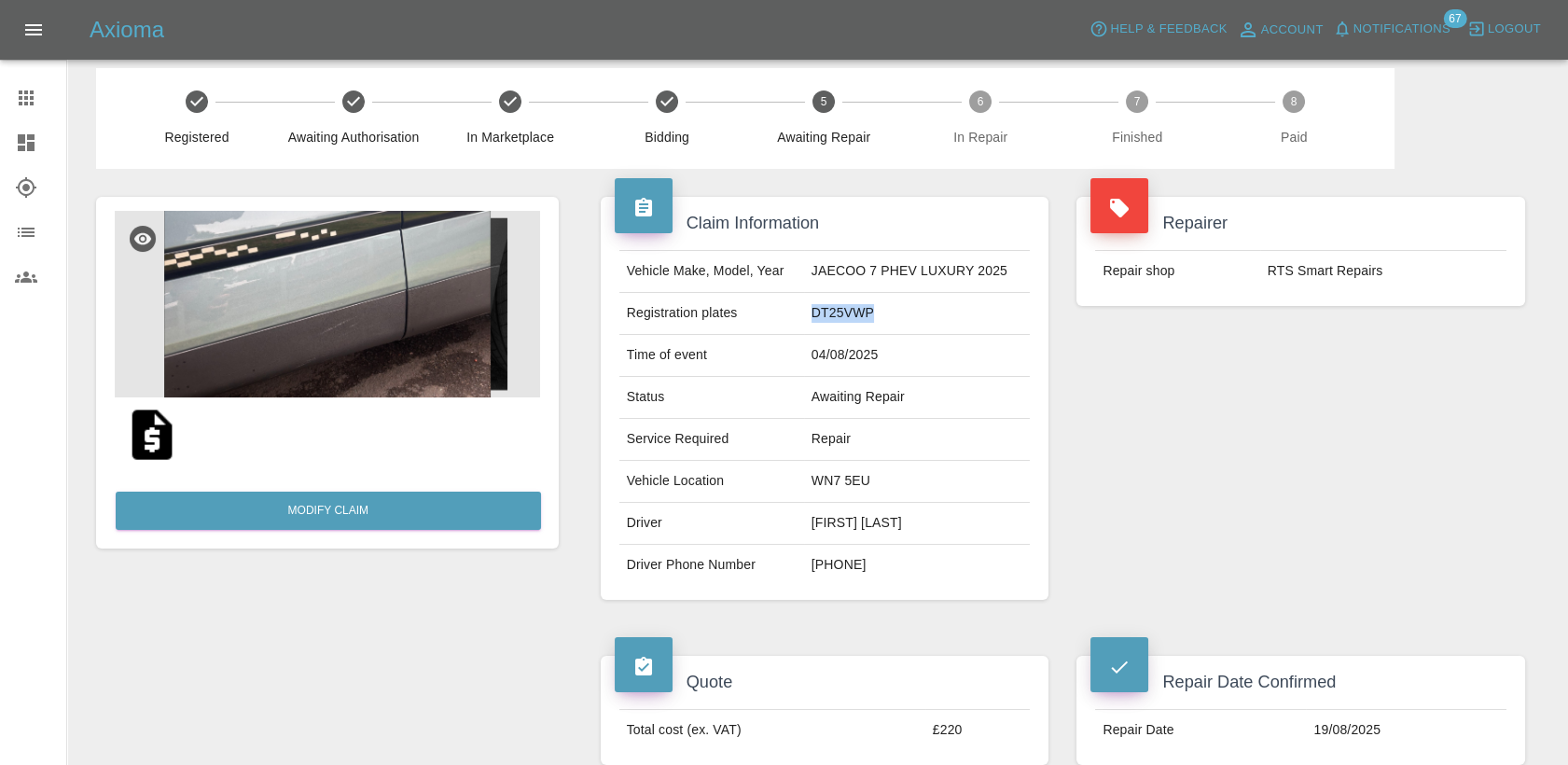 scroll, scrollTop: 0, scrollLeft: 0, axis: both 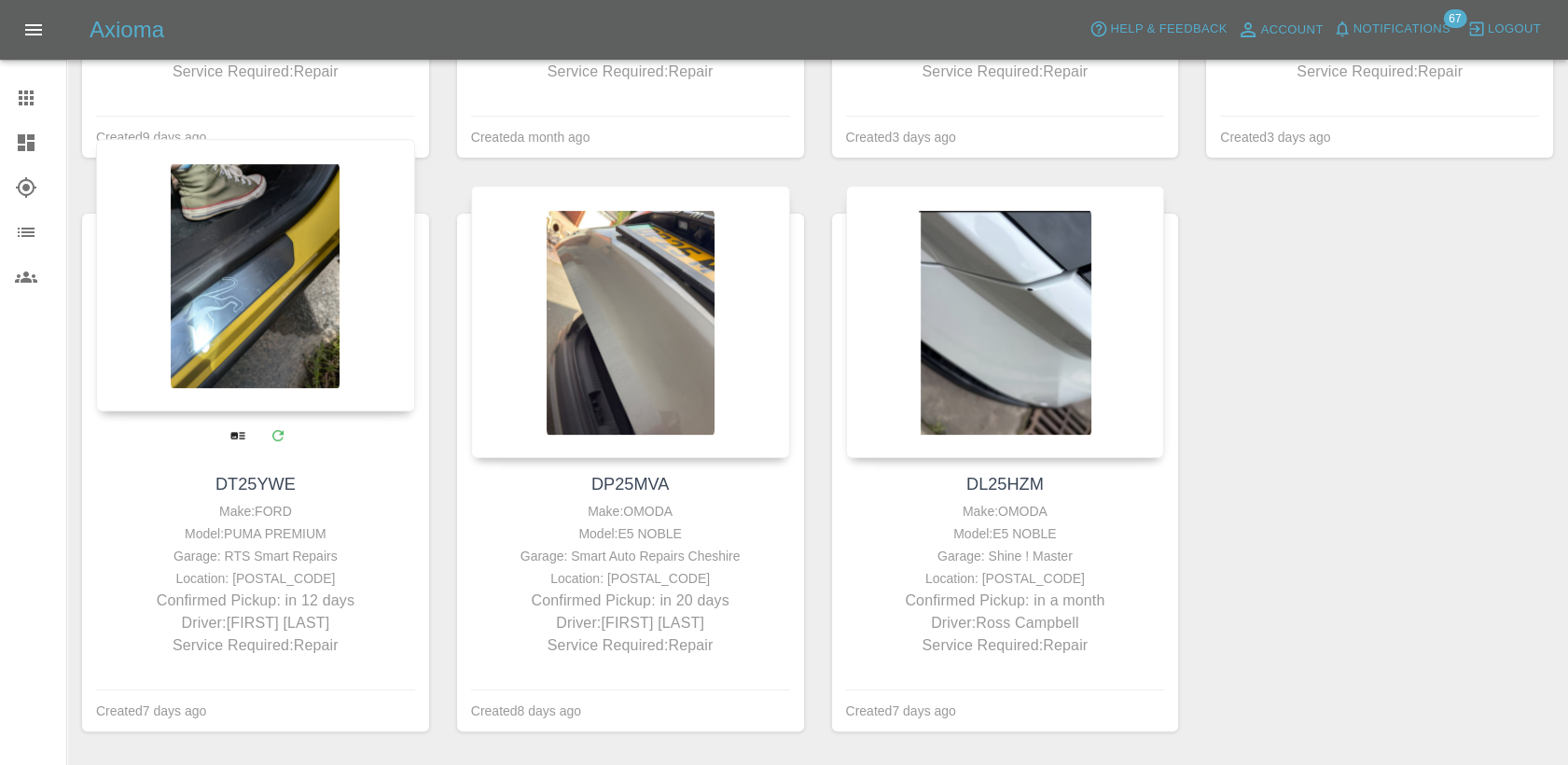 click at bounding box center (256, 275) 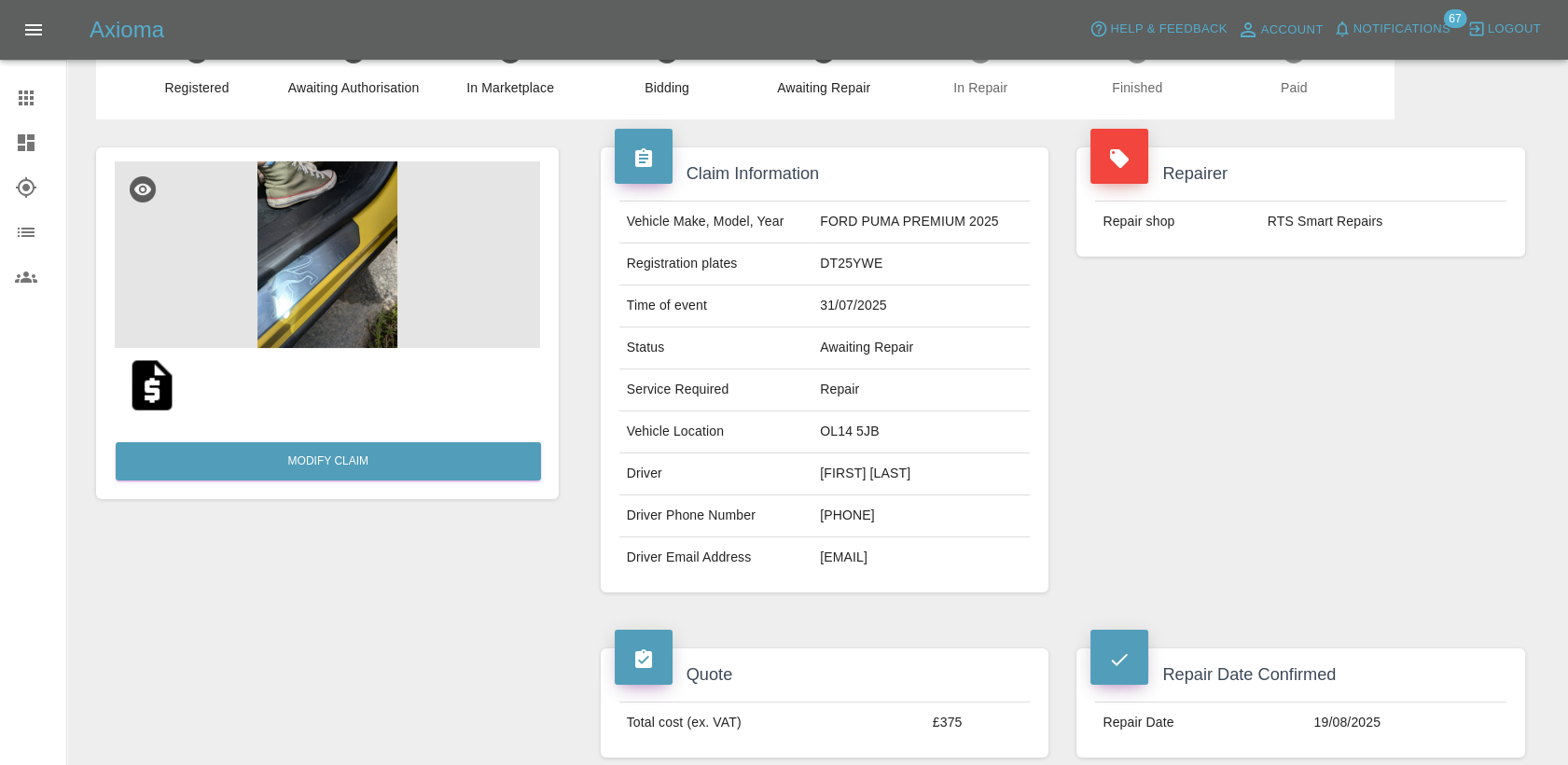 scroll, scrollTop: 0, scrollLeft: 0, axis: both 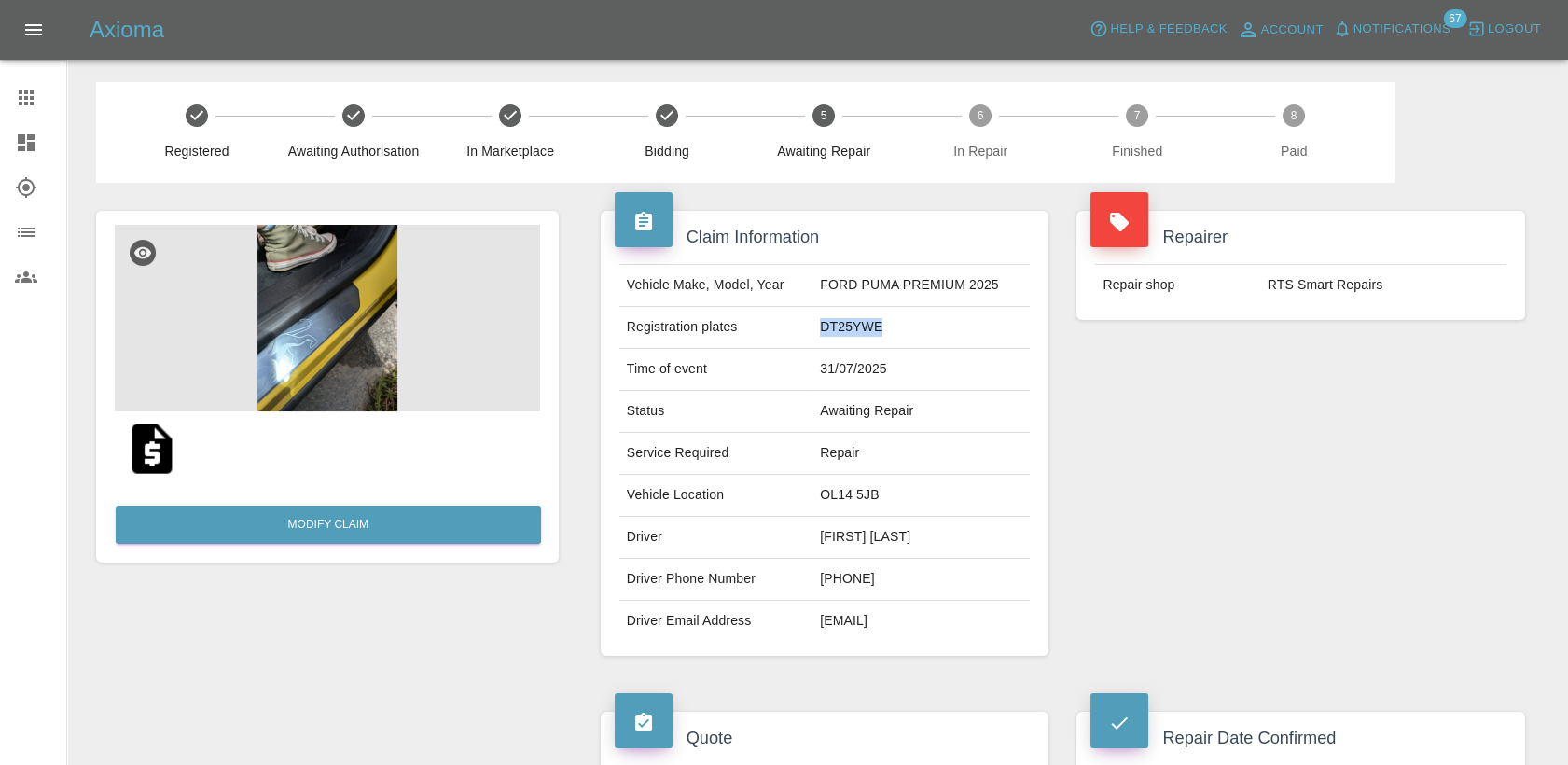 drag, startPoint x: 867, startPoint y: 331, endPoint x: 811, endPoint y: 333, distance: 56.035703 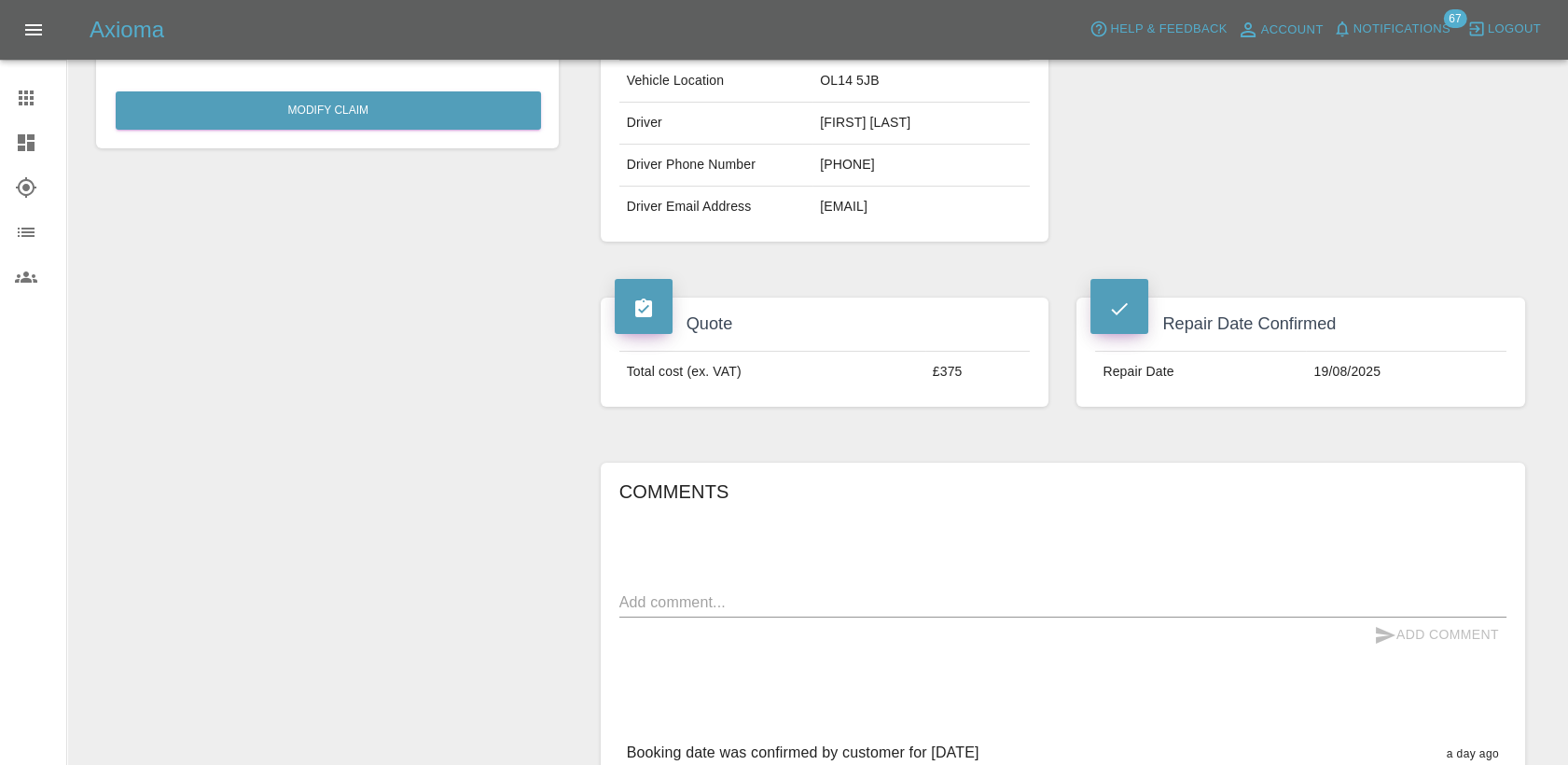 scroll, scrollTop: 0, scrollLeft: 0, axis: both 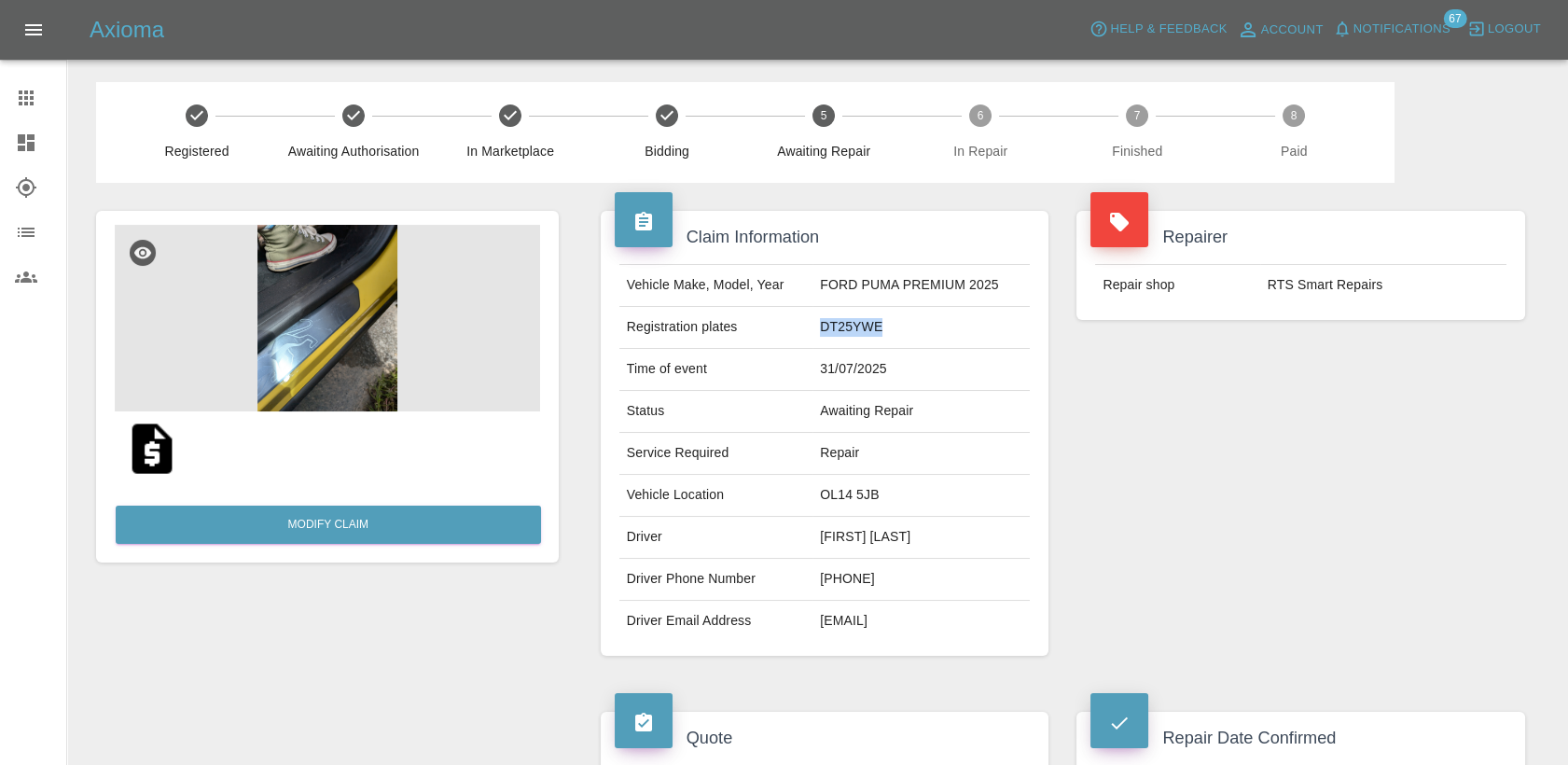 click at bounding box center [152, 449] 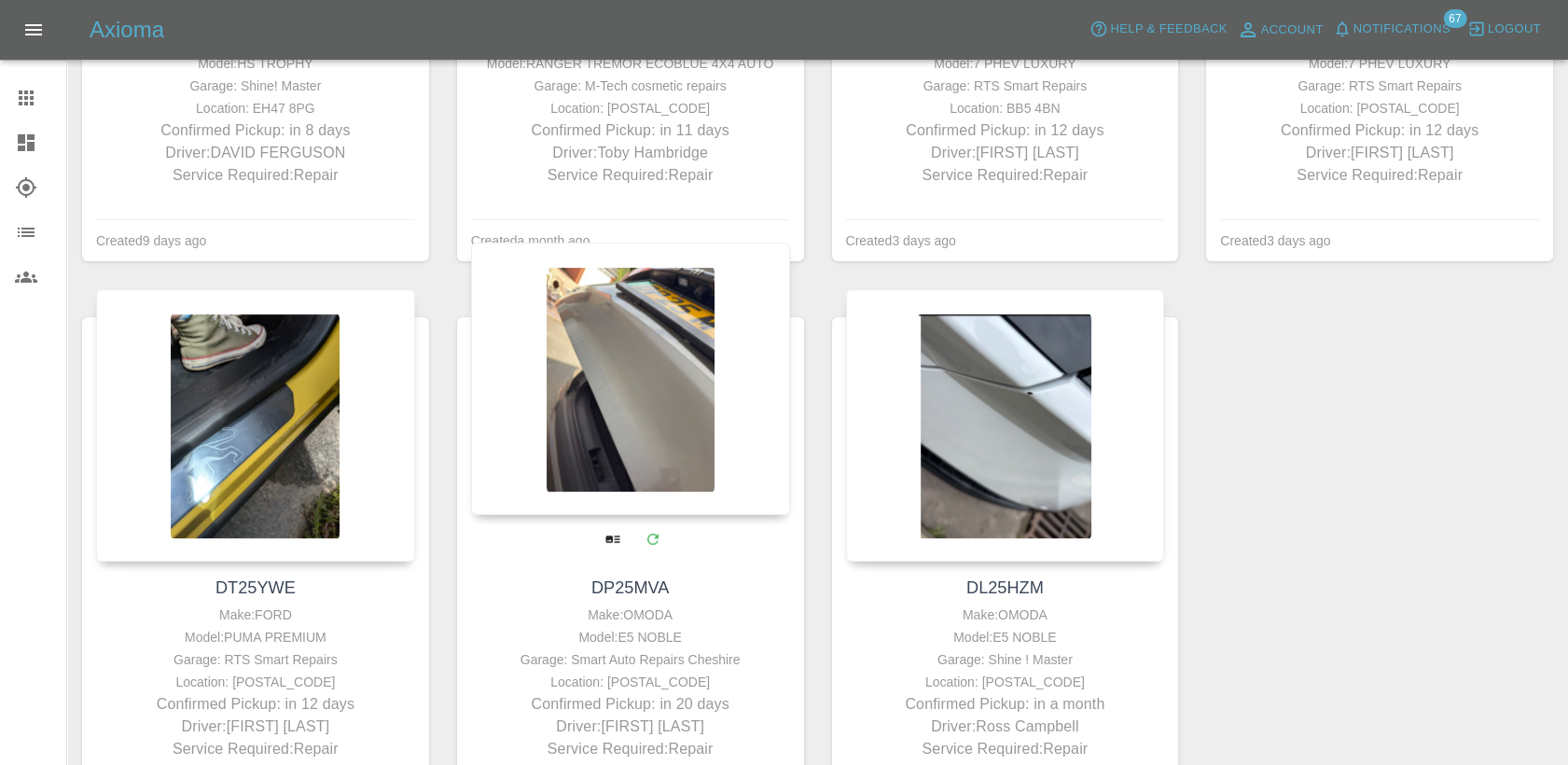scroll, scrollTop: 1312, scrollLeft: 0, axis: vertical 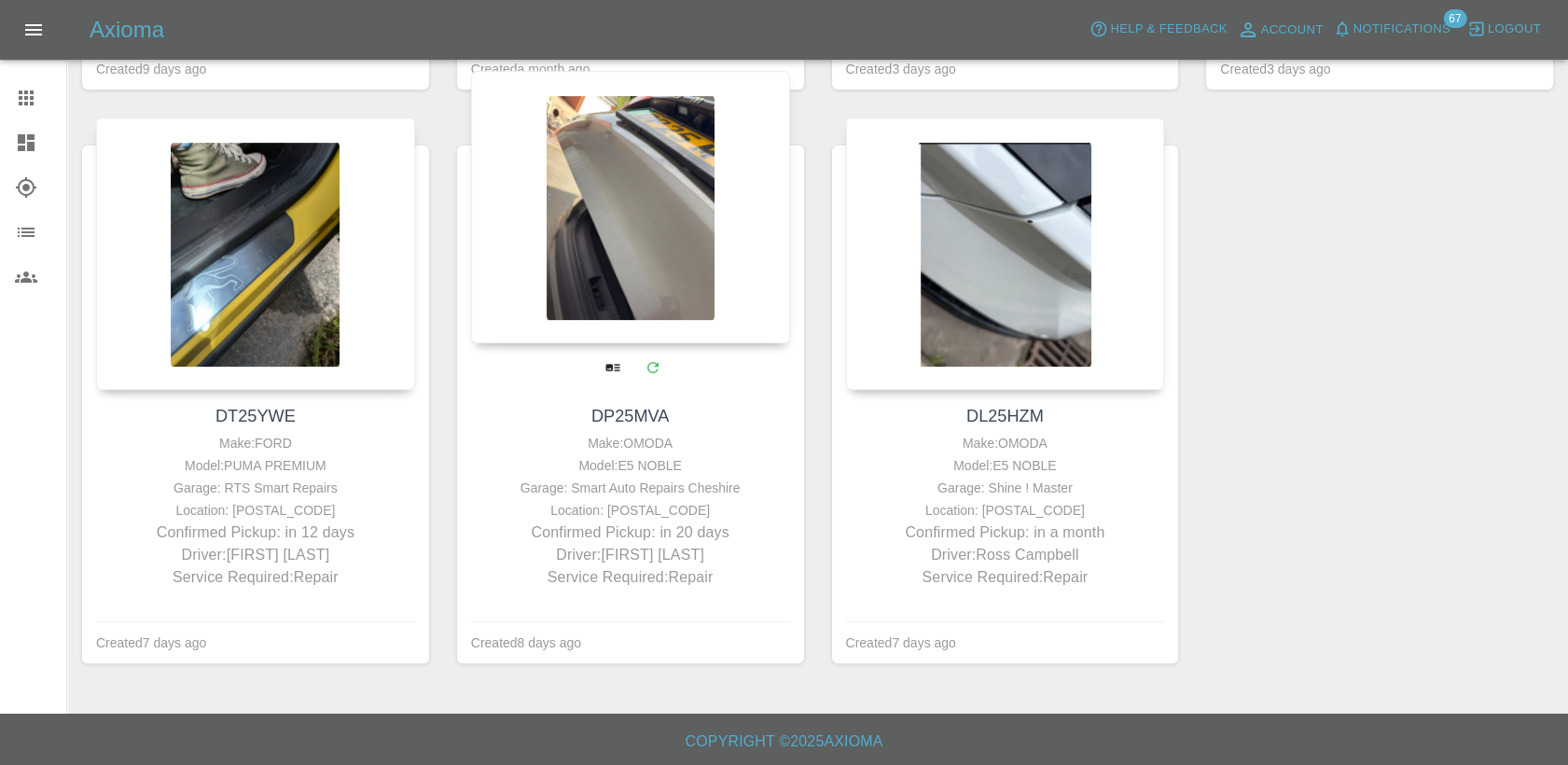 click at bounding box center [631, 207] 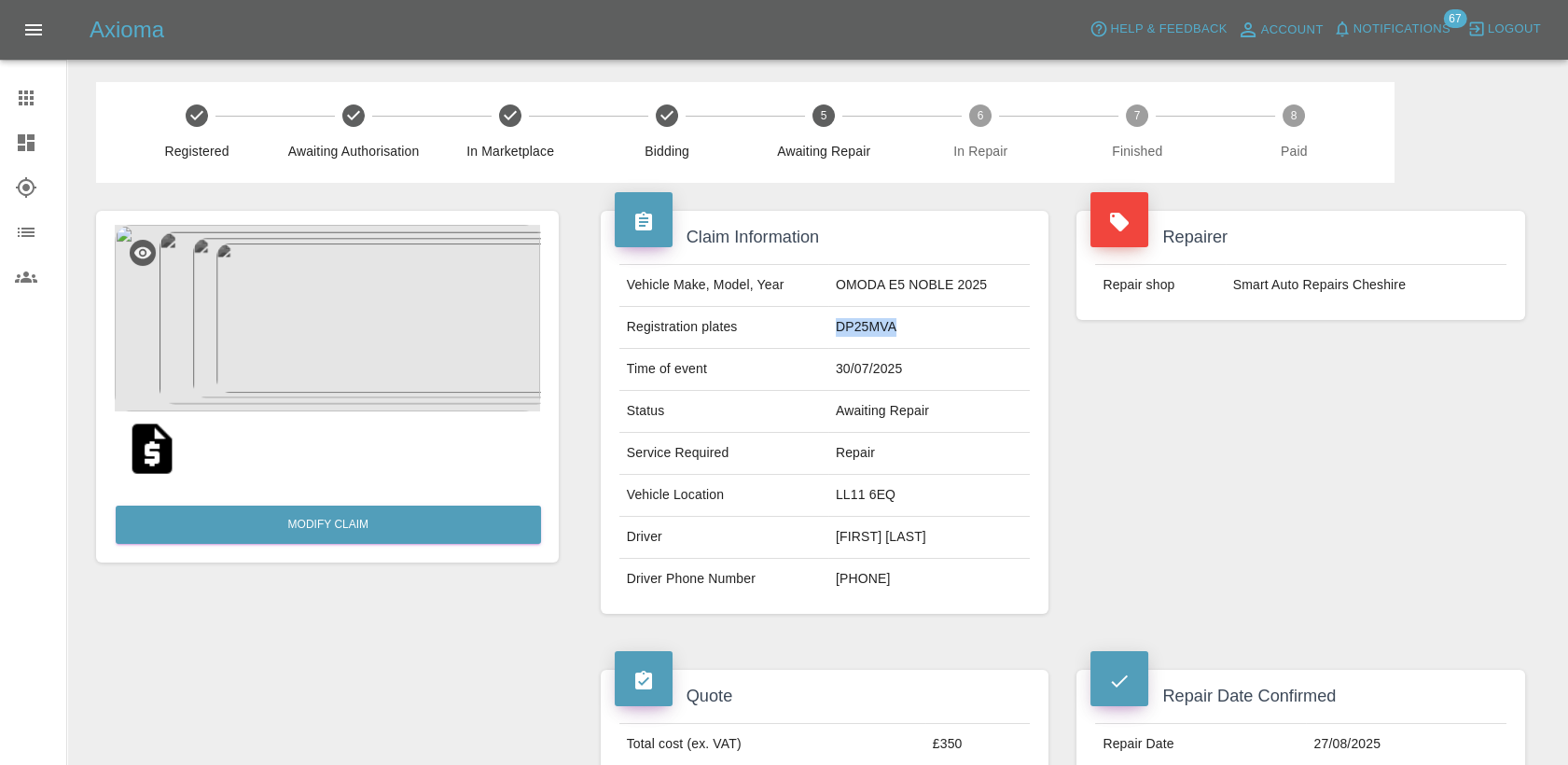 drag, startPoint x: 908, startPoint y: 330, endPoint x: 840, endPoint y: 337, distance: 68.35934 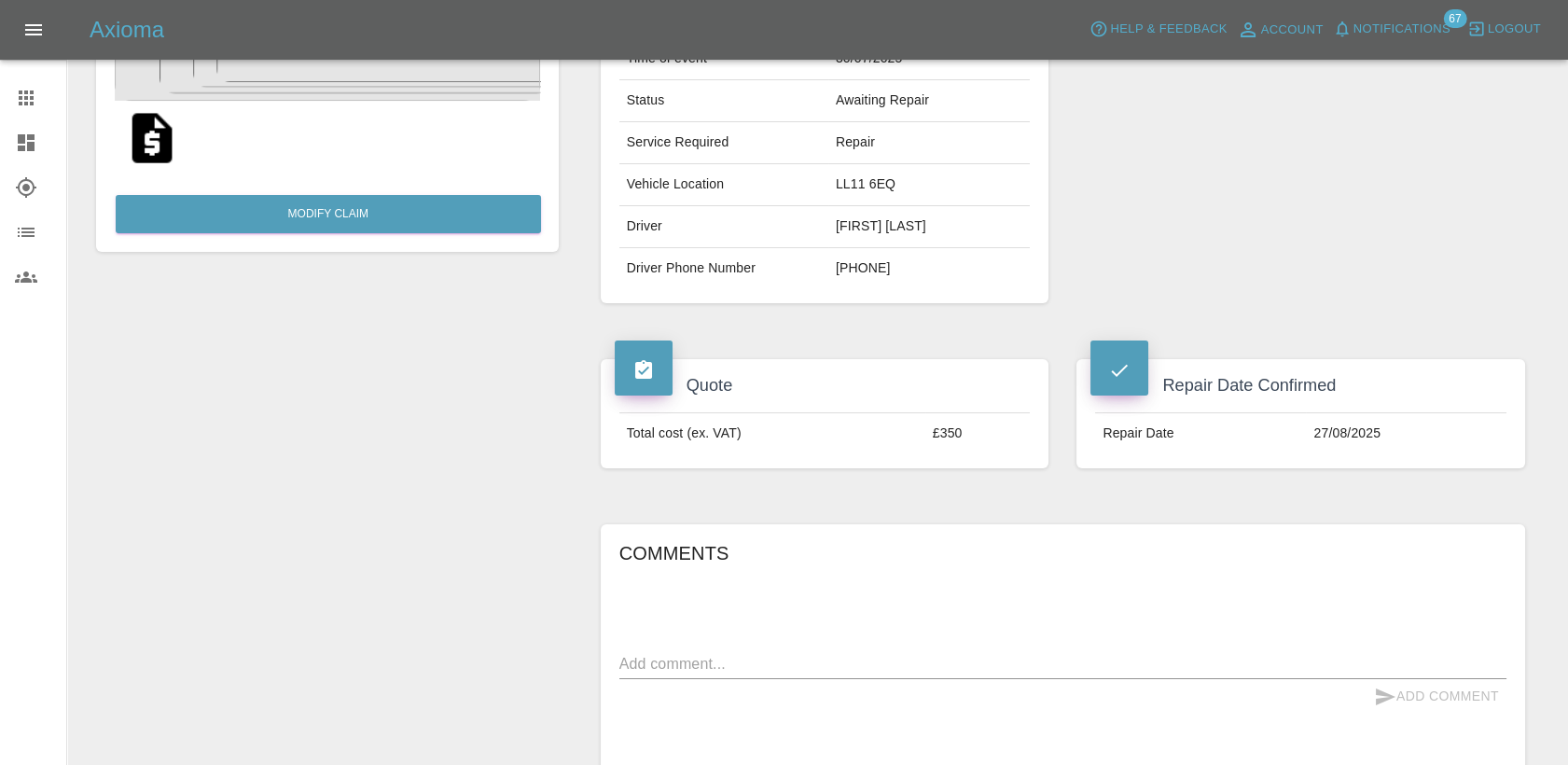 scroll, scrollTop: 0, scrollLeft: 0, axis: both 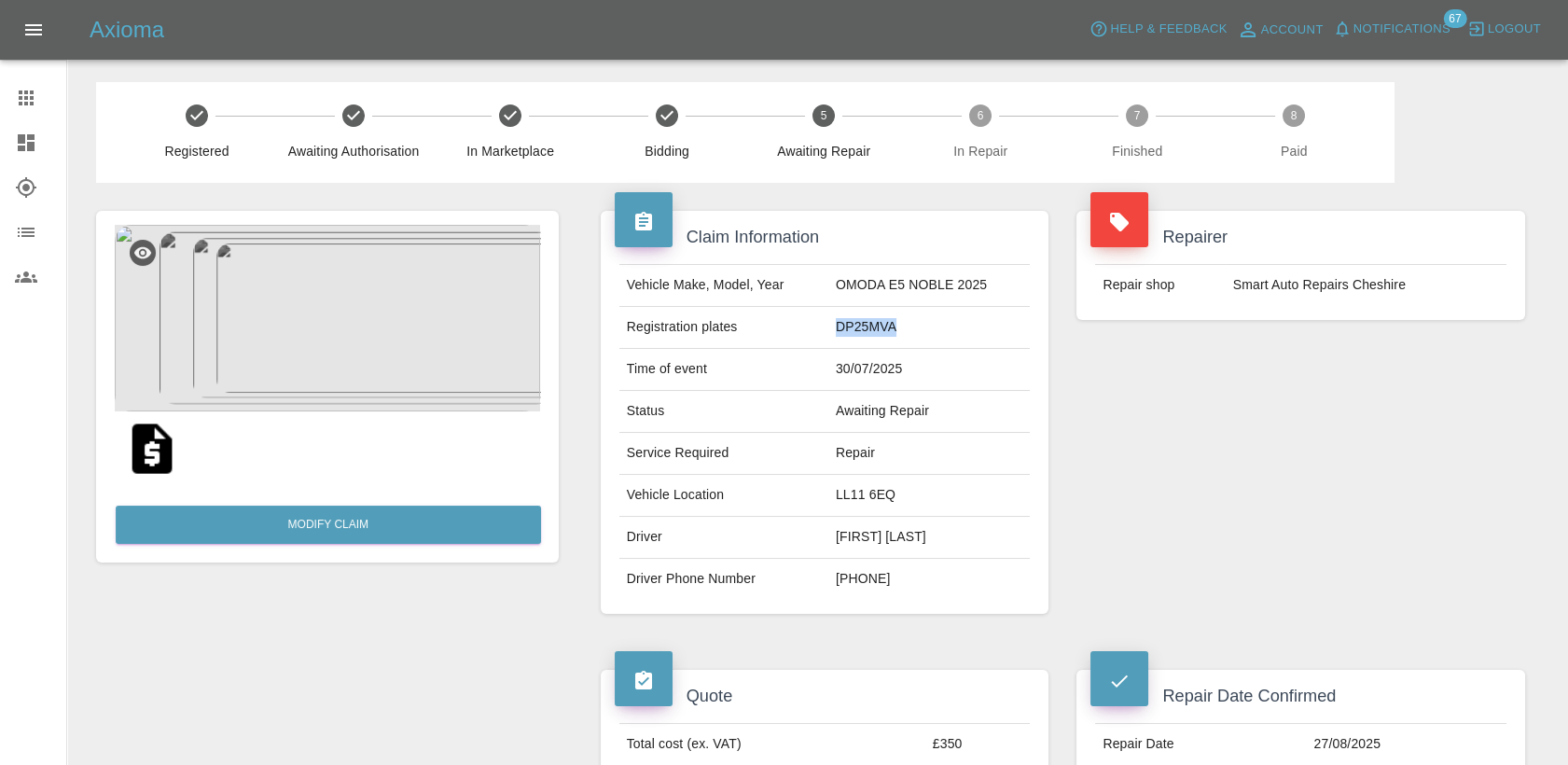 click at bounding box center (327, 318) 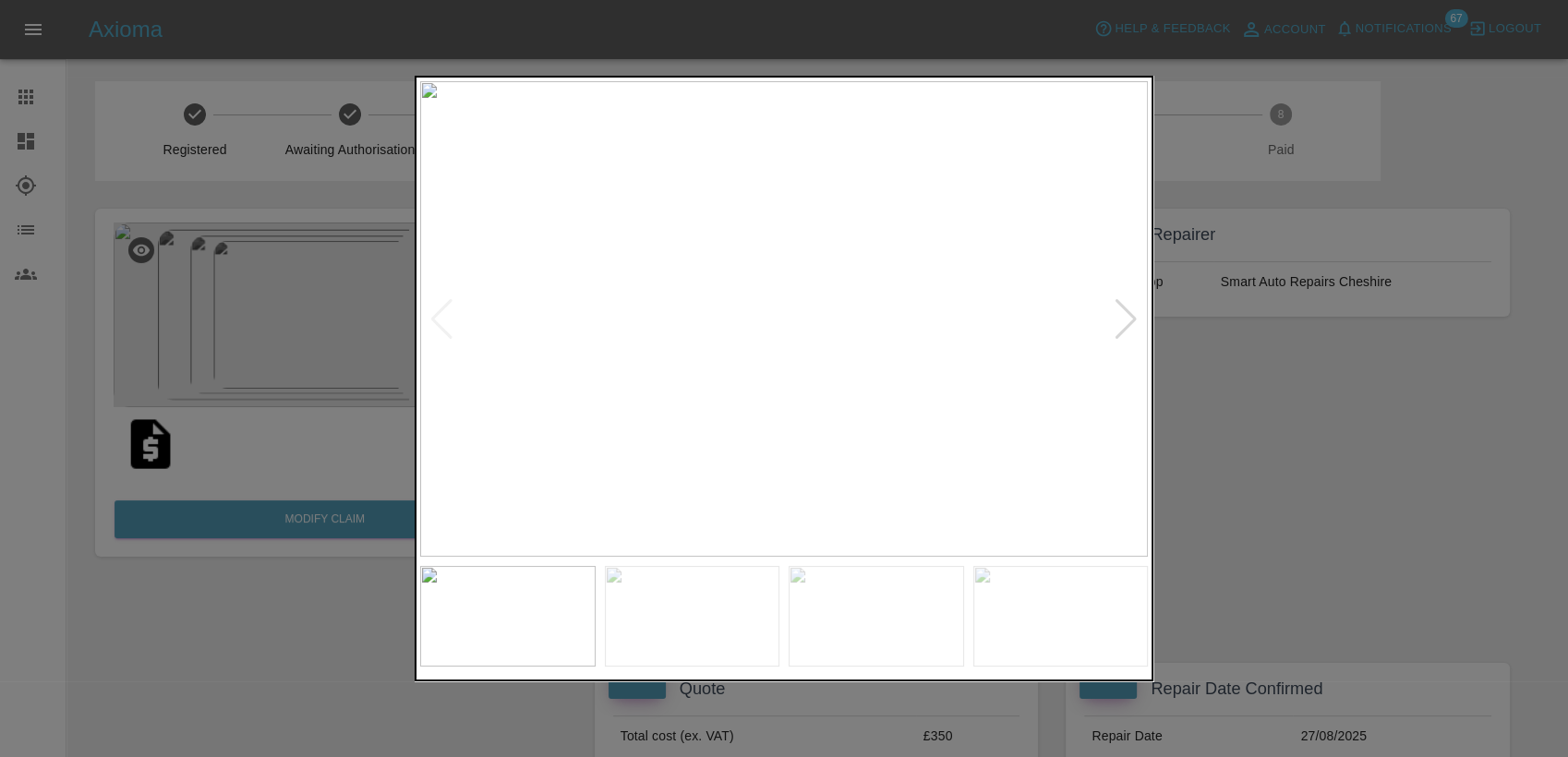 click at bounding box center [1126, 319] 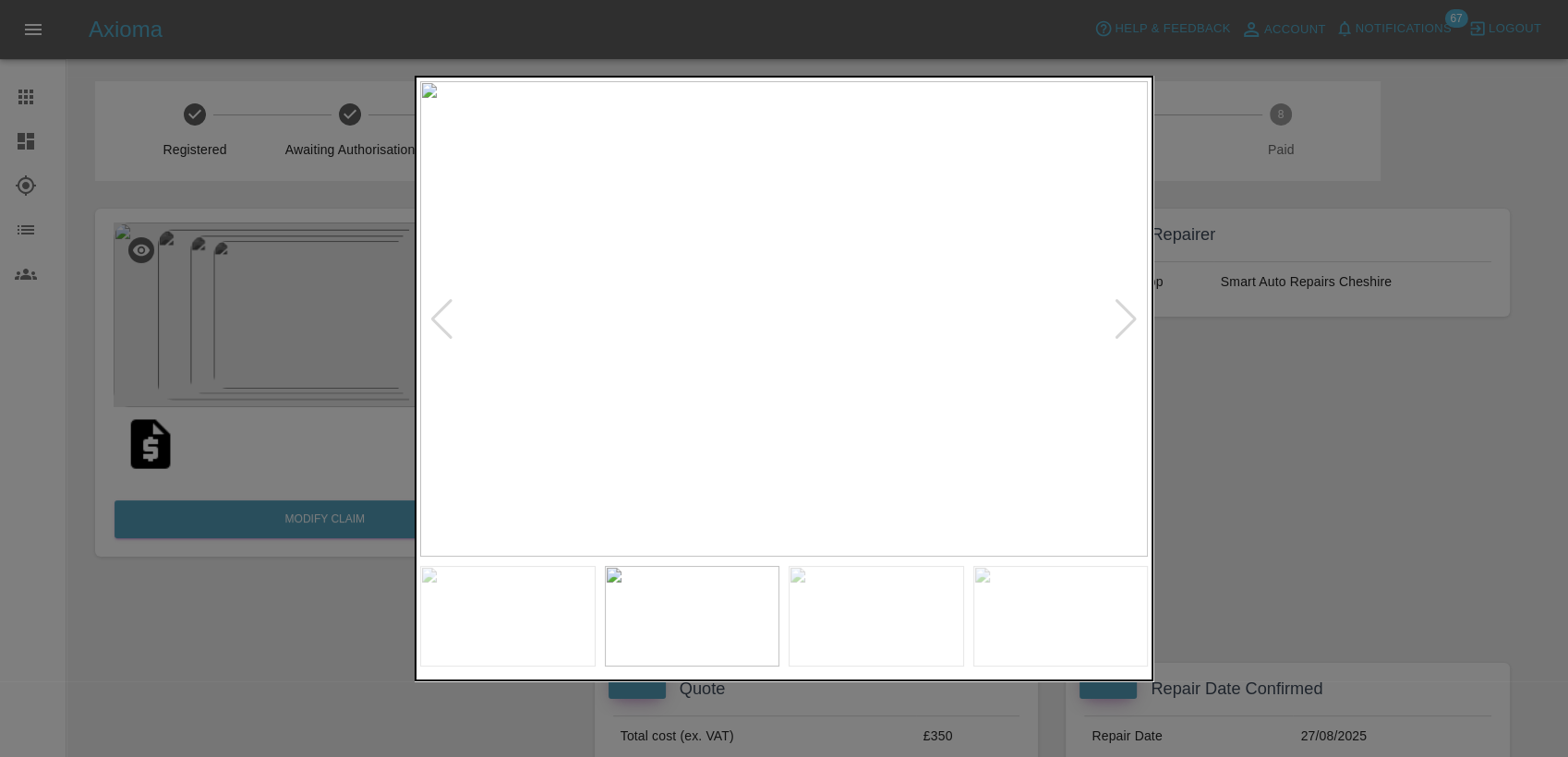 click at bounding box center (1126, 319) 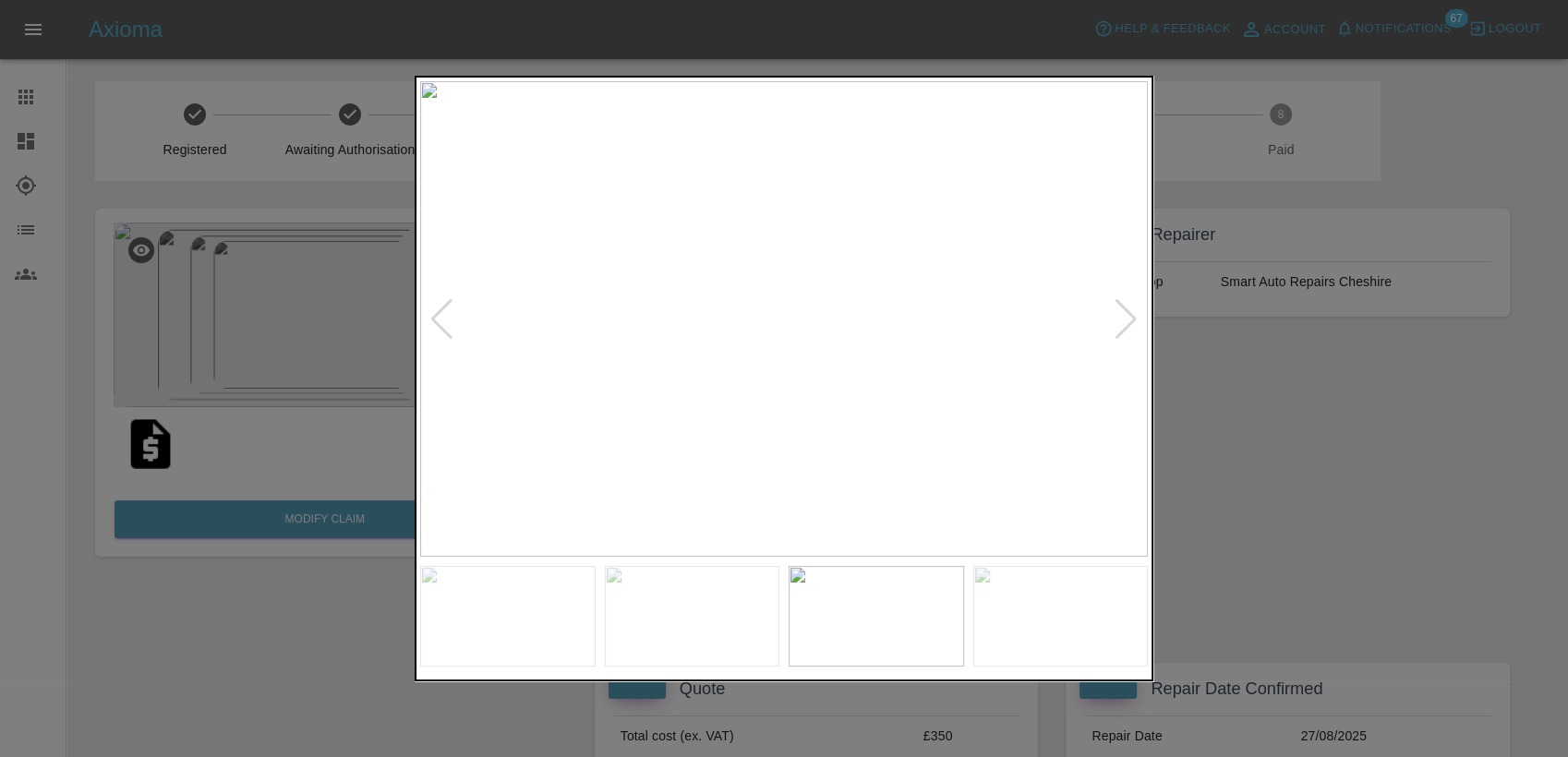 click at bounding box center (1126, 319) 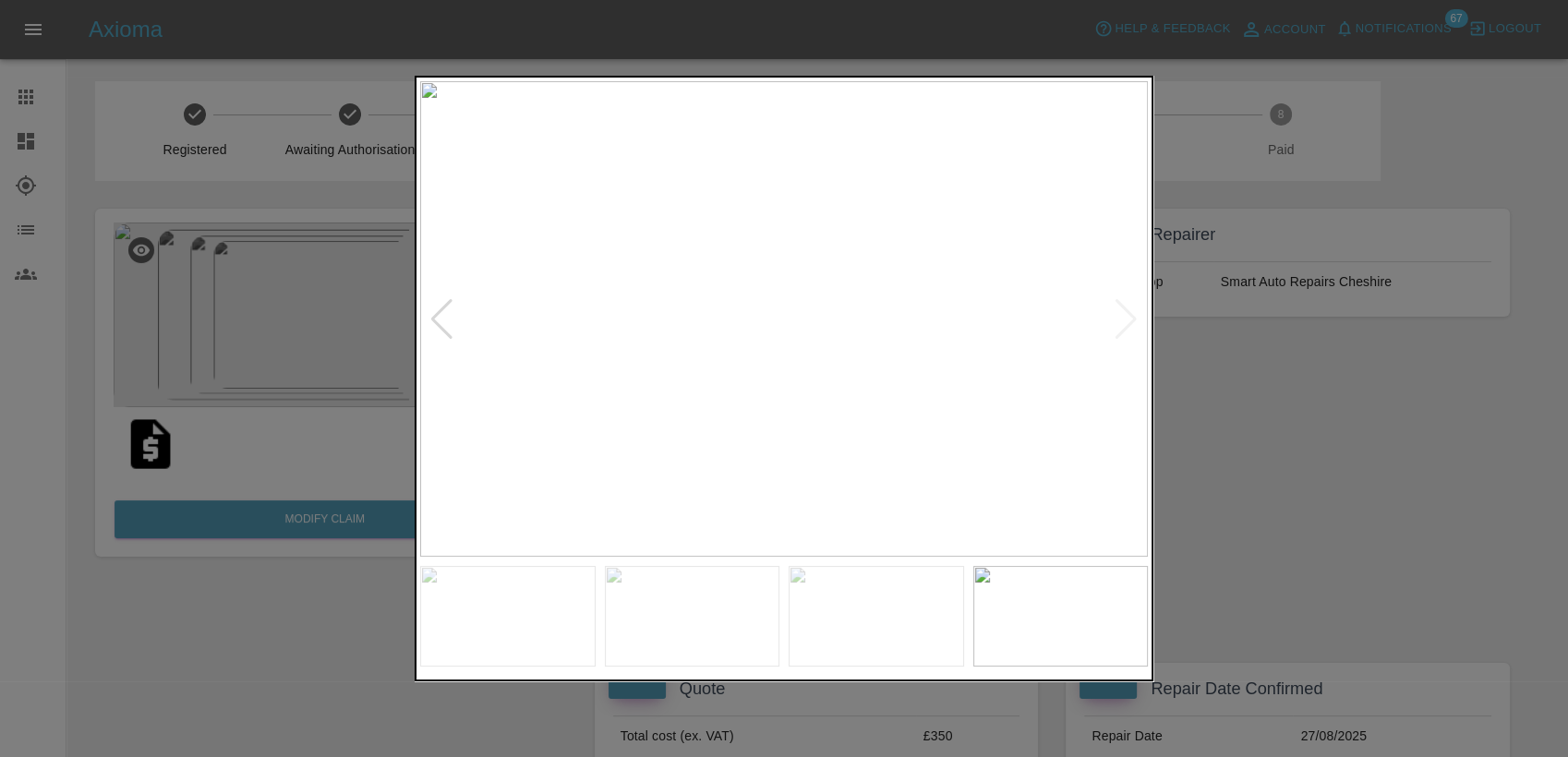 click at bounding box center (784, 318) 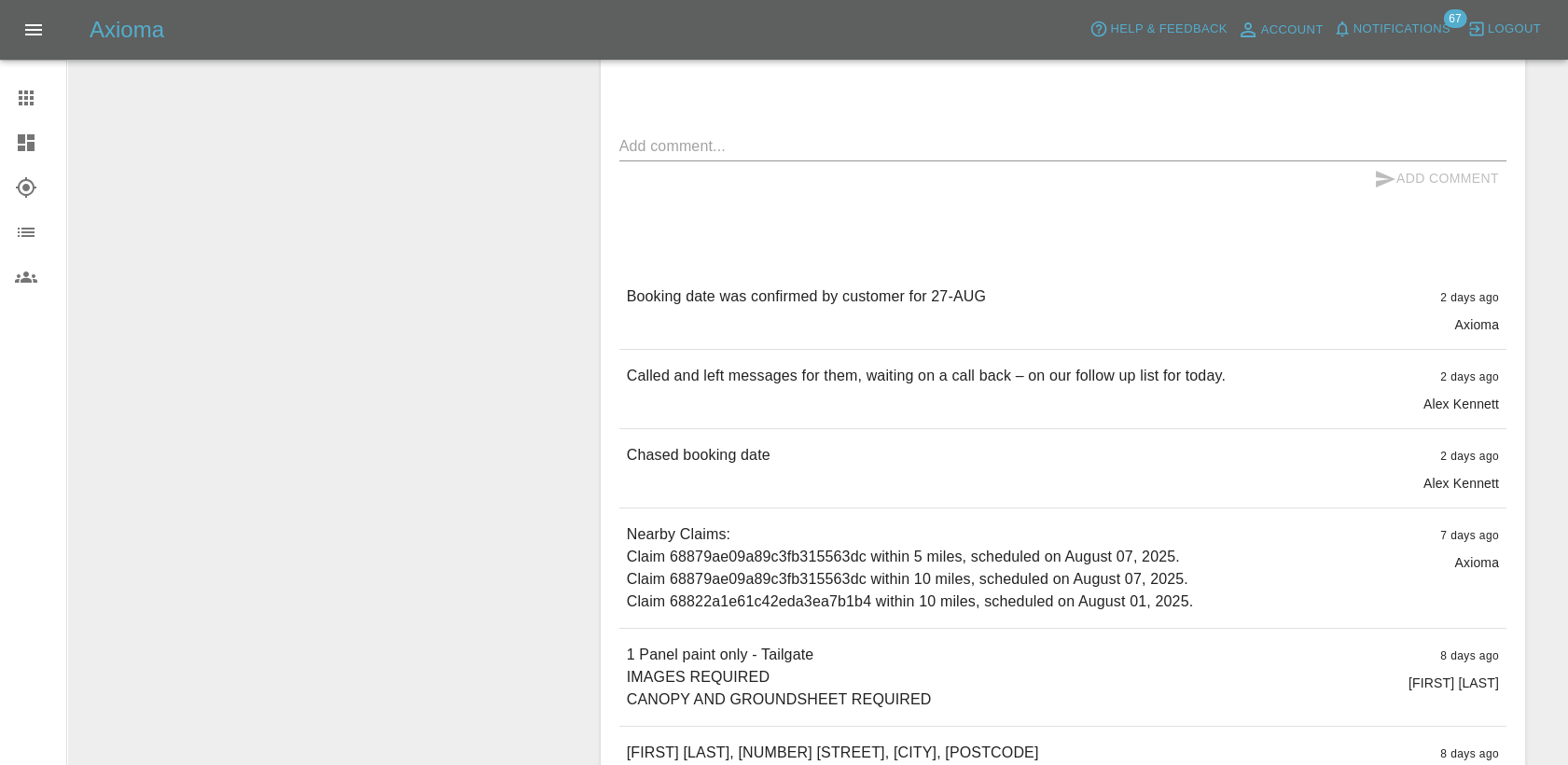 click on "Nearby Claims:
Claim 68879ae09a89c3fb315563dc within 5 miles, scheduled on August 07, 2025.
Claim 68879ae09a89c3fb315563dc within 10 miles, scheduled on August 07, 2025.
Claim 68822a1e61c42eda3ea7b1b4 within 10 miles, scheduled on August 01, 2025." at bounding box center [910, 568] 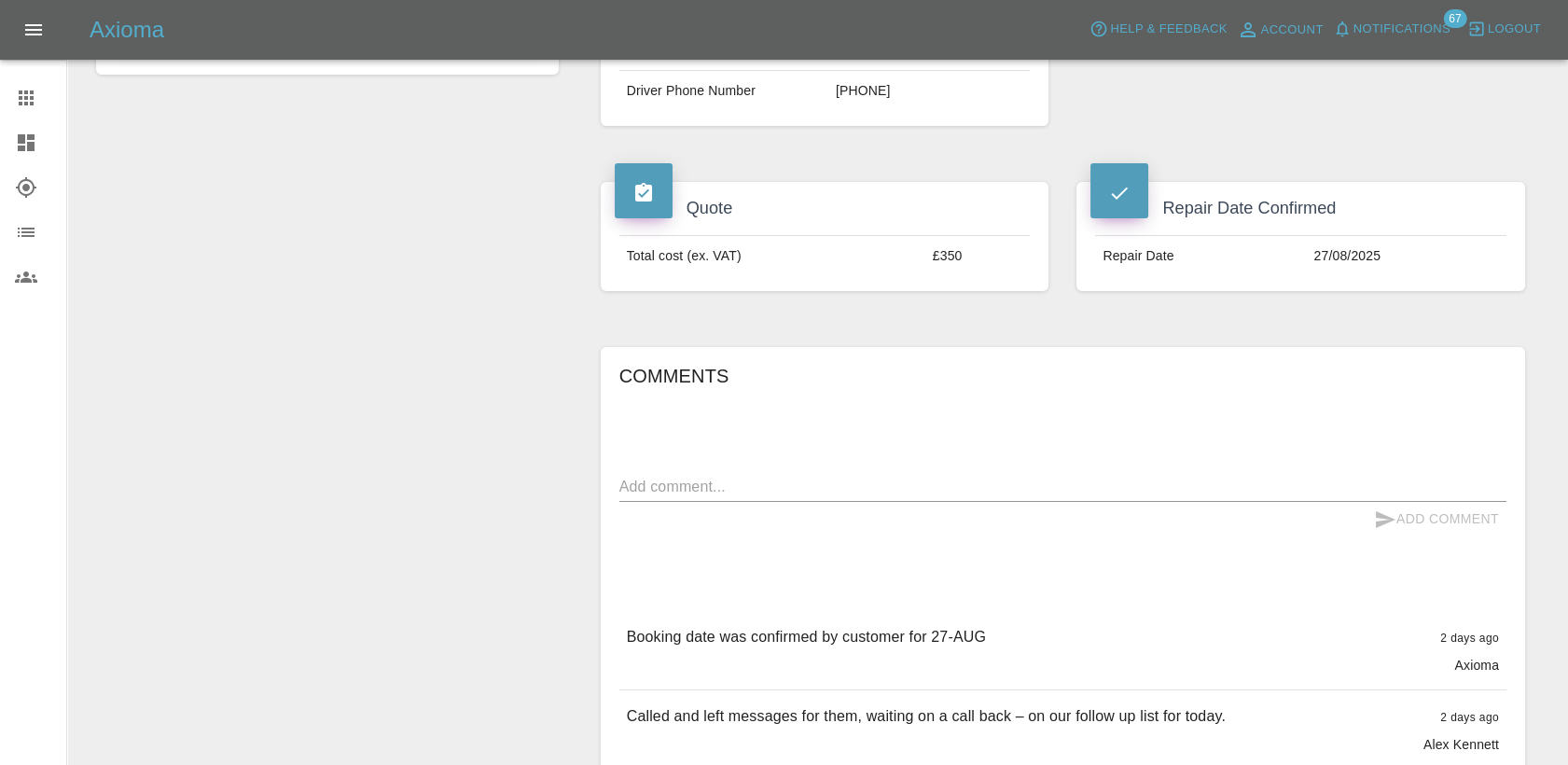 scroll, scrollTop: 0, scrollLeft: 0, axis: both 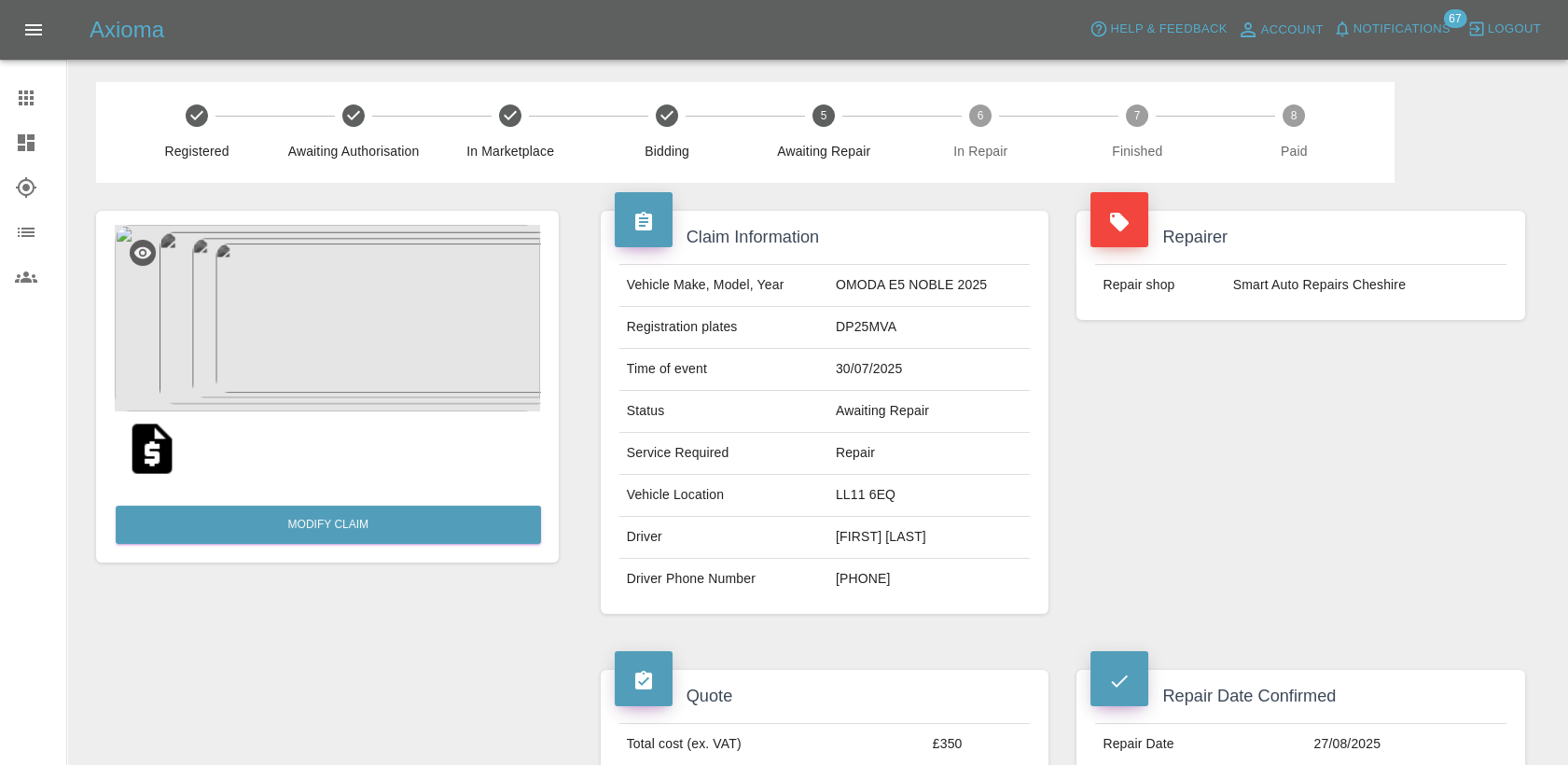 click at bounding box center (152, 449) 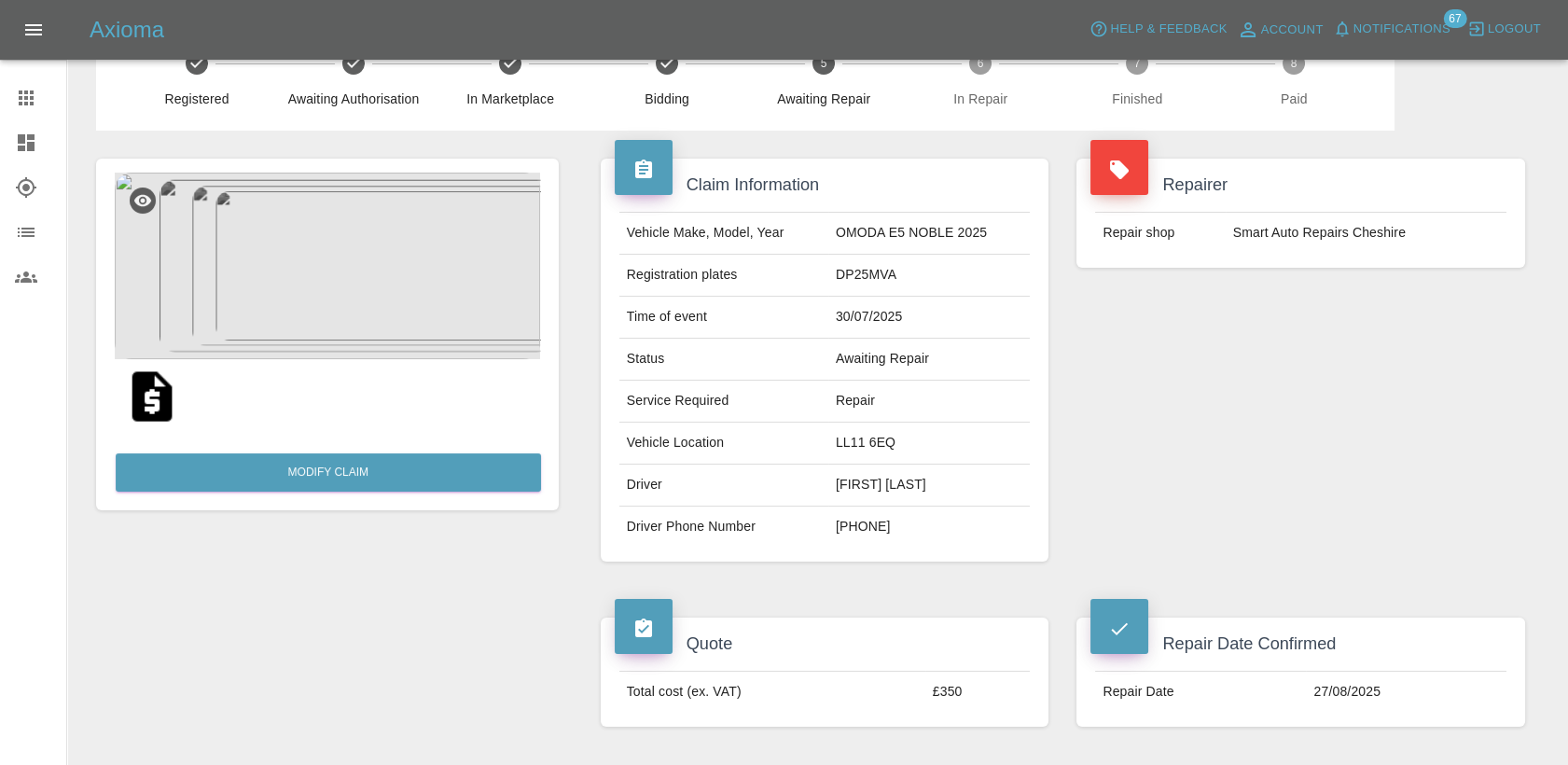 scroll, scrollTop: 0, scrollLeft: 0, axis: both 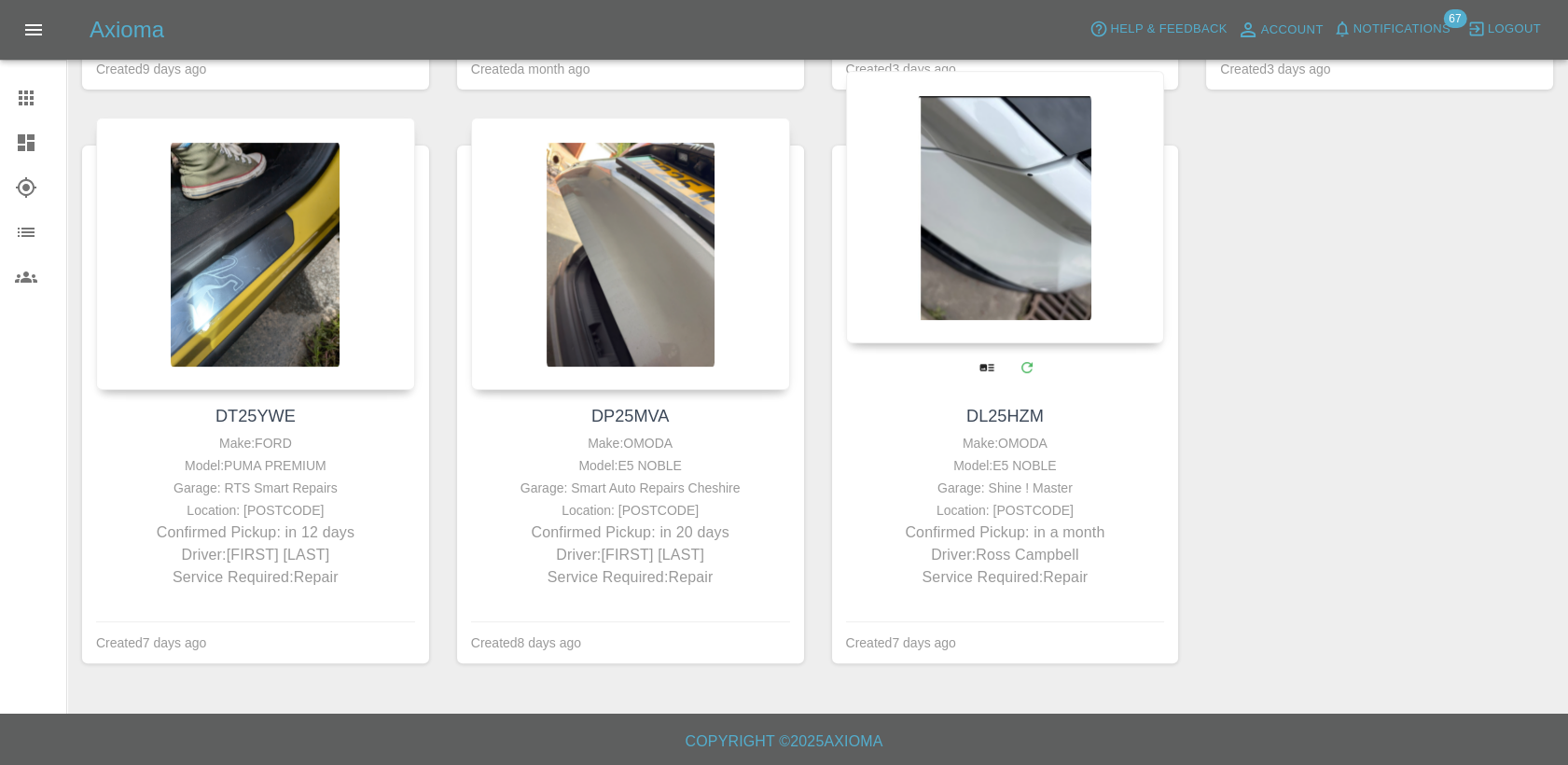 click at bounding box center [1006, 207] 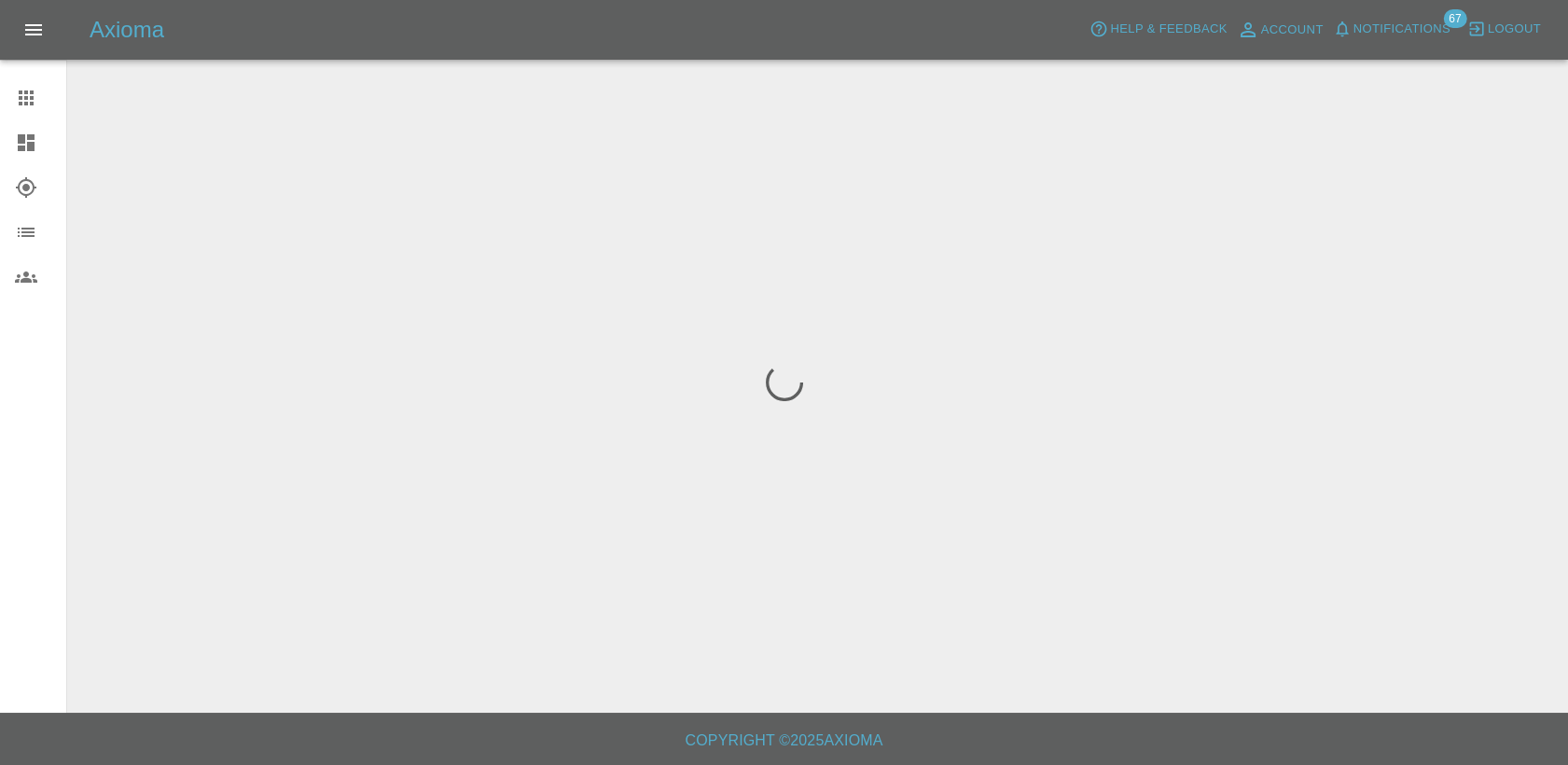scroll, scrollTop: 0, scrollLeft: 0, axis: both 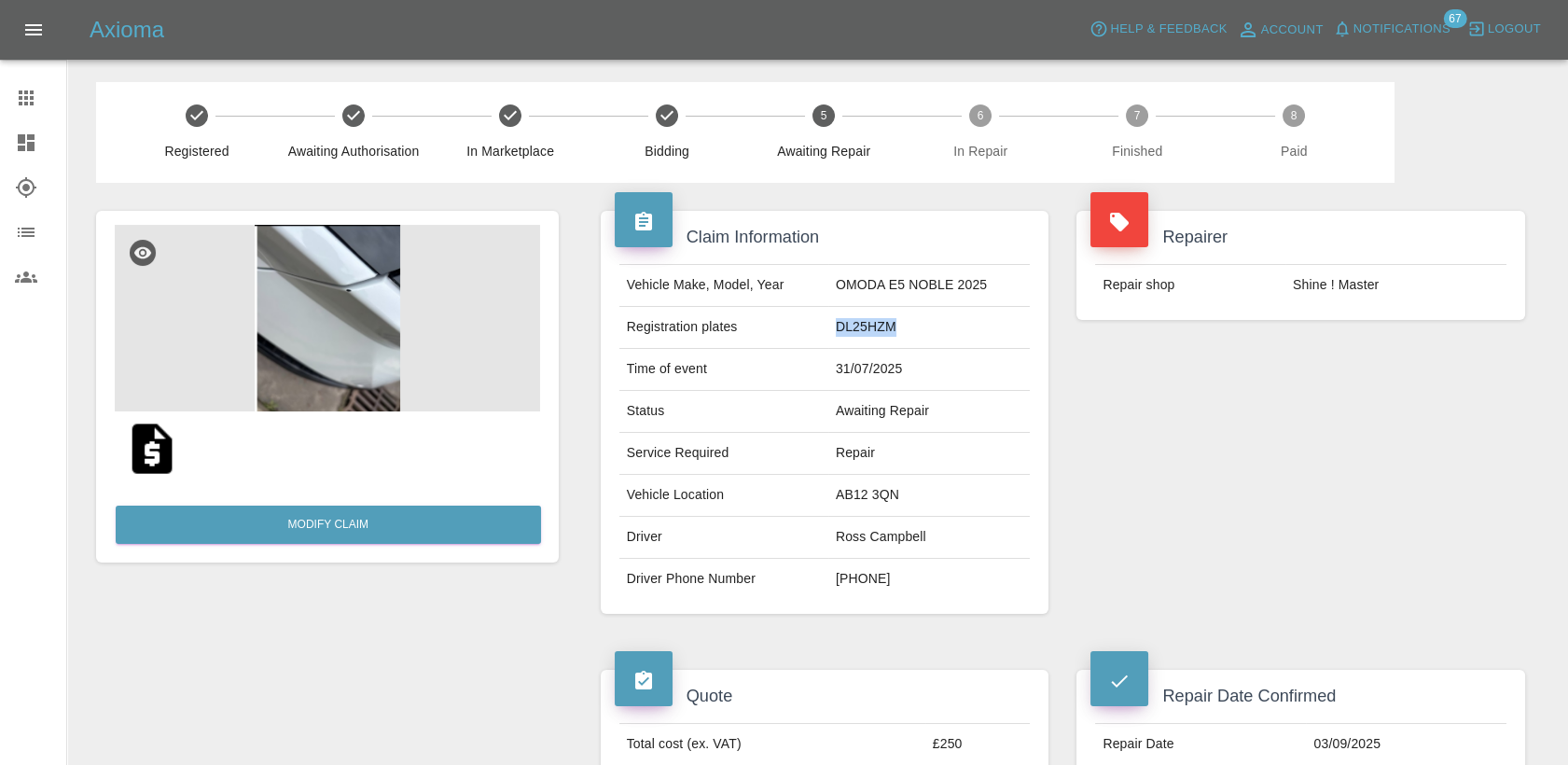 drag, startPoint x: 900, startPoint y: 321, endPoint x: 825, endPoint y: 332, distance: 75.80237 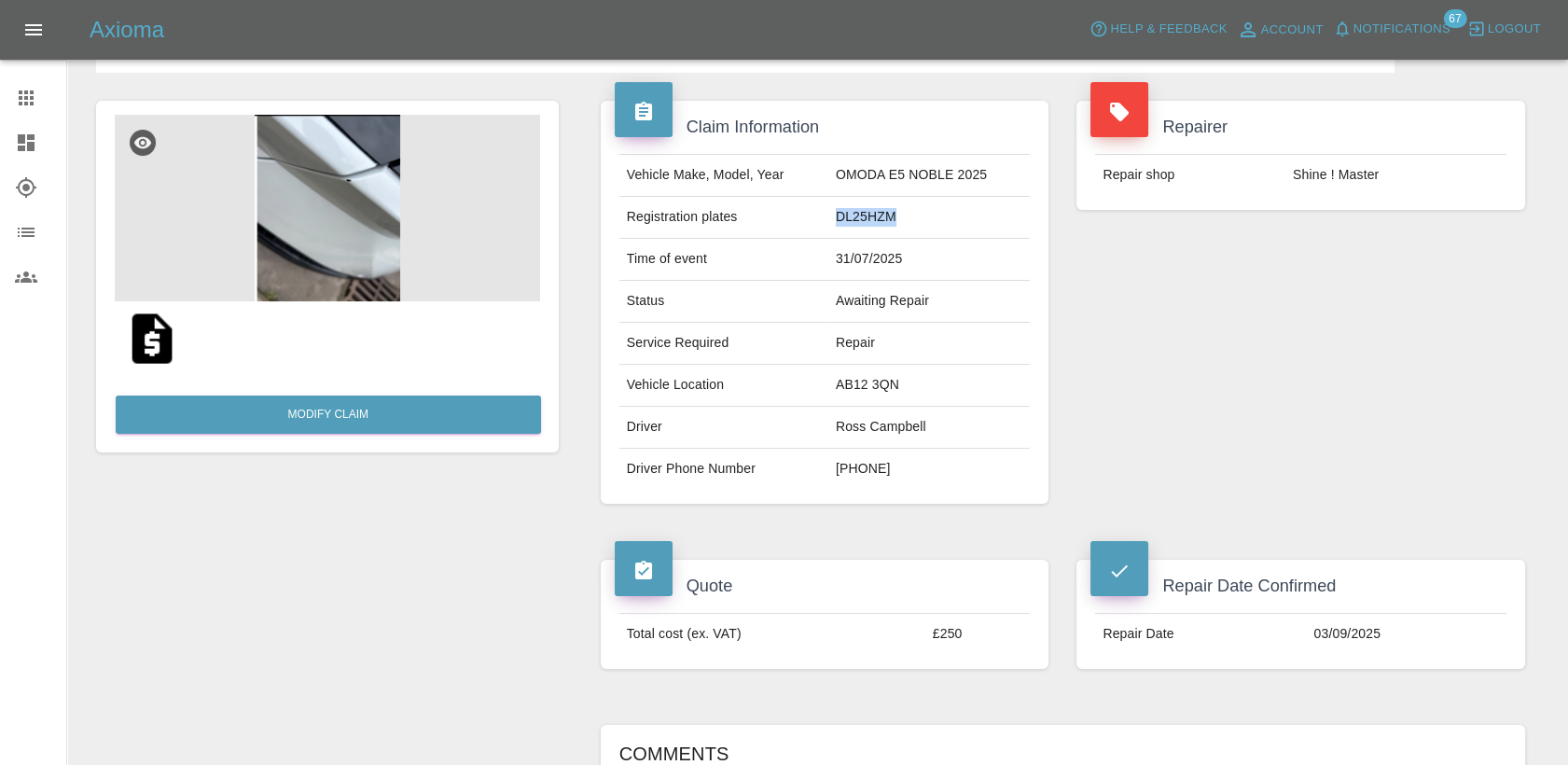 scroll, scrollTop: 0, scrollLeft: 0, axis: both 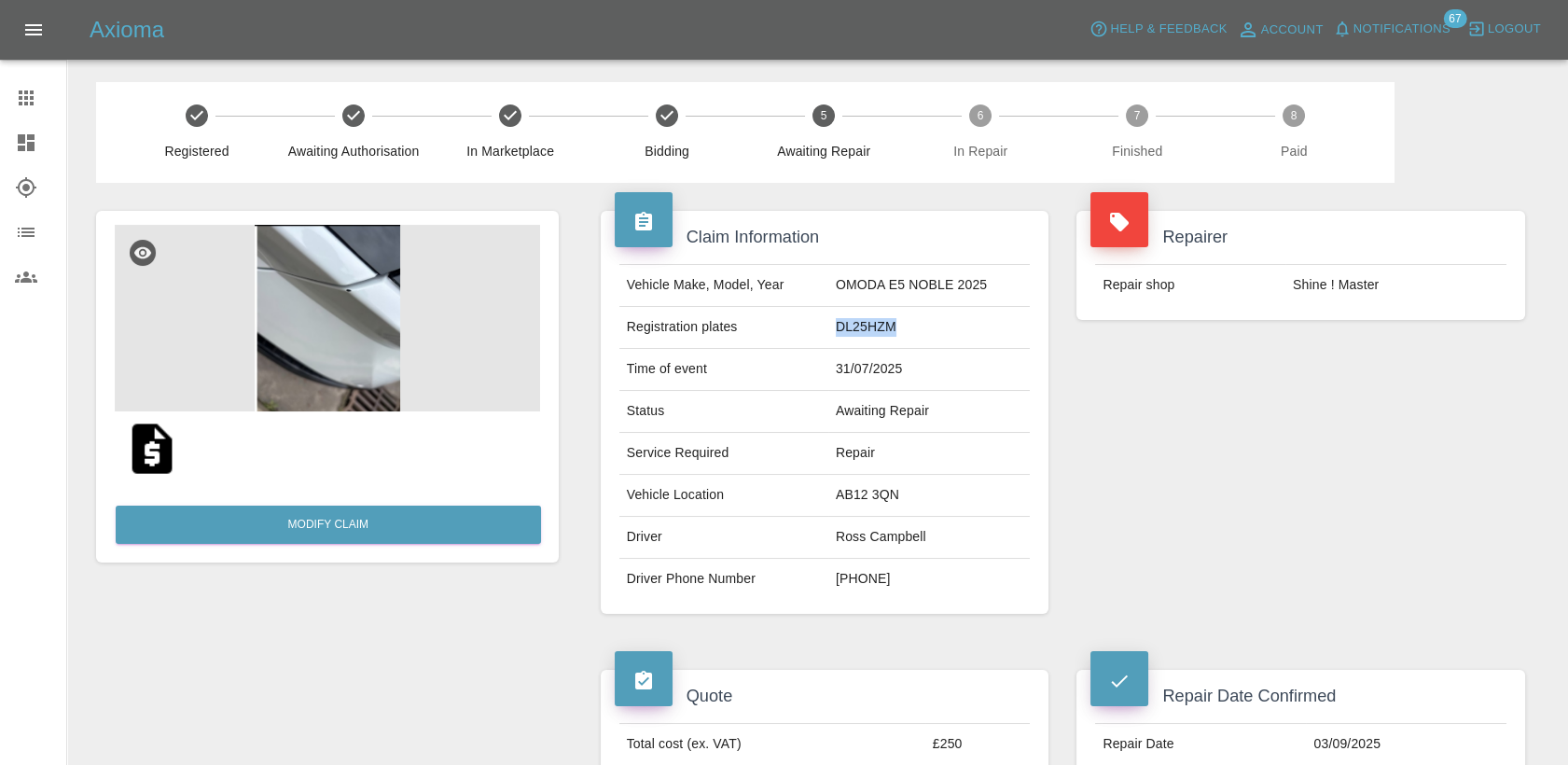 drag, startPoint x: 159, startPoint y: 445, endPoint x: 191, endPoint y: 450, distance: 32.38827 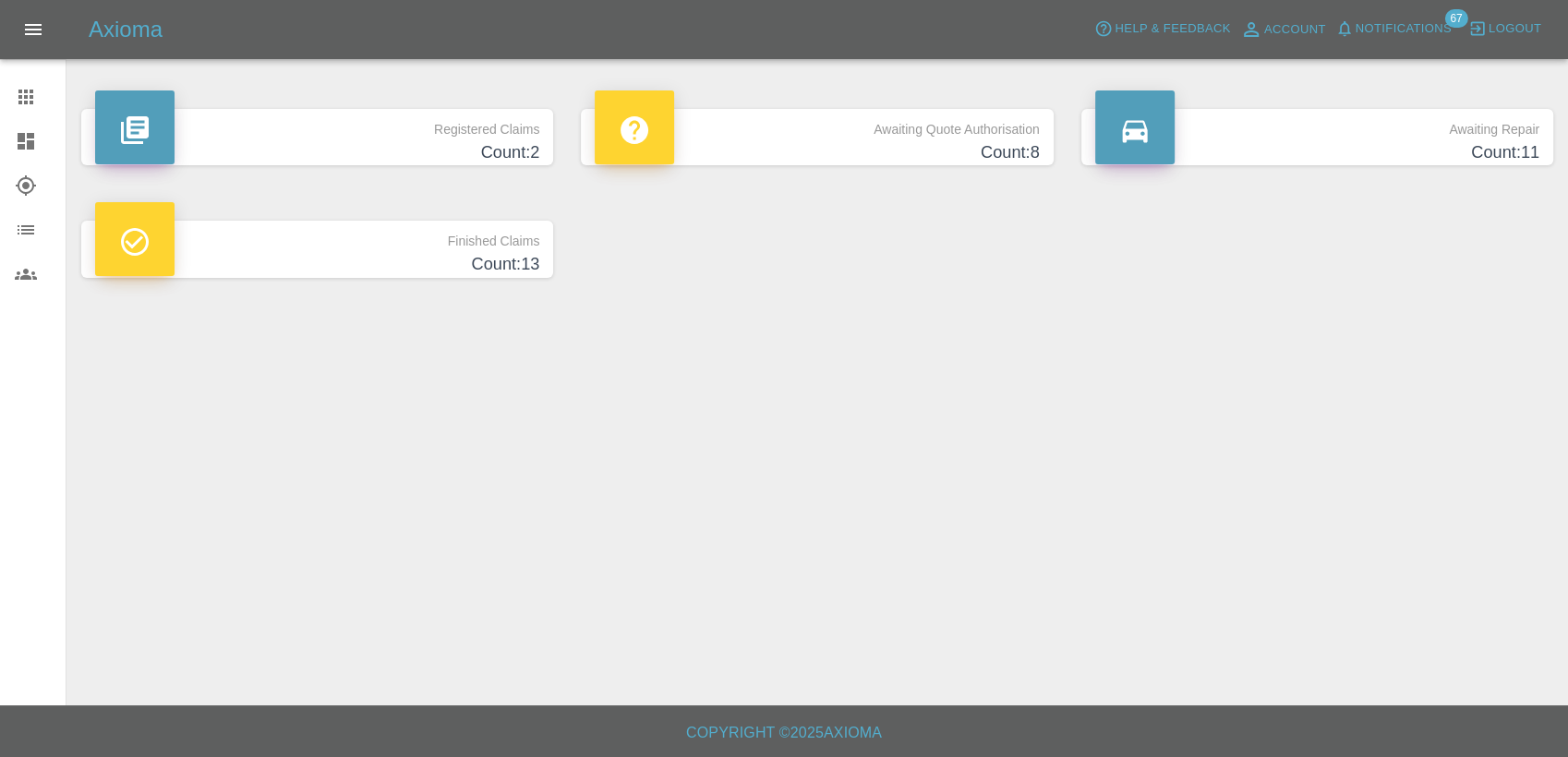 click on "Count:  13" at bounding box center [317, 264] 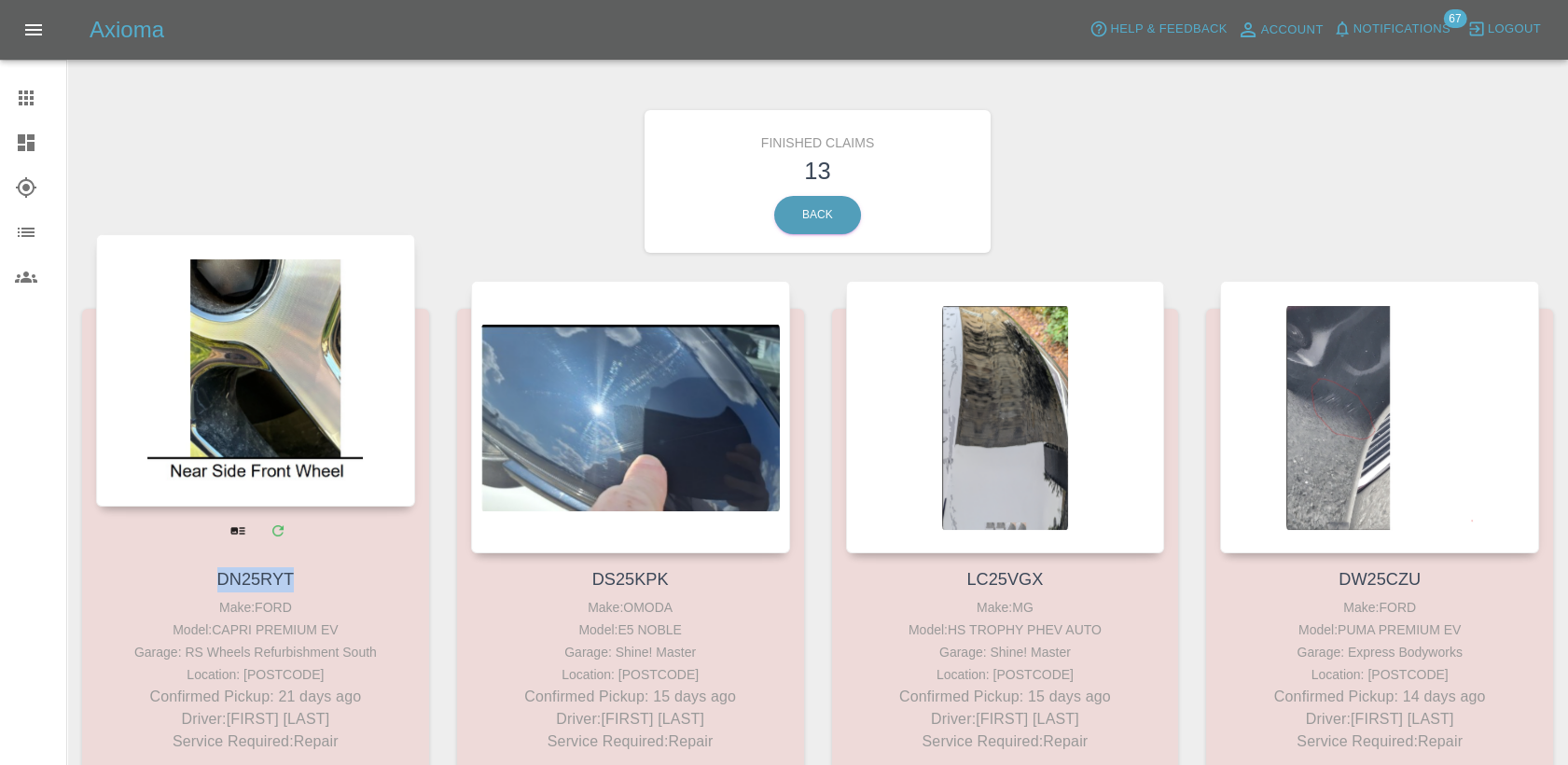 drag, startPoint x: 293, startPoint y: 581, endPoint x: 205, endPoint y: 585, distance: 88.09086 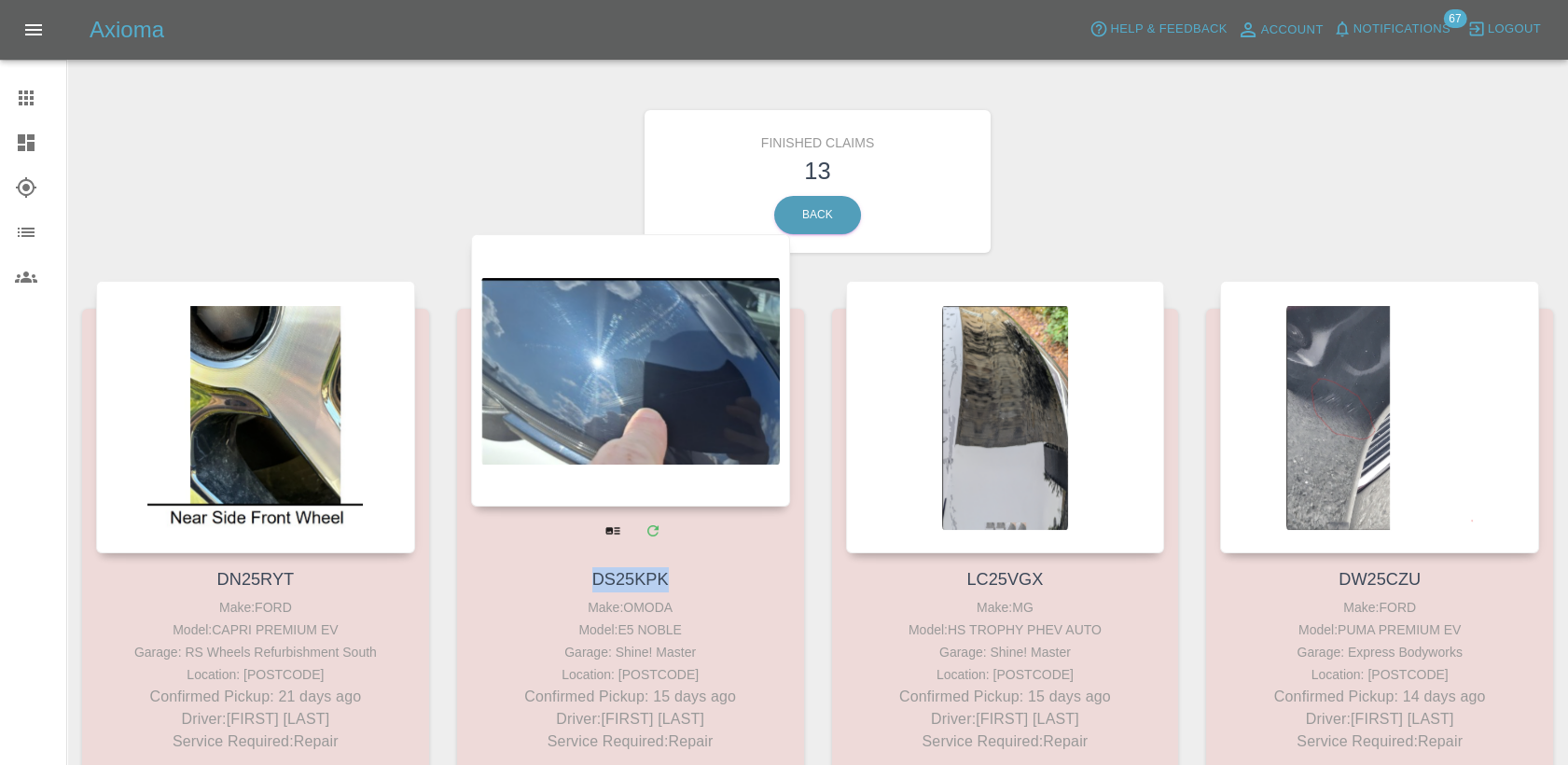 drag, startPoint x: 675, startPoint y: 586, endPoint x: 589, endPoint y: 586, distance: 86 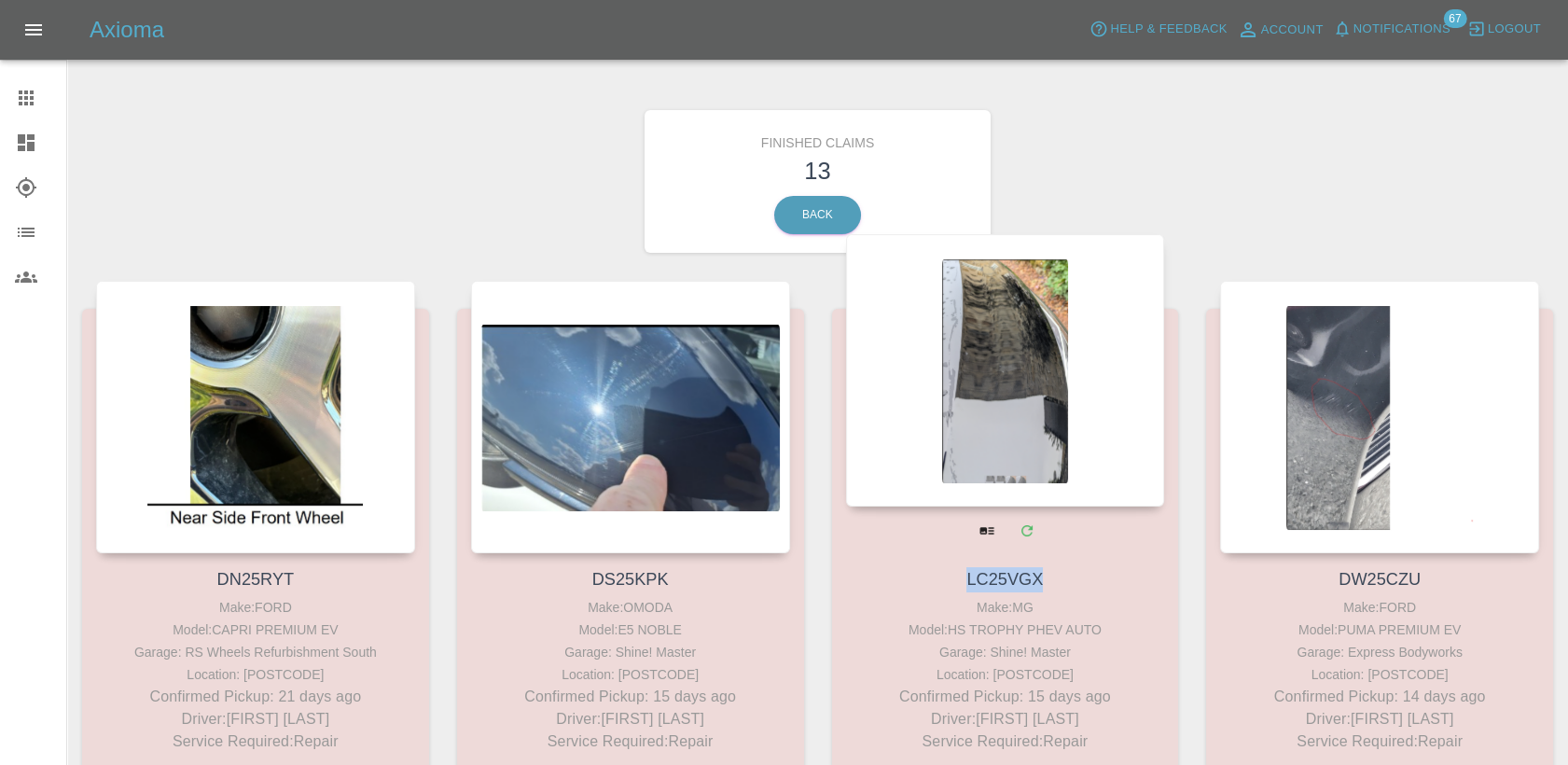 drag, startPoint x: 1049, startPoint y: 582, endPoint x: 967, endPoint y: 588, distance: 82.21922 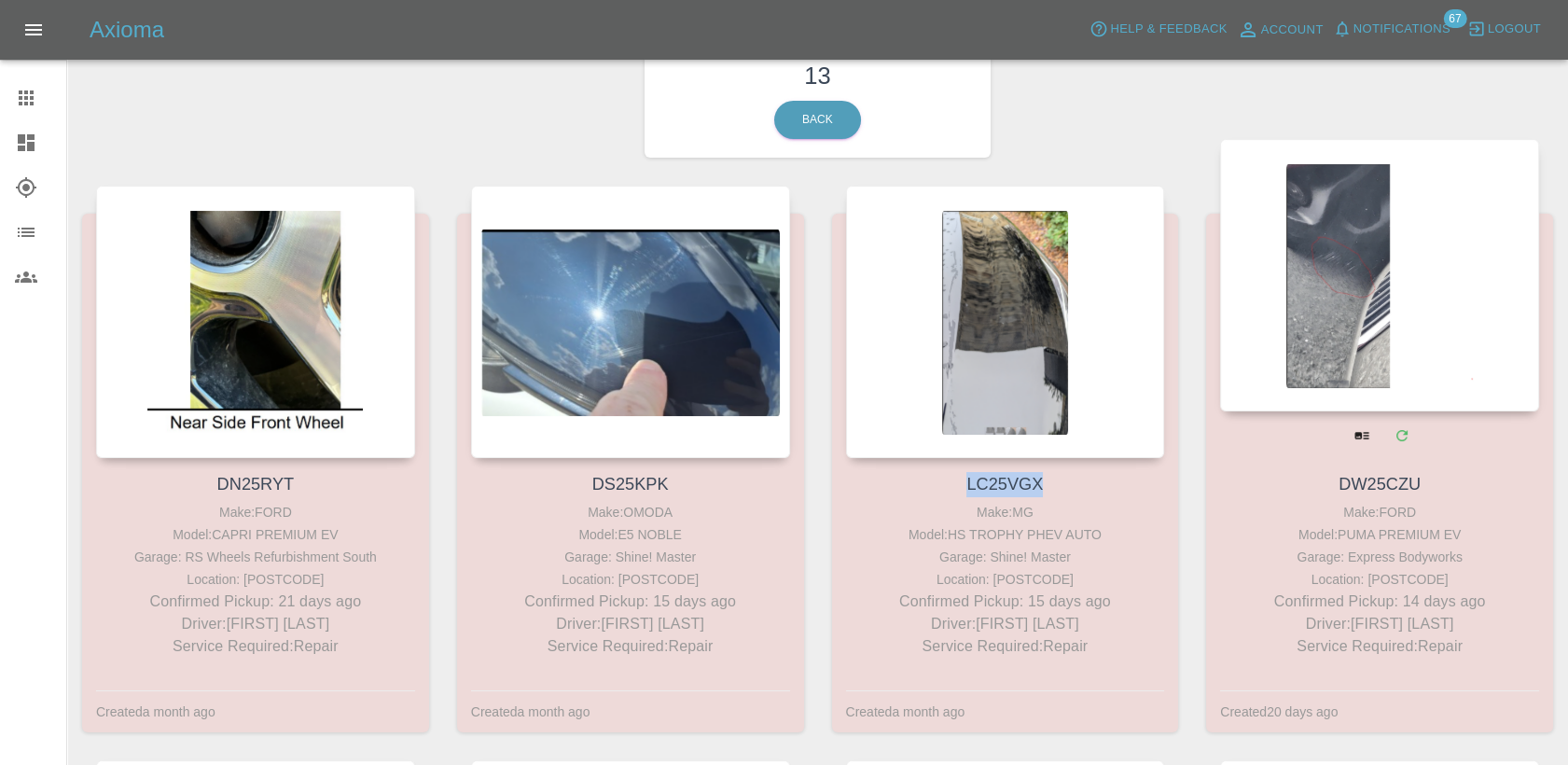 scroll, scrollTop: 207, scrollLeft: 0, axis: vertical 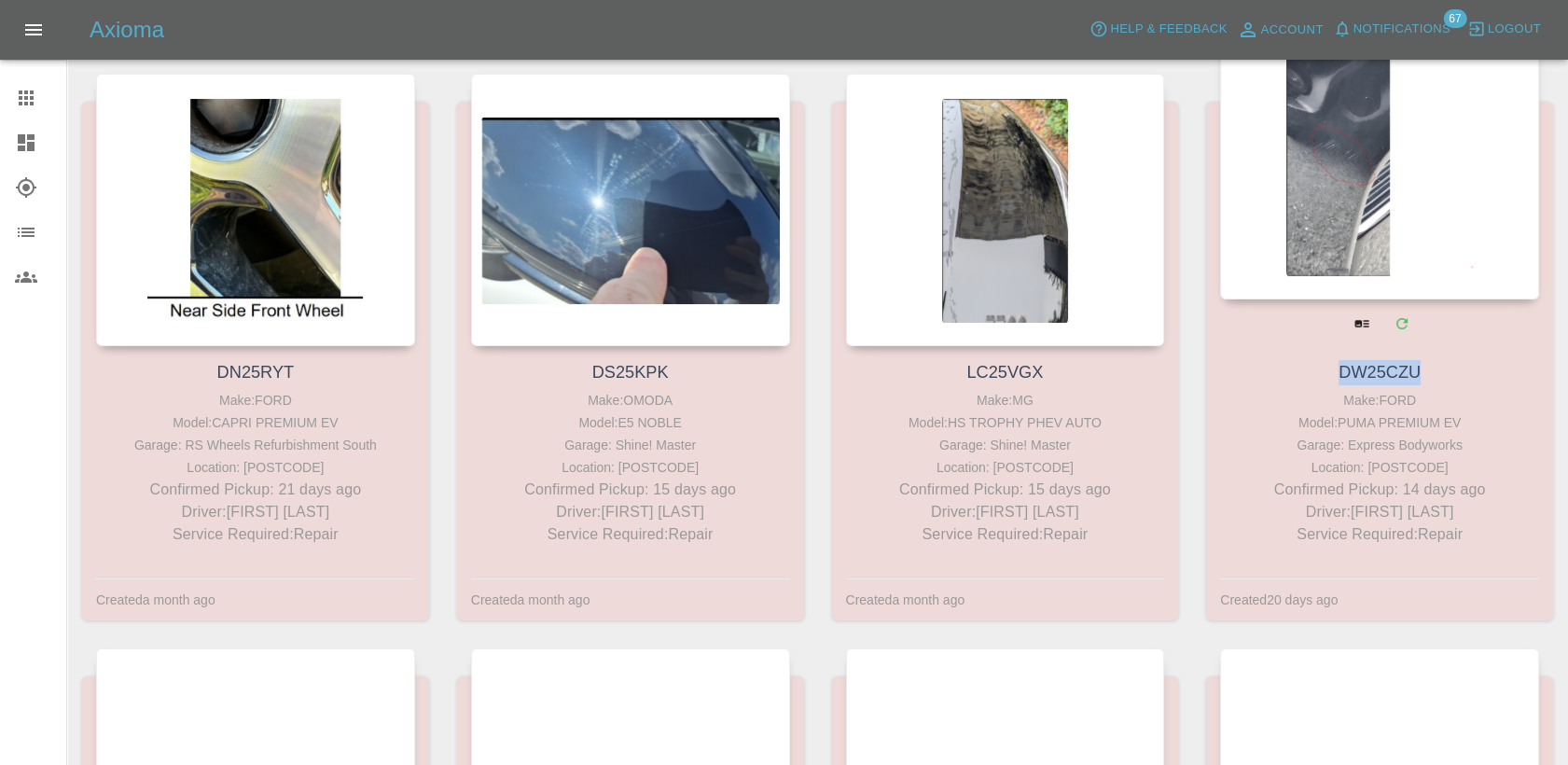 drag, startPoint x: 1423, startPoint y: 367, endPoint x: 1314, endPoint y: 377, distance: 109.45775 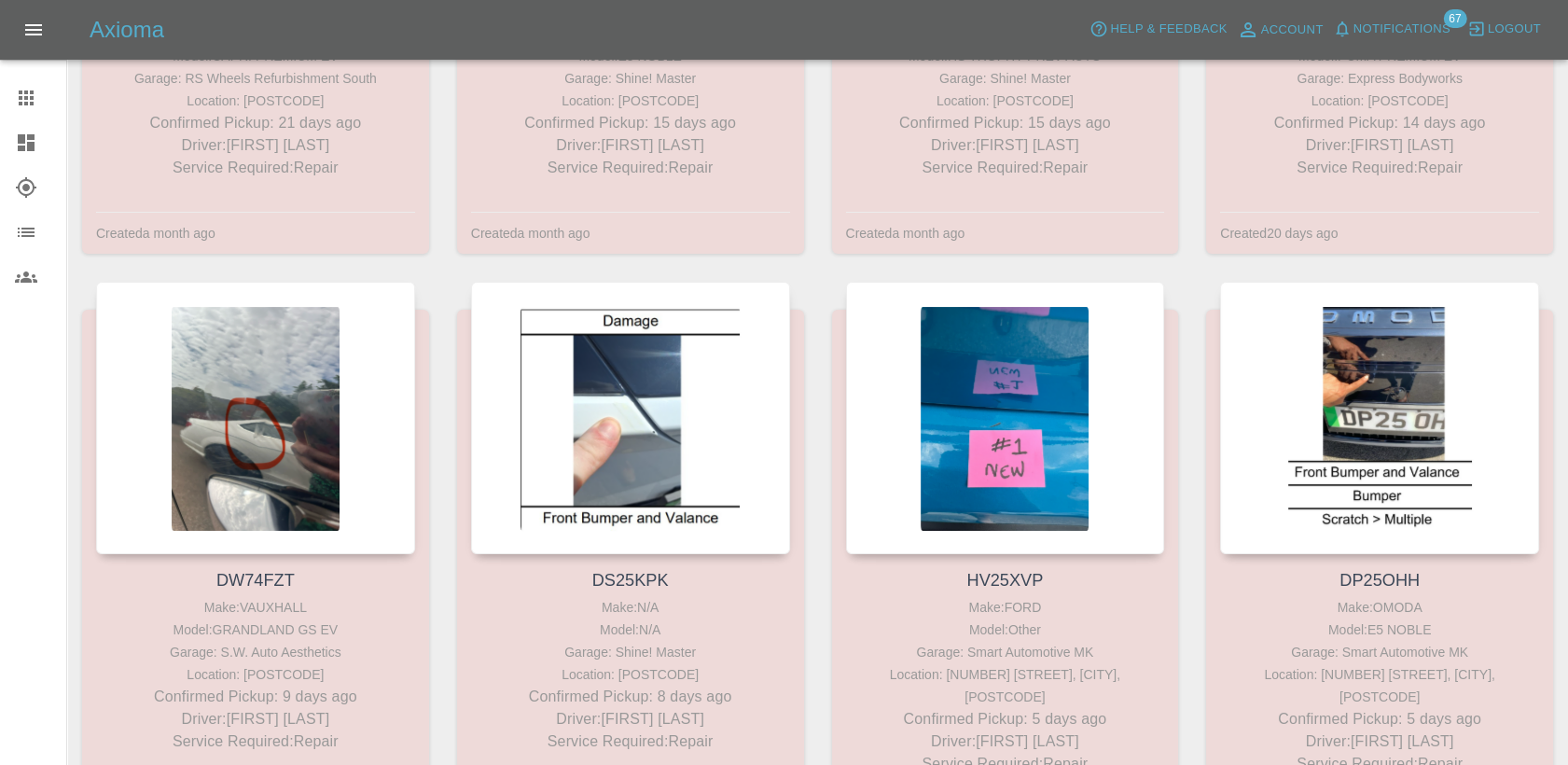 scroll, scrollTop: 621, scrollLeft: 0, axis: vertical 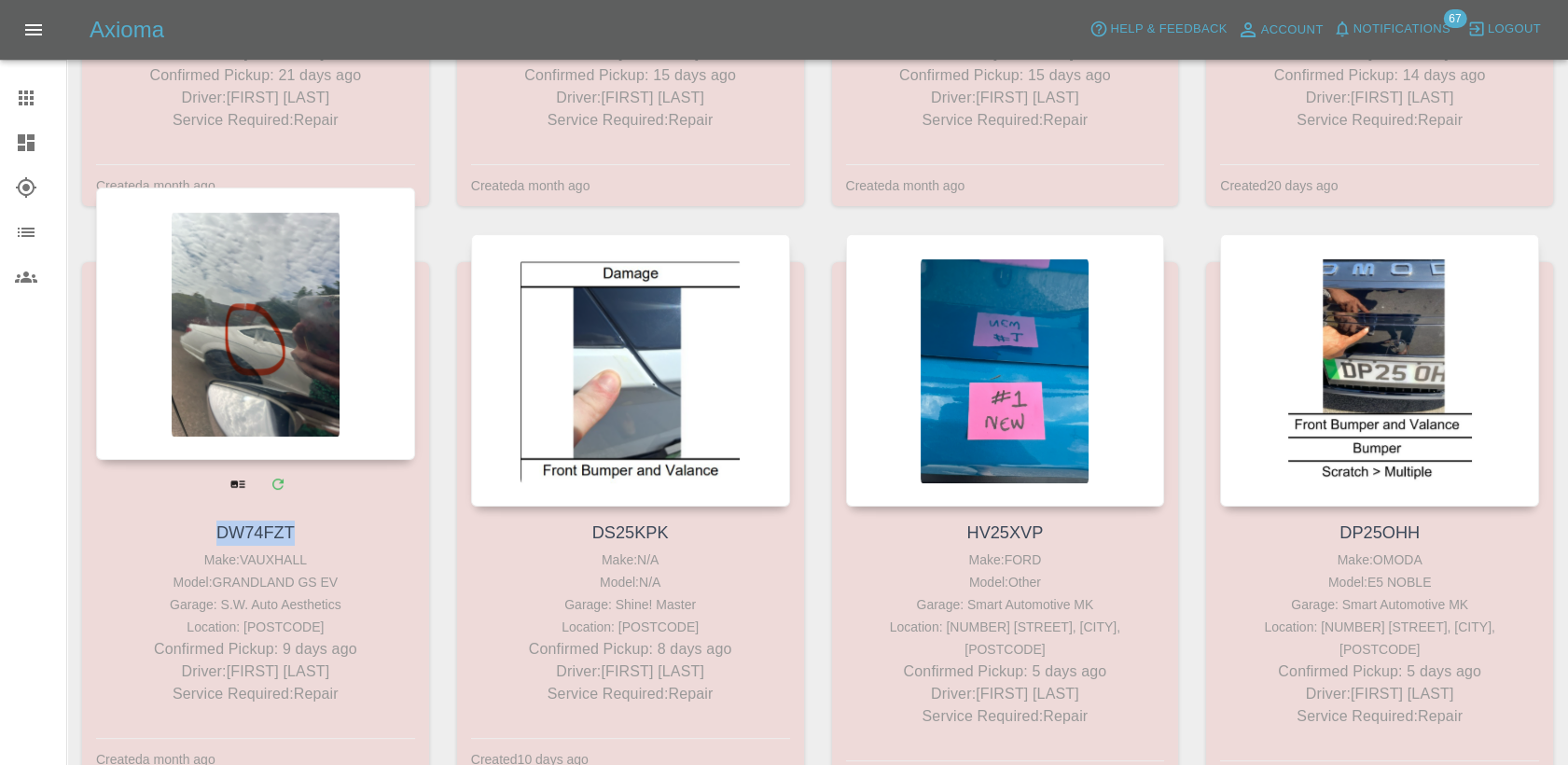 drag, startPoint x: 266, startPoint y: 533, endPoint x: 181, endPoint y: 534, distance: 85.00588 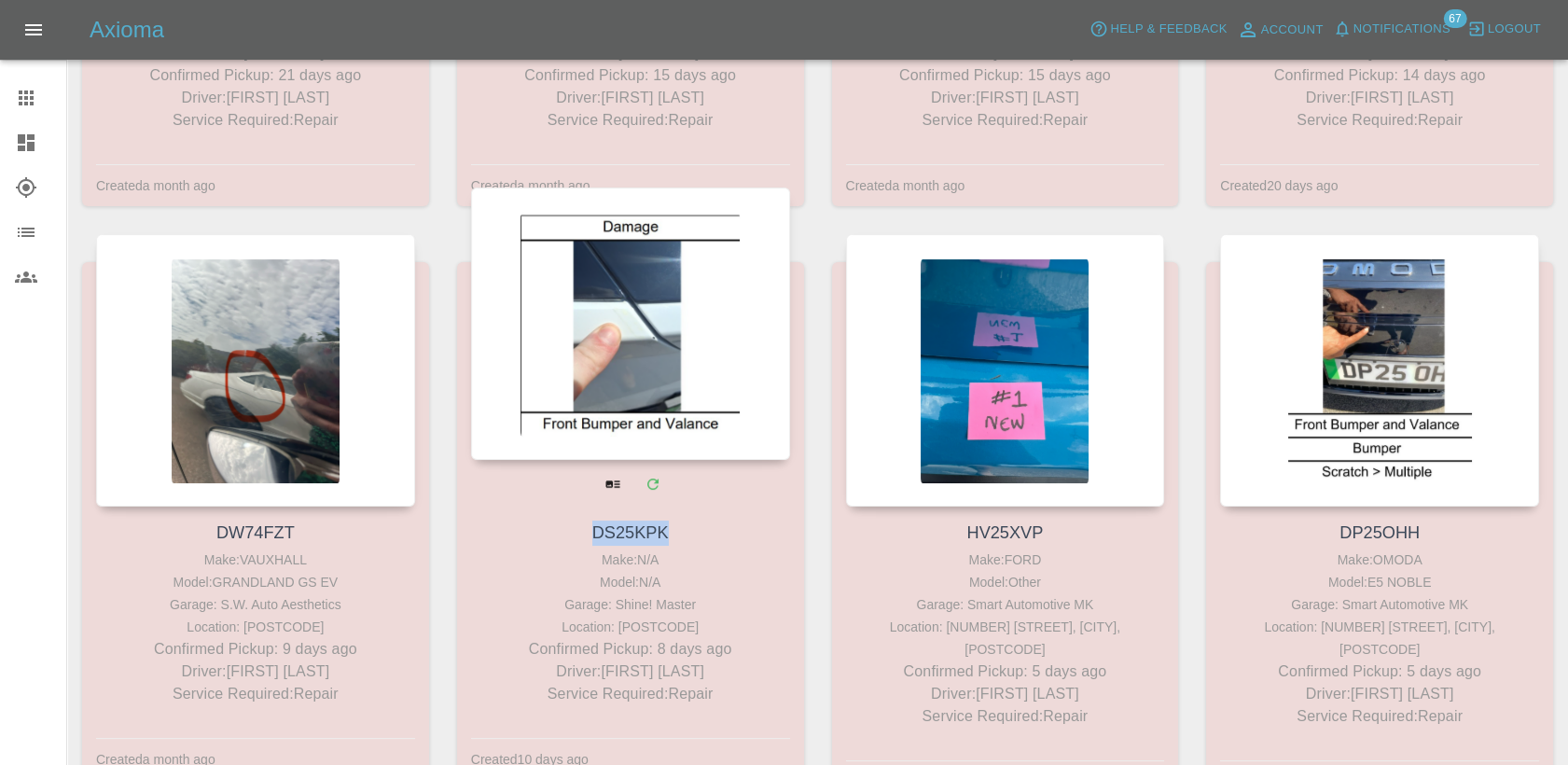 drag, startPoint x: 620, startPoint y: 533, endPoint x: 588, endPoint y: 534, distance: 32.015621 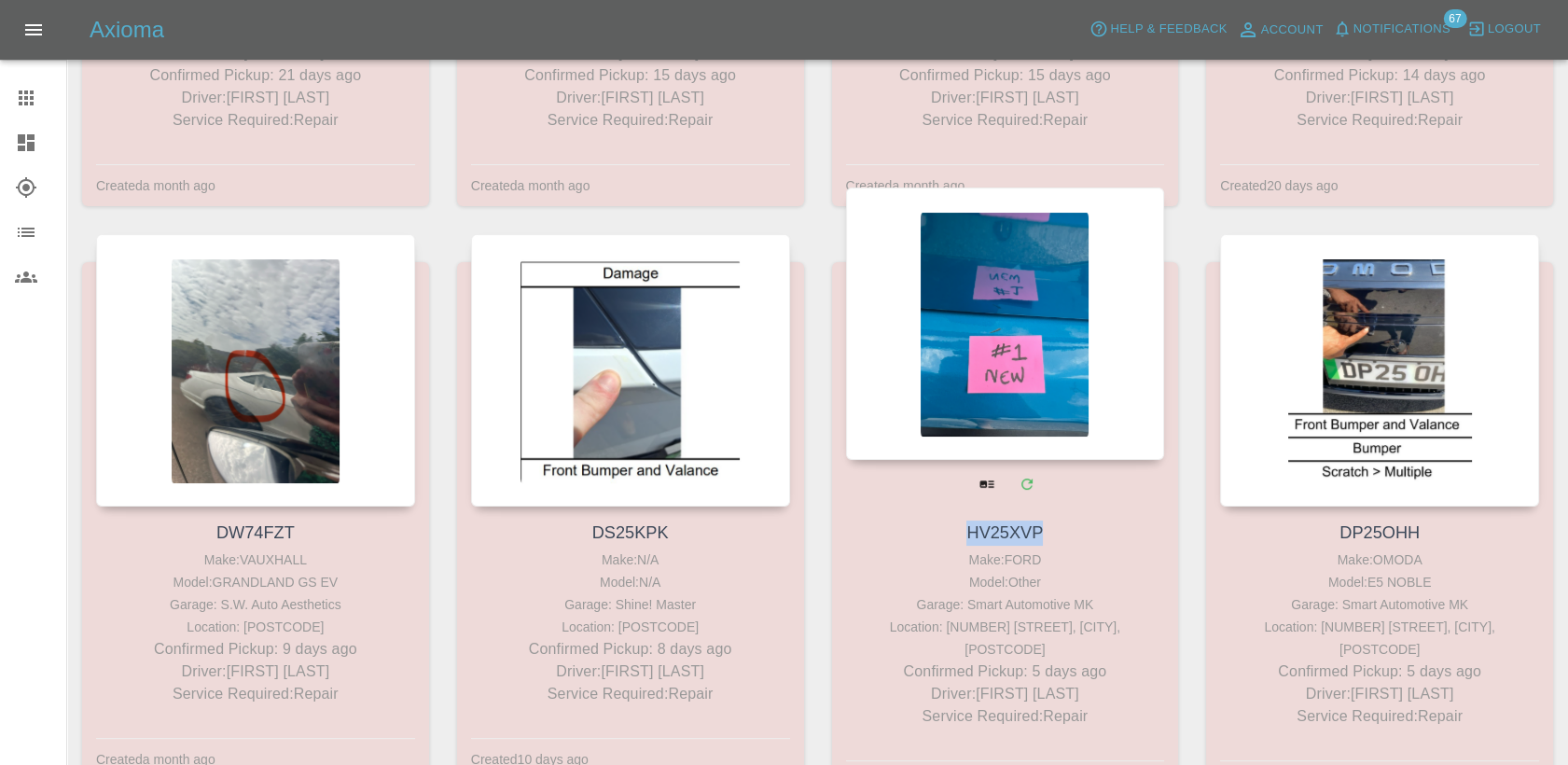 drag, startPoint x: 1051, startPoint y: 533, endPoint x: 963, endPoint y: 534, distance: 88.005682 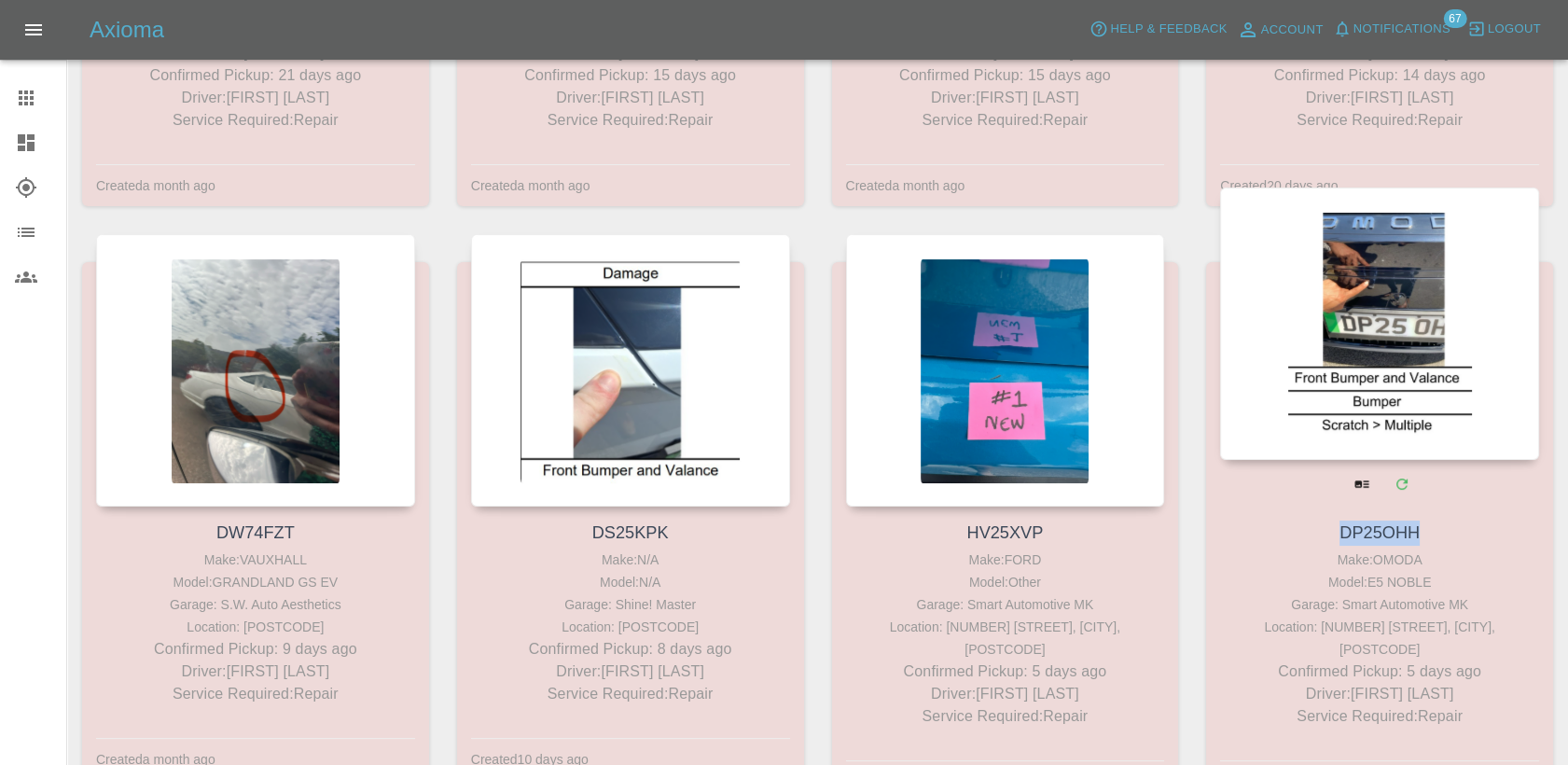 drag, startPoint x: 1425, startPoint y: 534, endPoint x: 1331, endPoint y: 533, distance: 94.00532 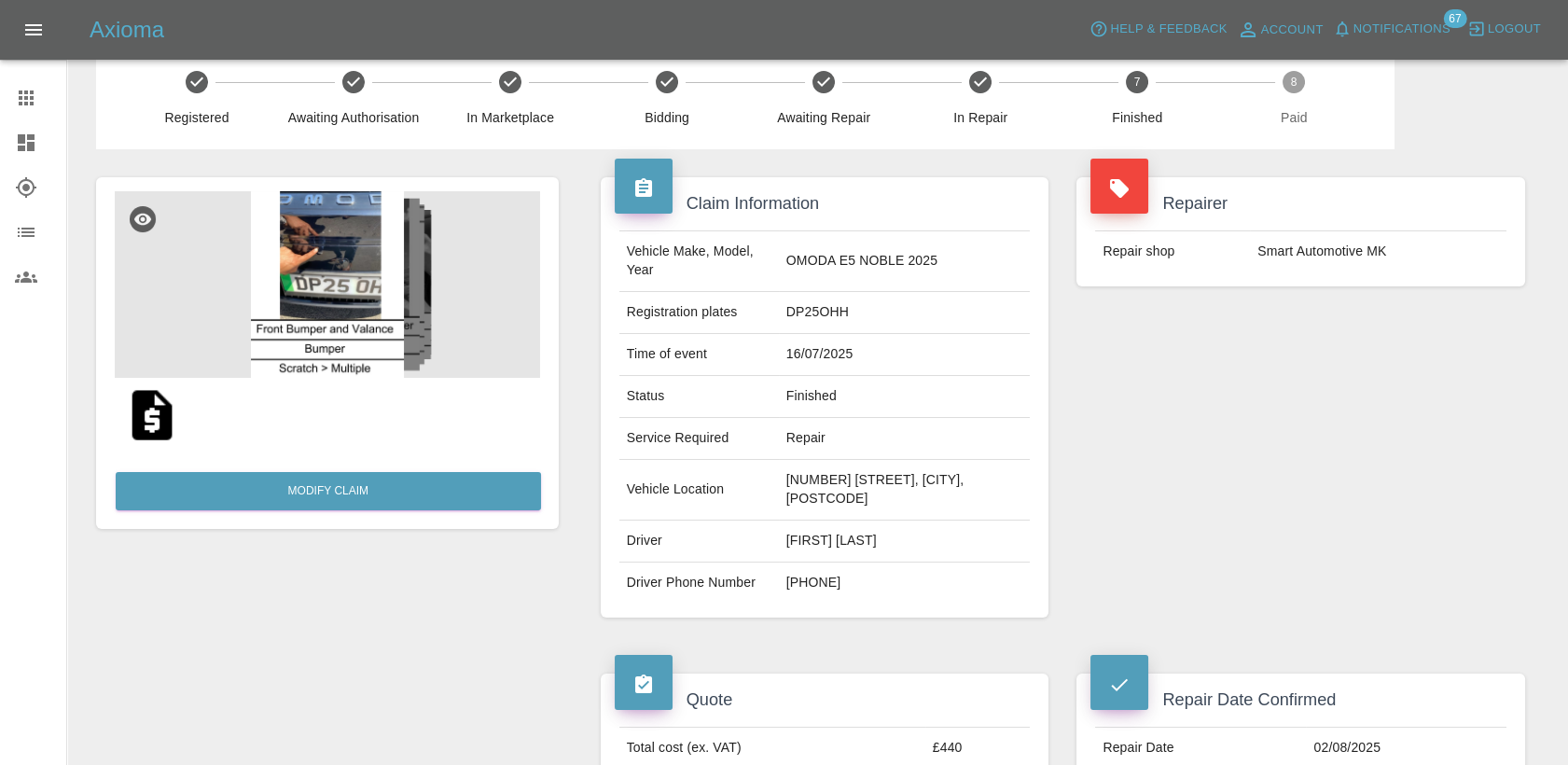 scroll, scrollTop: 0, scrollLeft: 0, axis: both 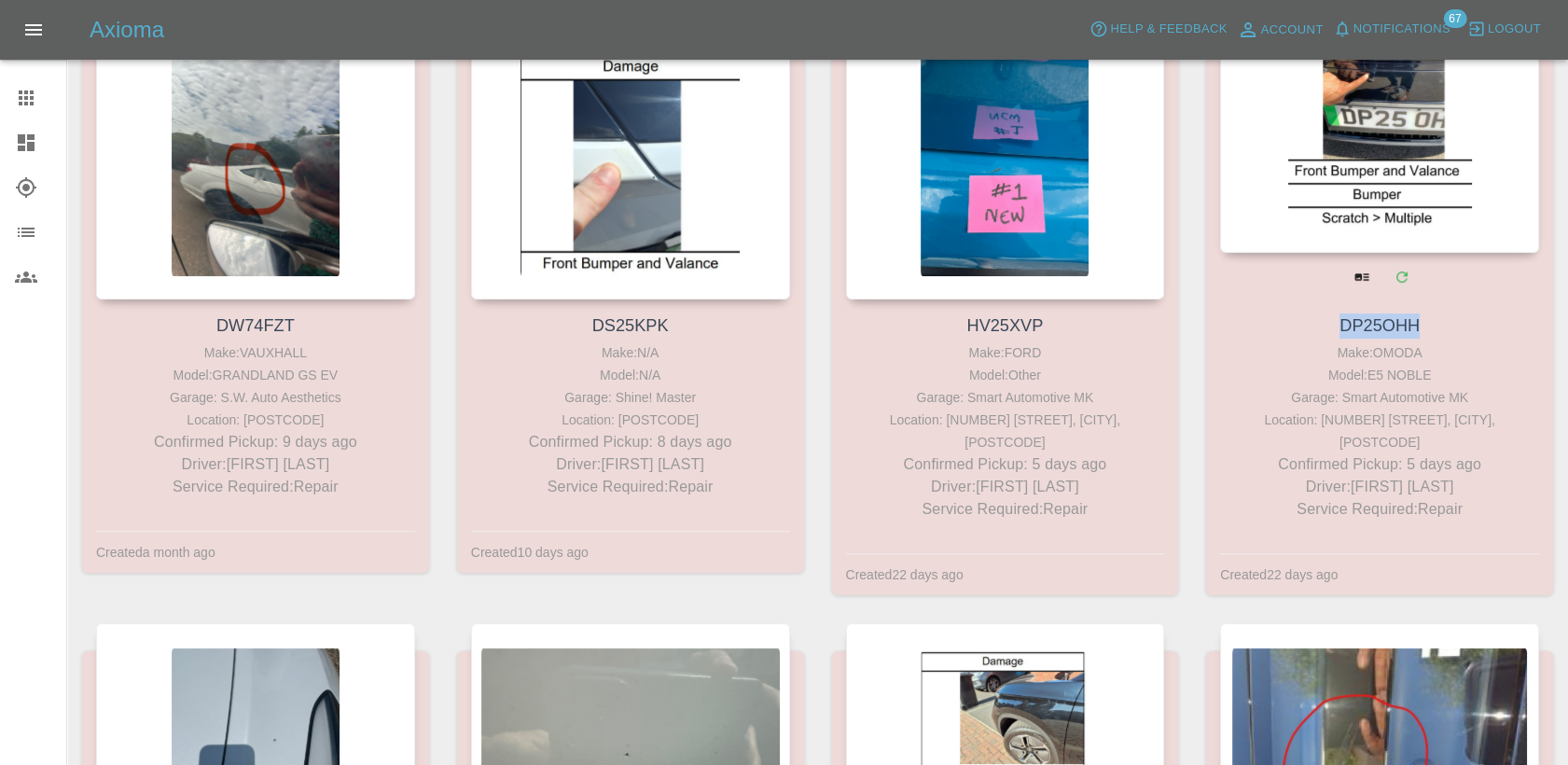 drag, startPoint x: 1421, startPoint y: 319, endPoint x: 1336, endPoint y: 323, distance: 85.09407 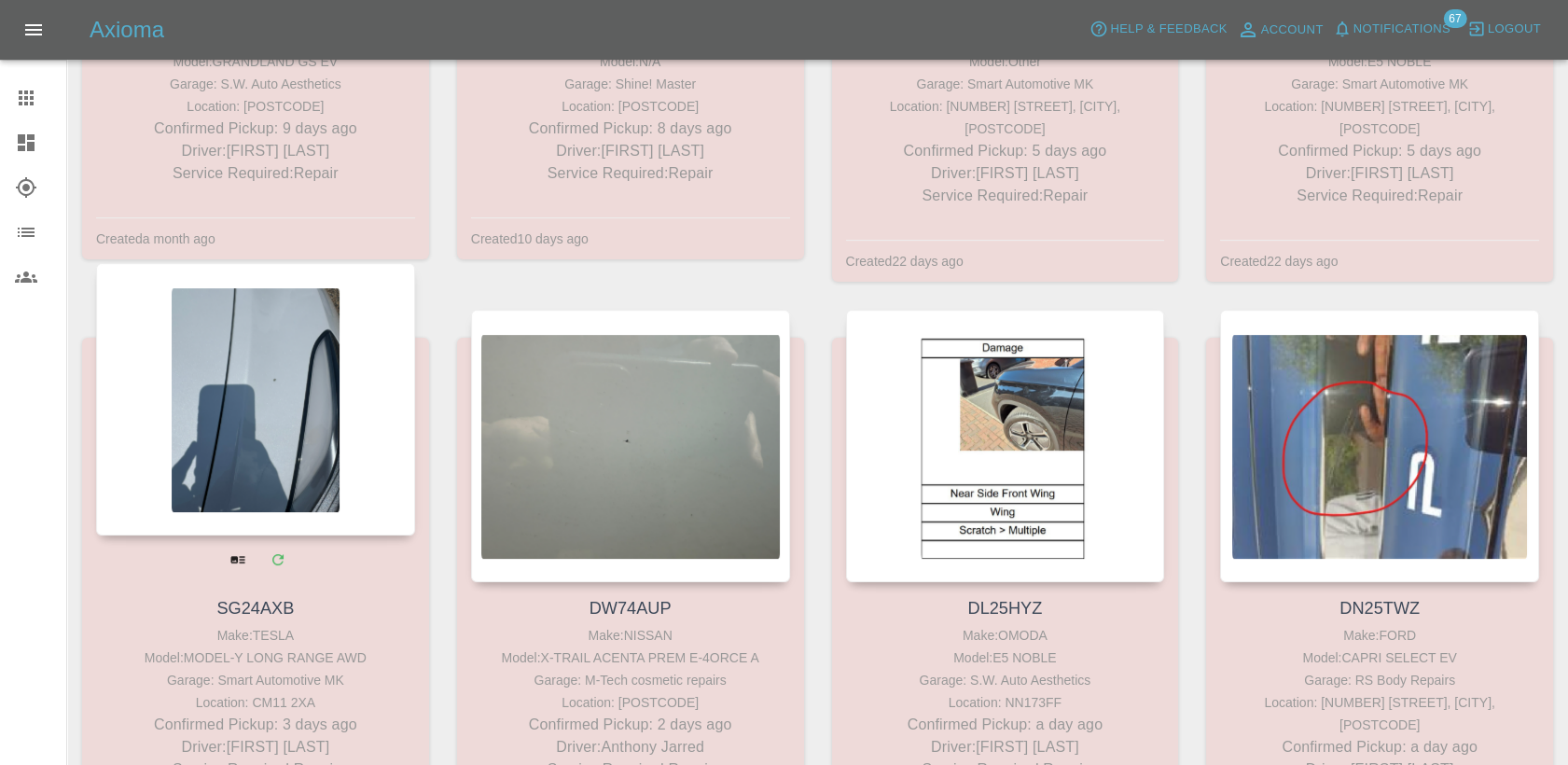 scroll, scrollTop: 1244, scrollLeft: 0, axis: vertical 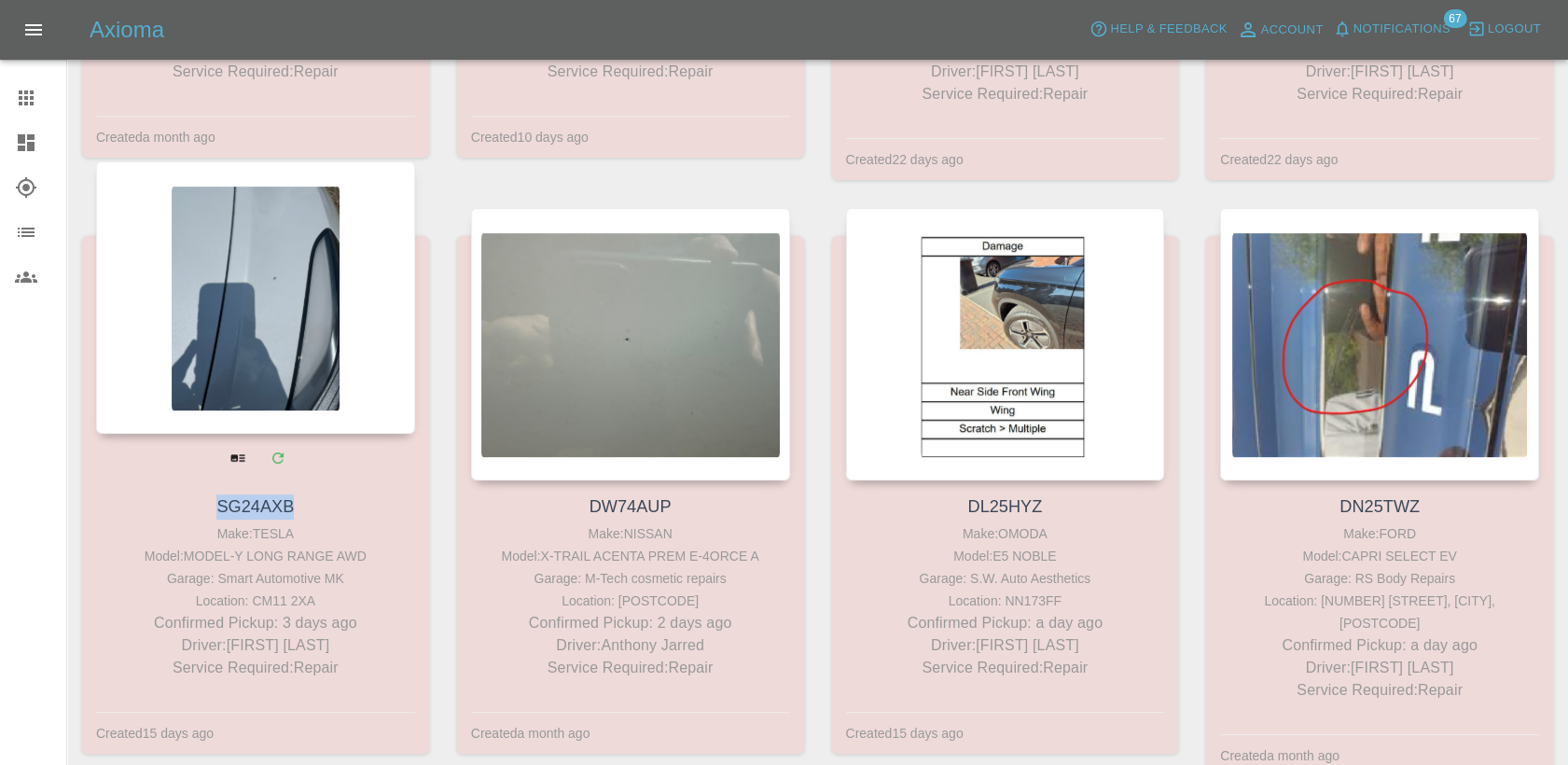 drag, startPoint x: 289, startPoint y: 489, endPoint x: 209, endPoint y: 489, distance: 80 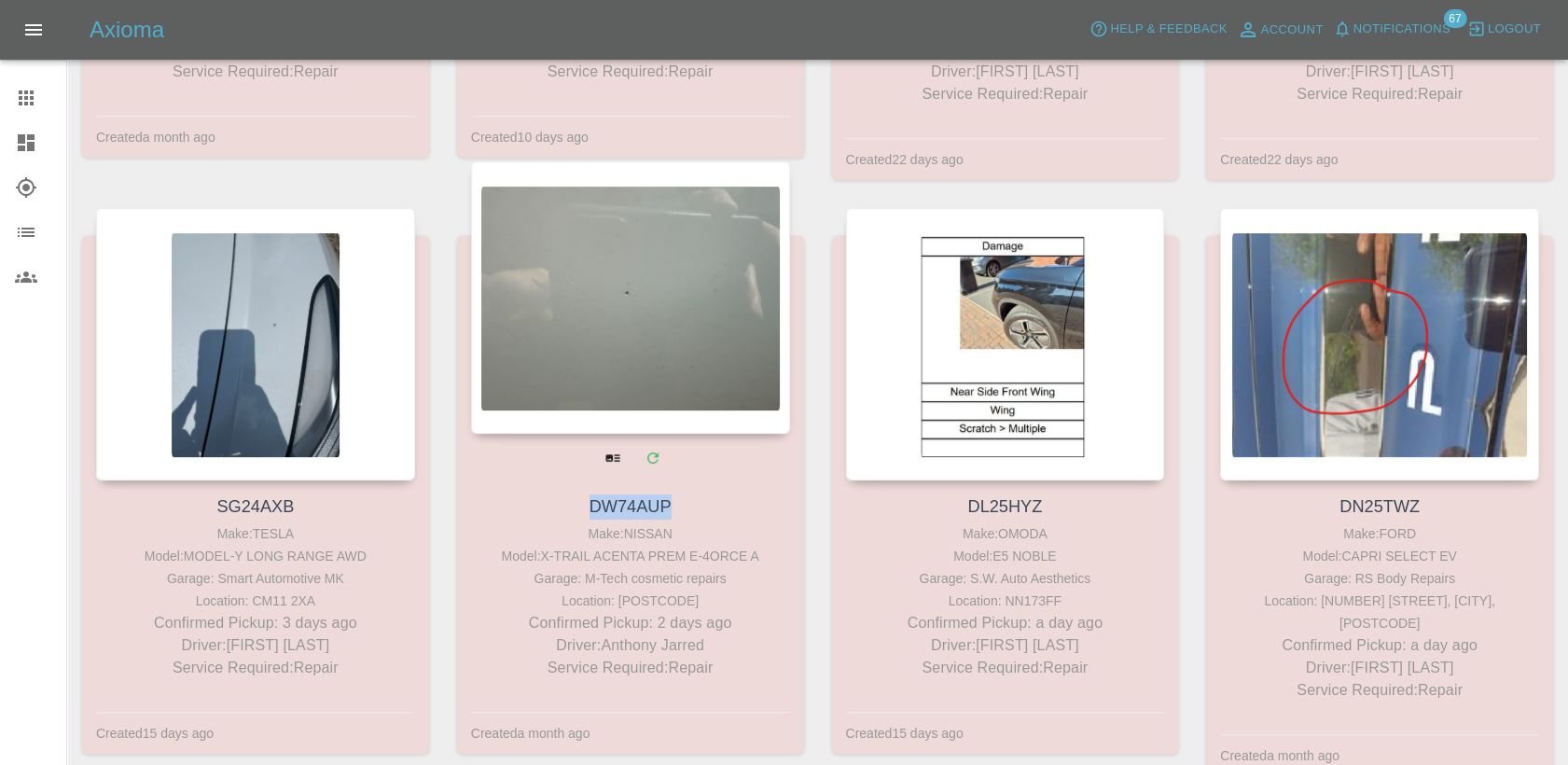 drag, startPoint x: 670, startPoint y: 480, endPoint x: 592, endPoint y: 486, distance: 78.23043 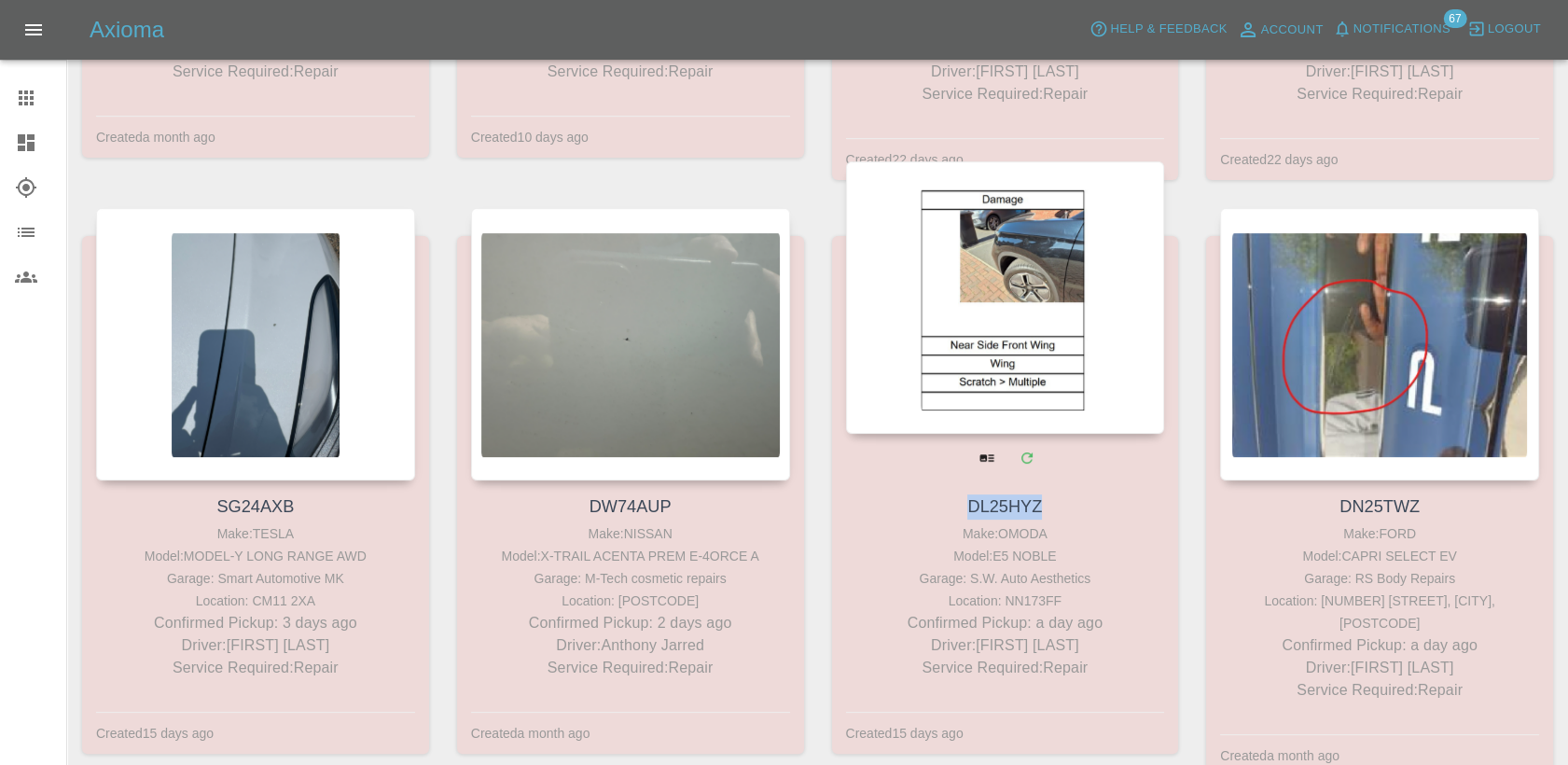 drag, startPoint x: 1063, startPoint y: 472, endPoint x: 948, endPoint y: 483, distance: 115.52489 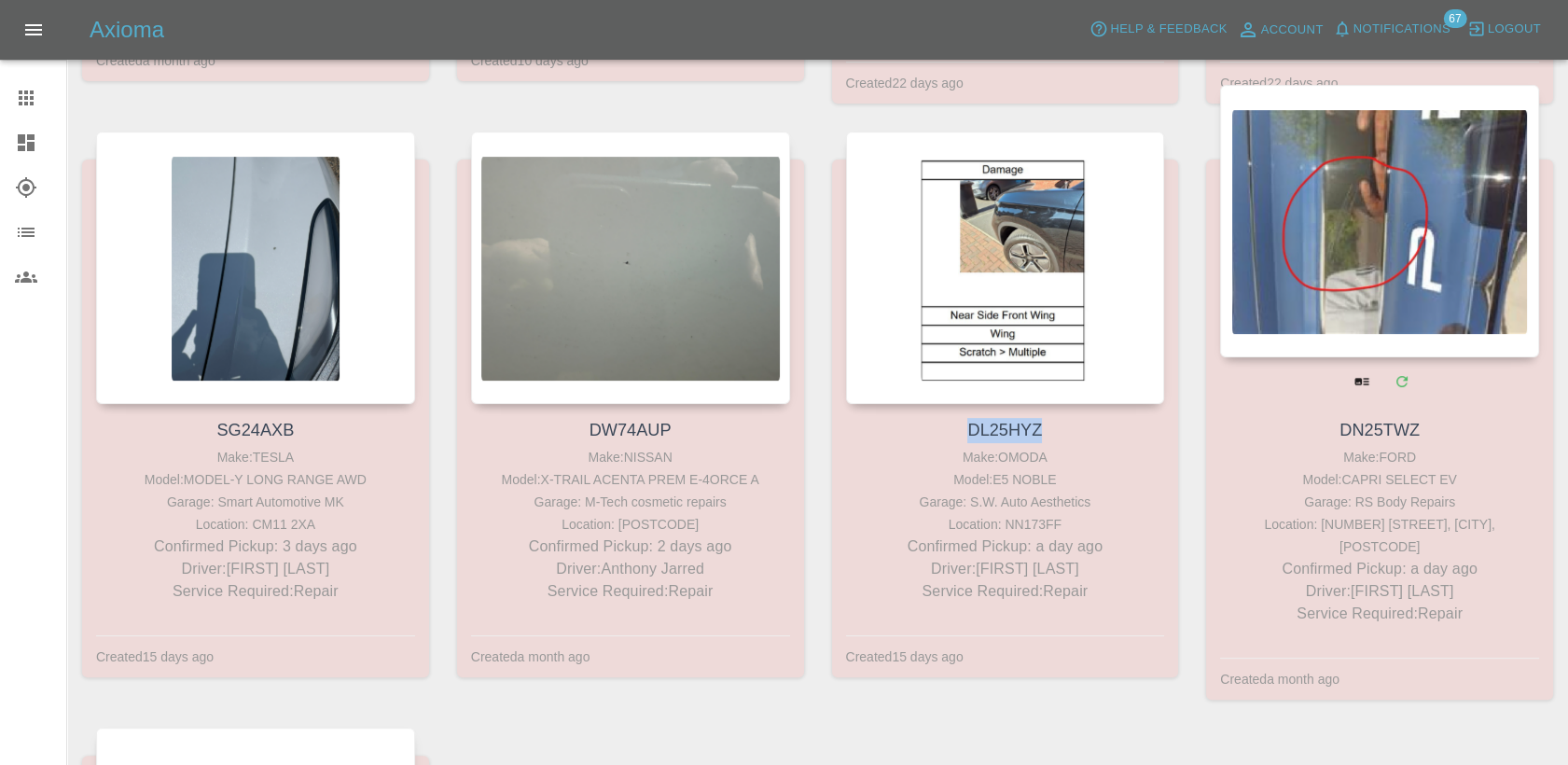 scroll, scrollTop: 1347, scrollLeft: 0, axis: vertical 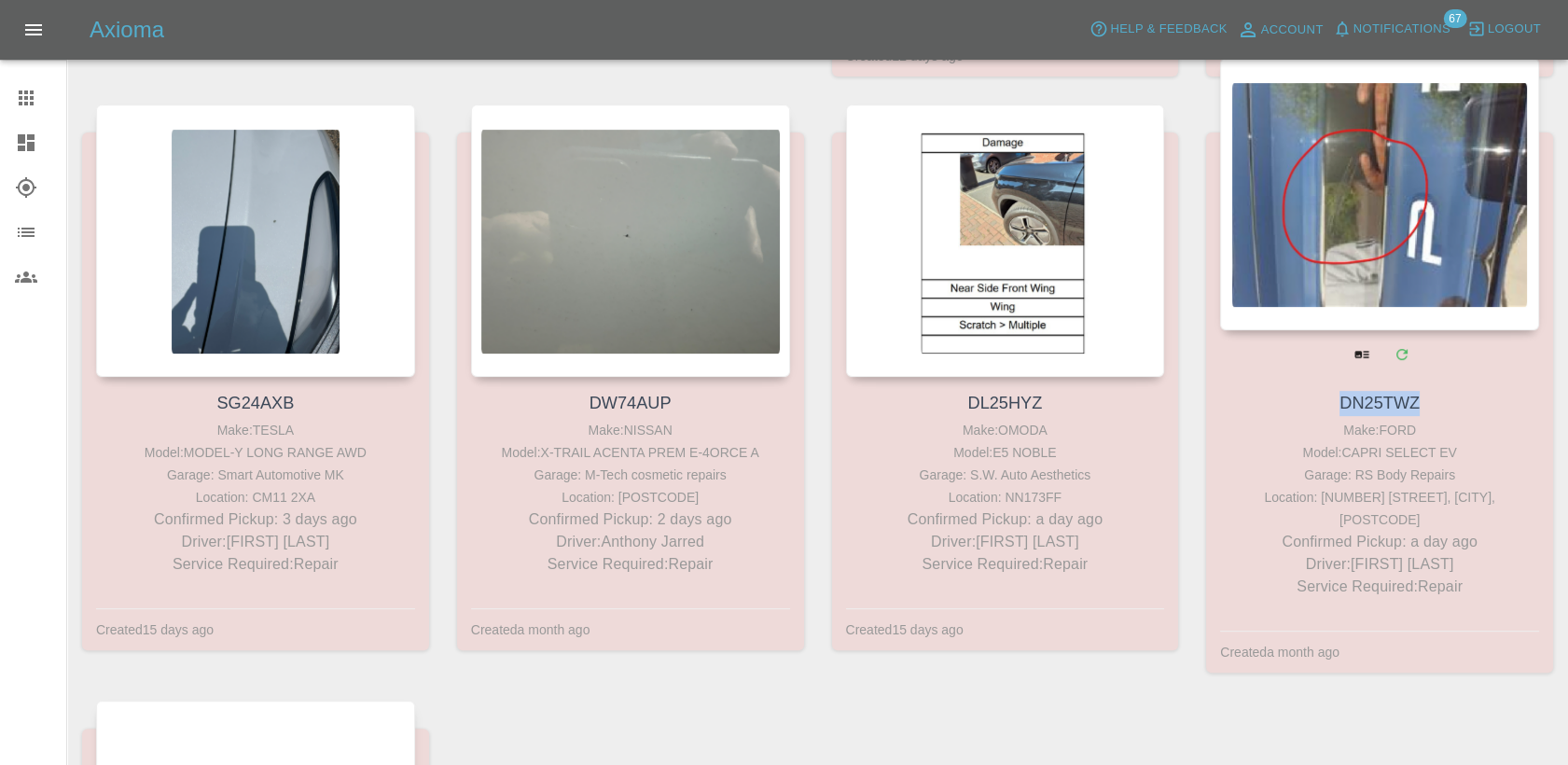 drag, startPoint x: 1434, startPoint y: 382, endPoint x: 1311, endPoint y: 385, distance: 123.03658 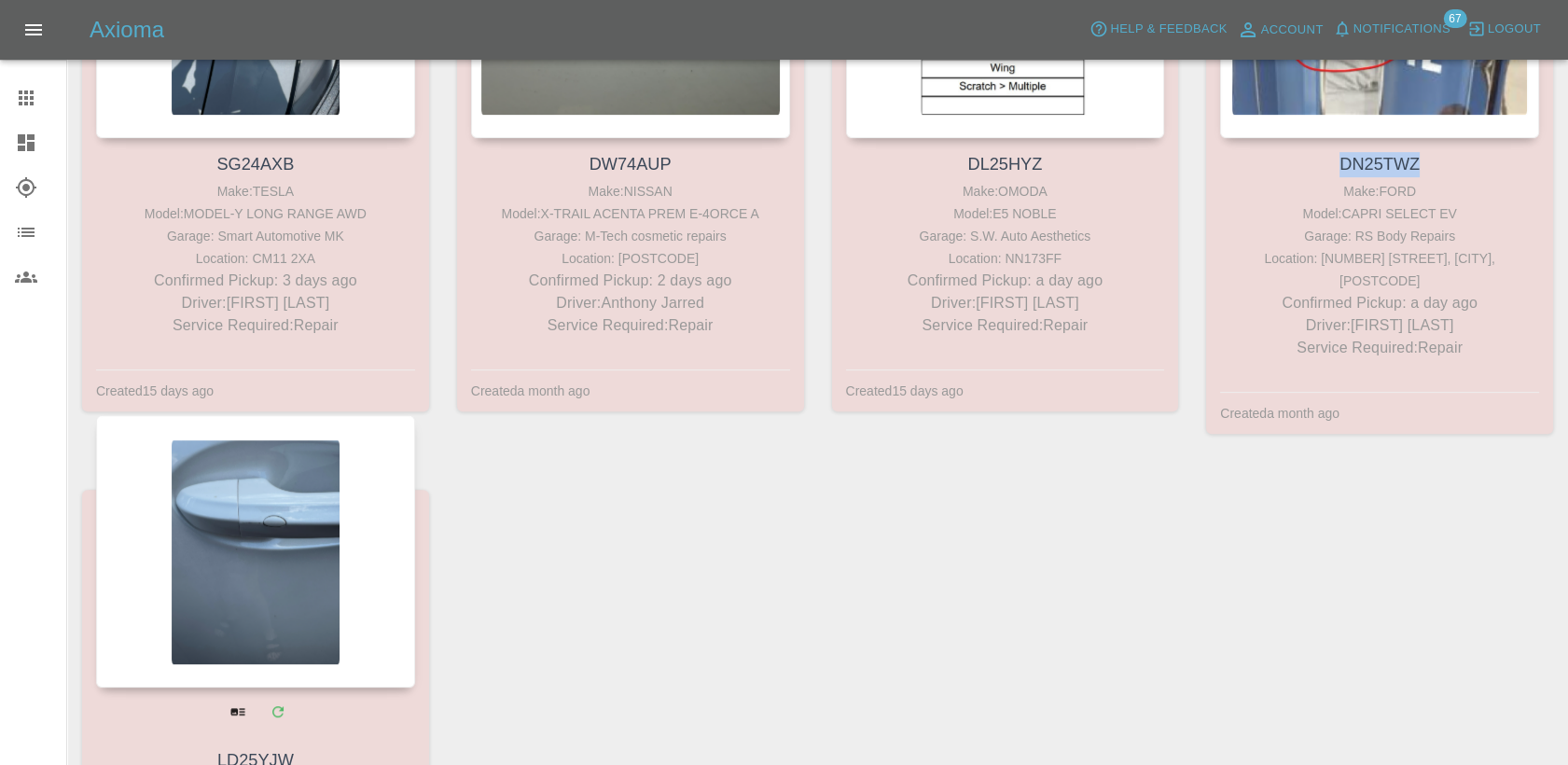 scroll, scrollTop: 1886, scrollLeft: 0, axis: vertical 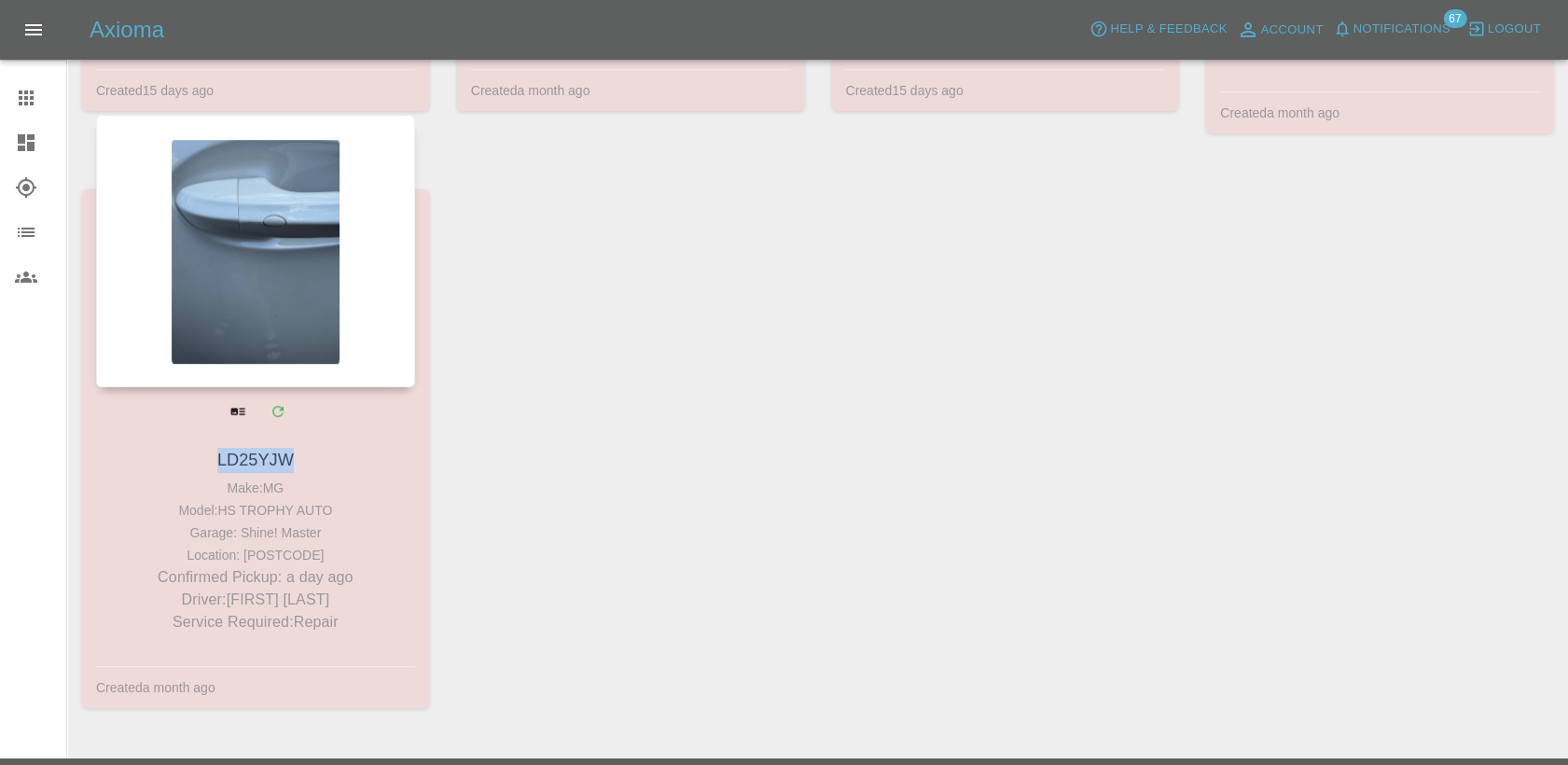 drag, startPoint x: 300, startPoint y: 424, endPoint x: 213, endPoint y: 415, distance: 87.46428 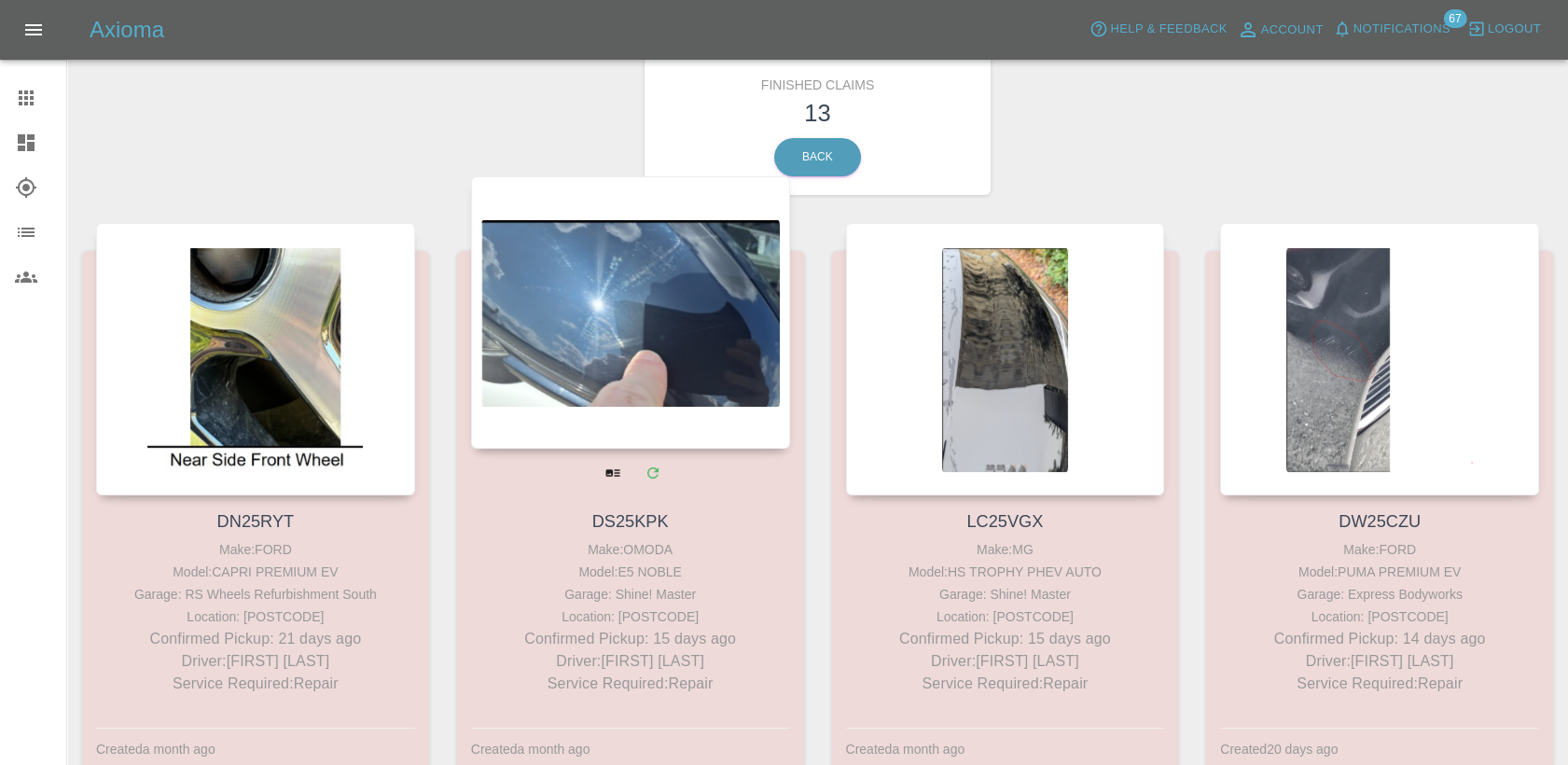 scroll, scrollTop: 0, scrollLeft: 0, axis: both 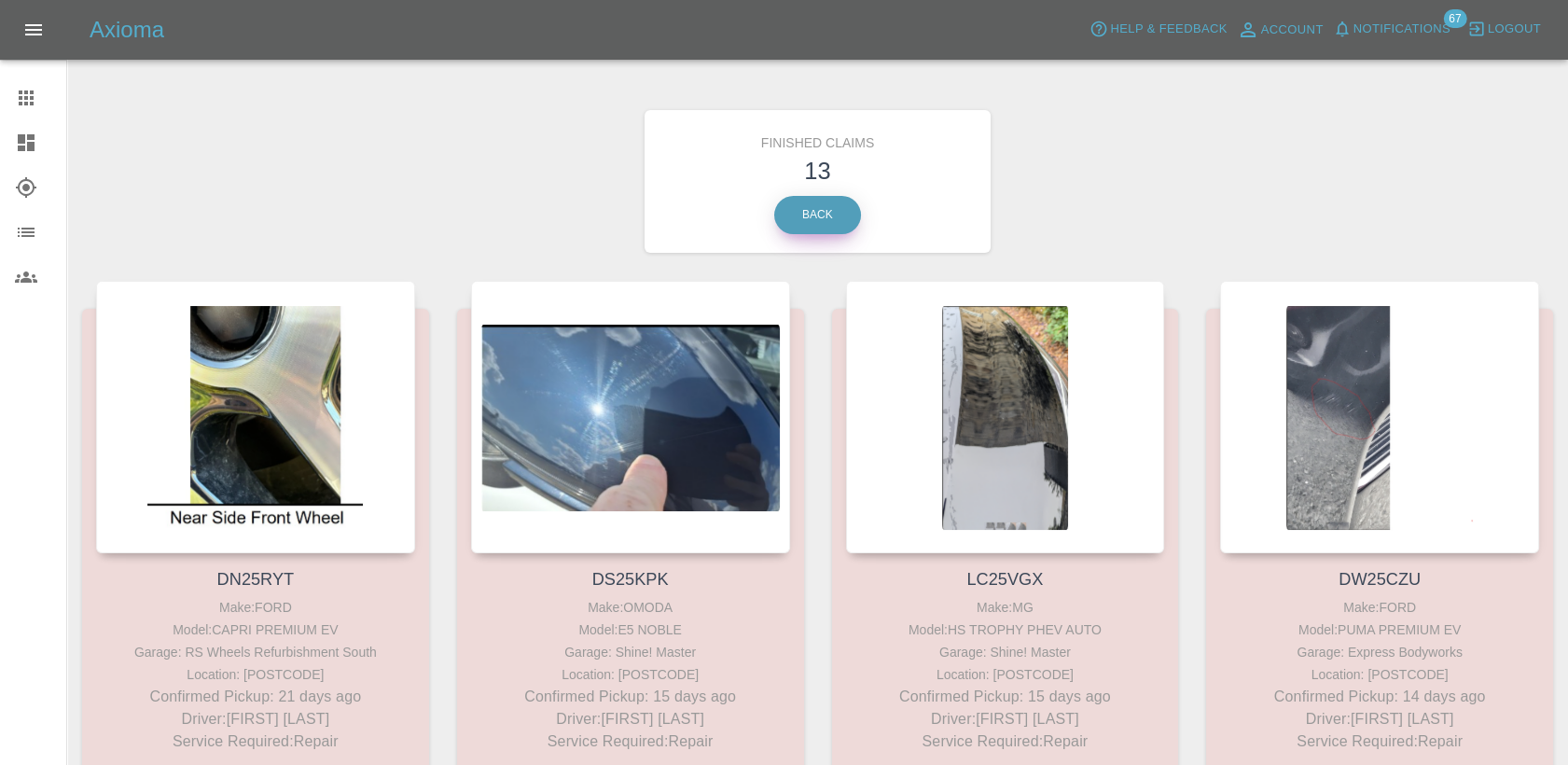 click on "Back" at bounding box center [817, 215] 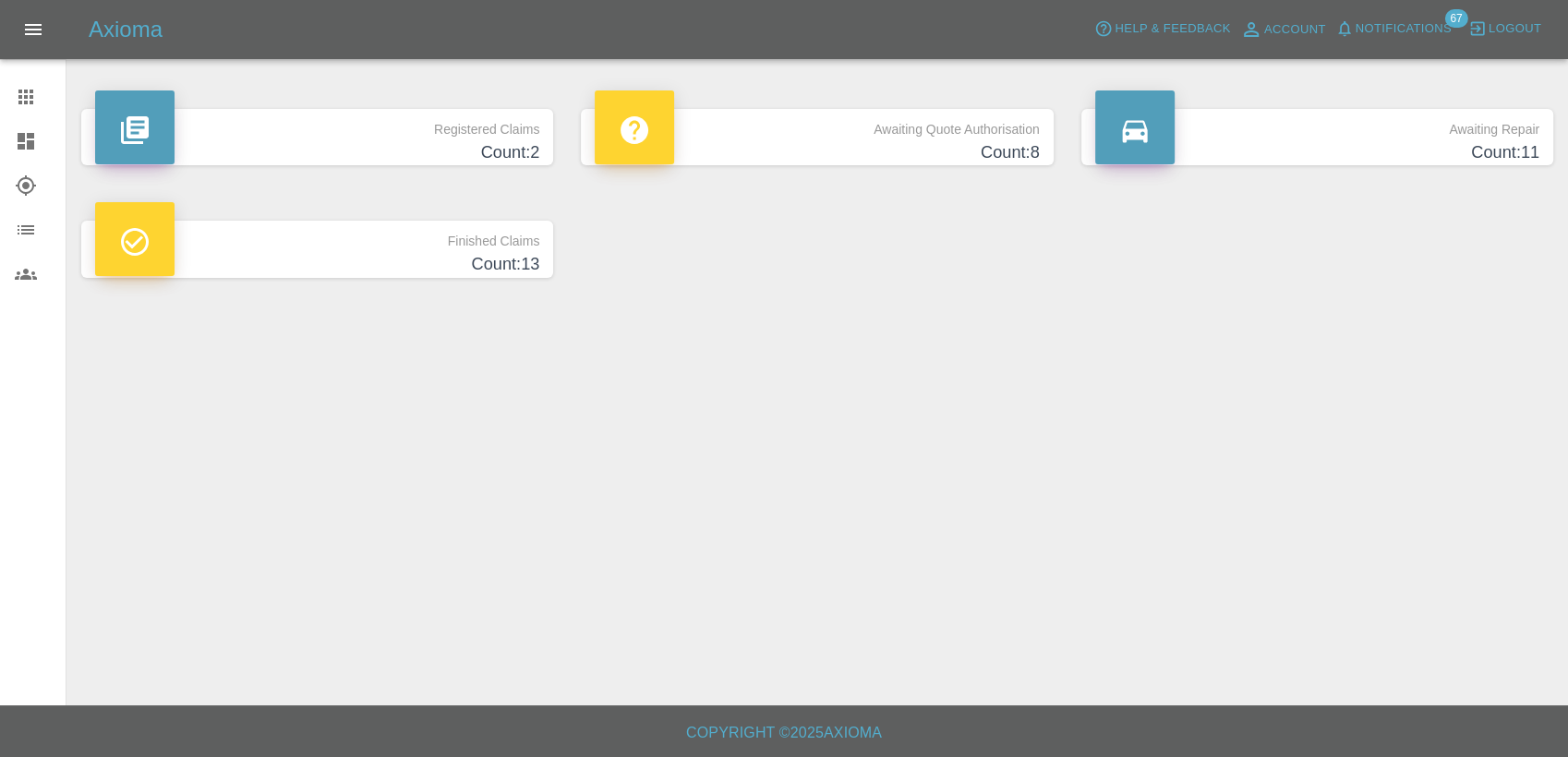 click on "Count:  8" at bounding box center [816, 152] 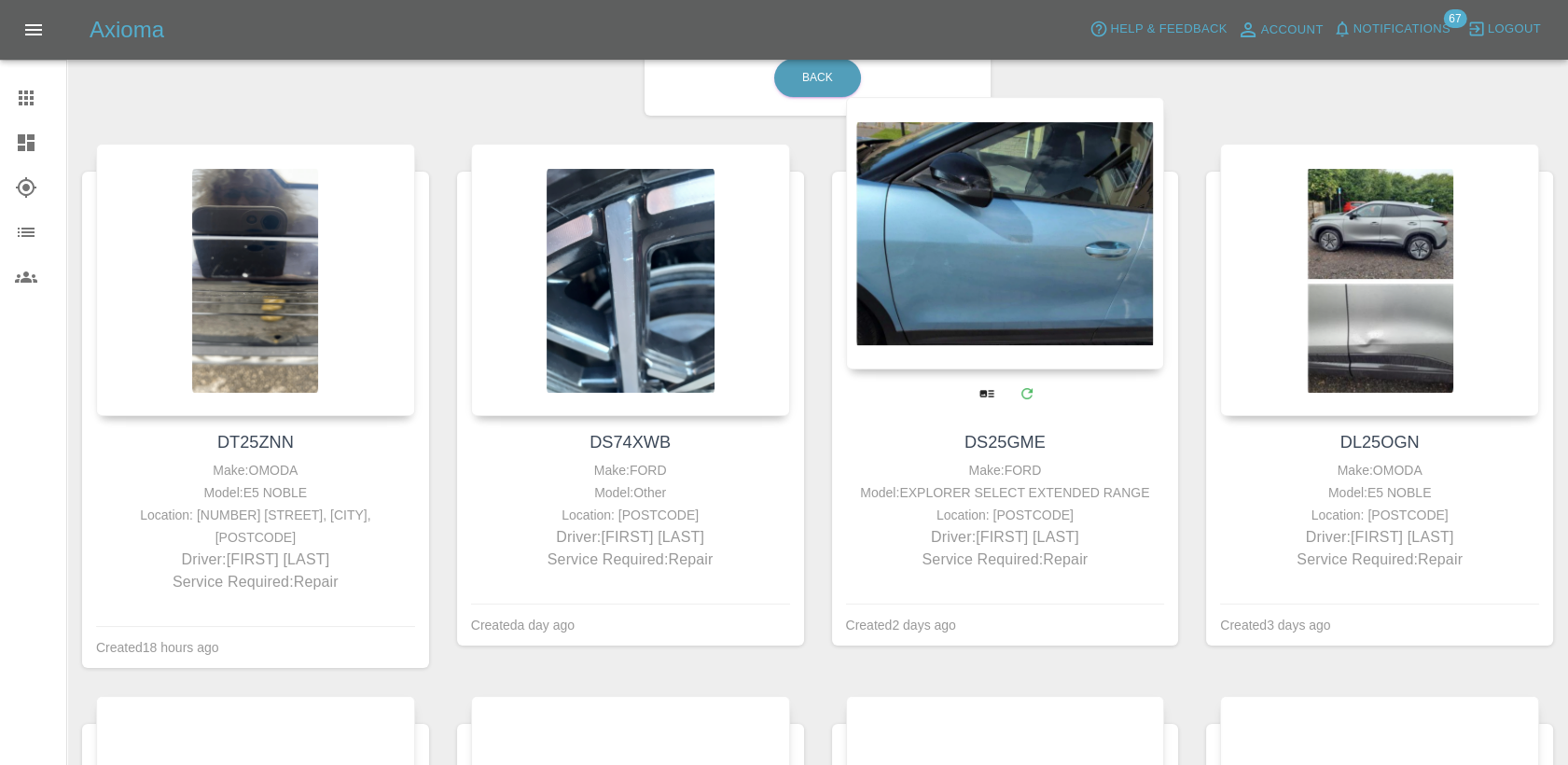 scroll, scrollTop: 26, scrollLeft: 0, axis: vertical 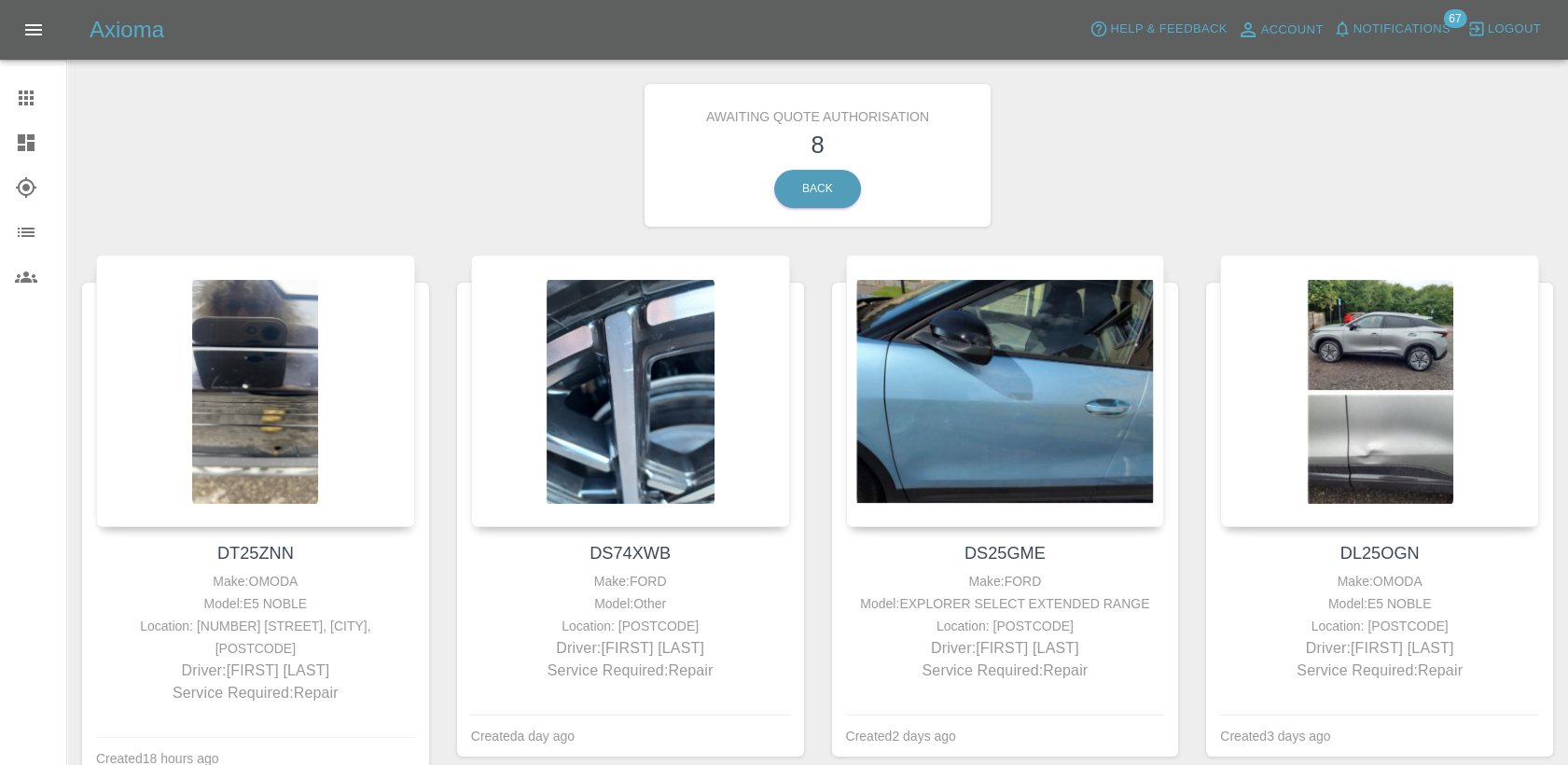 click on "Awaiting Quote Authorisation 8 Back" at bounding box center (817, 155) 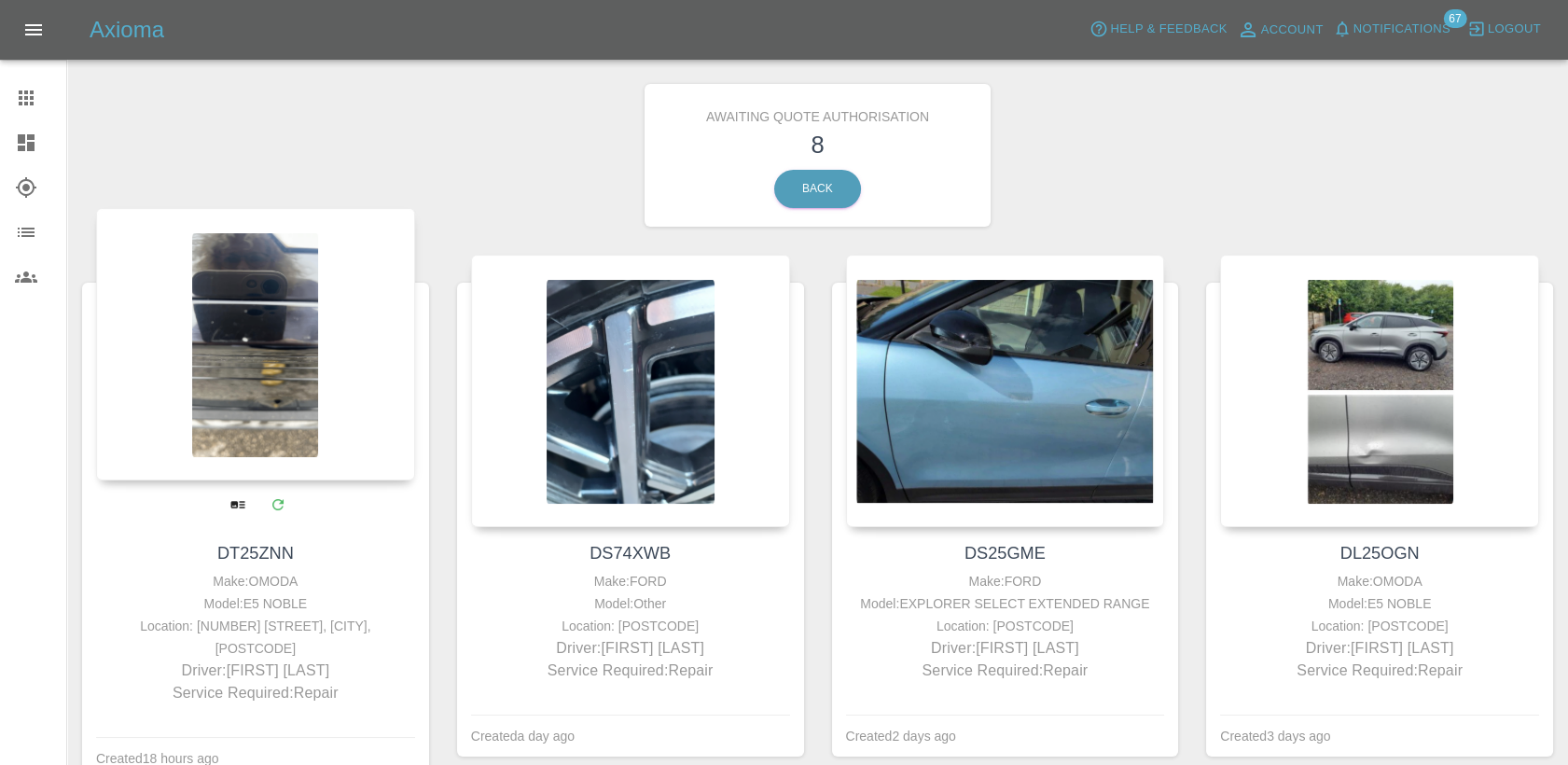 click at bounding box center [256, 344] 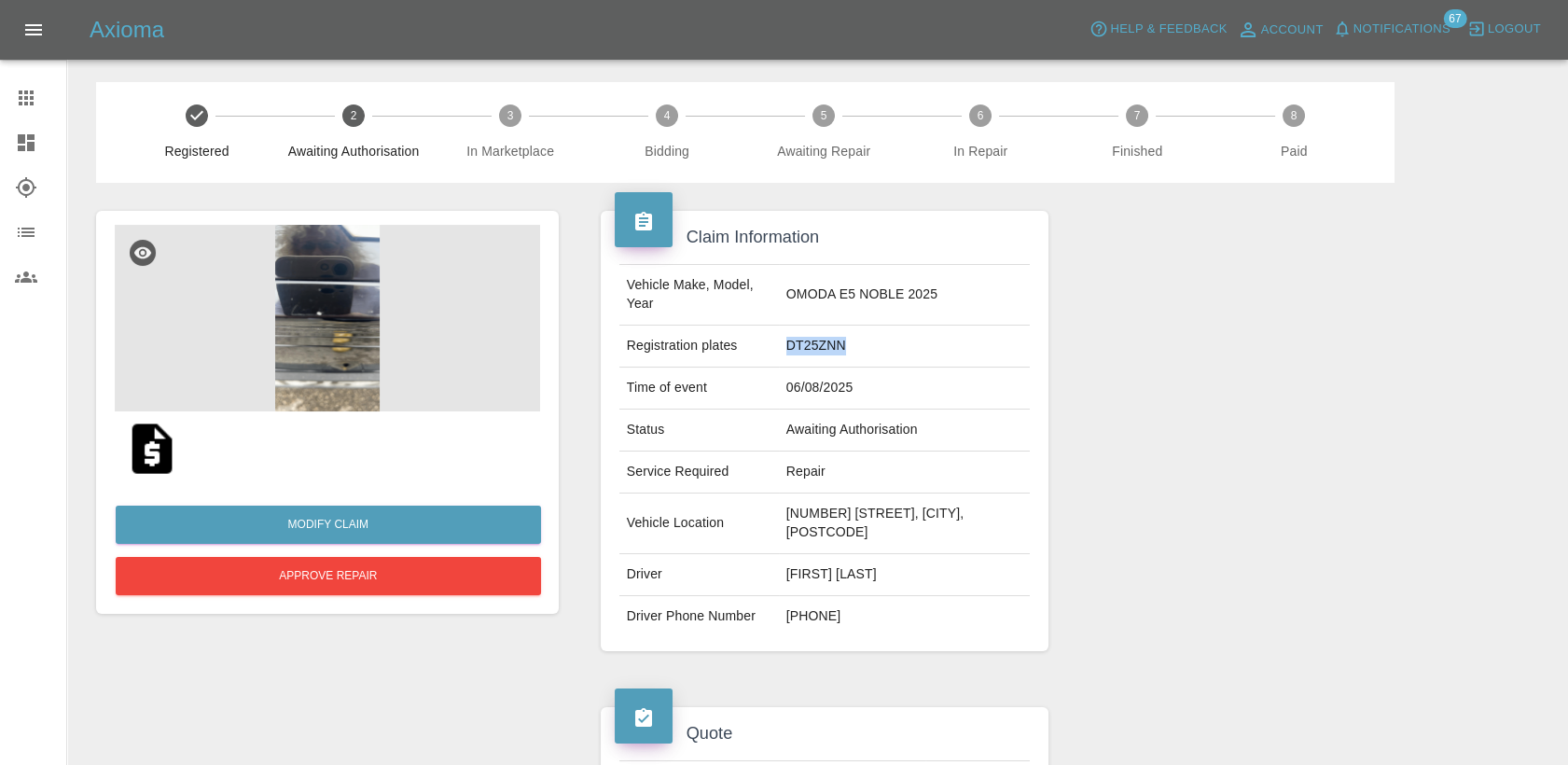 drag, startPoint x: 844, startPoint y: 340, endPoint x: 761, endPoint y: 349, distance: 83.486526 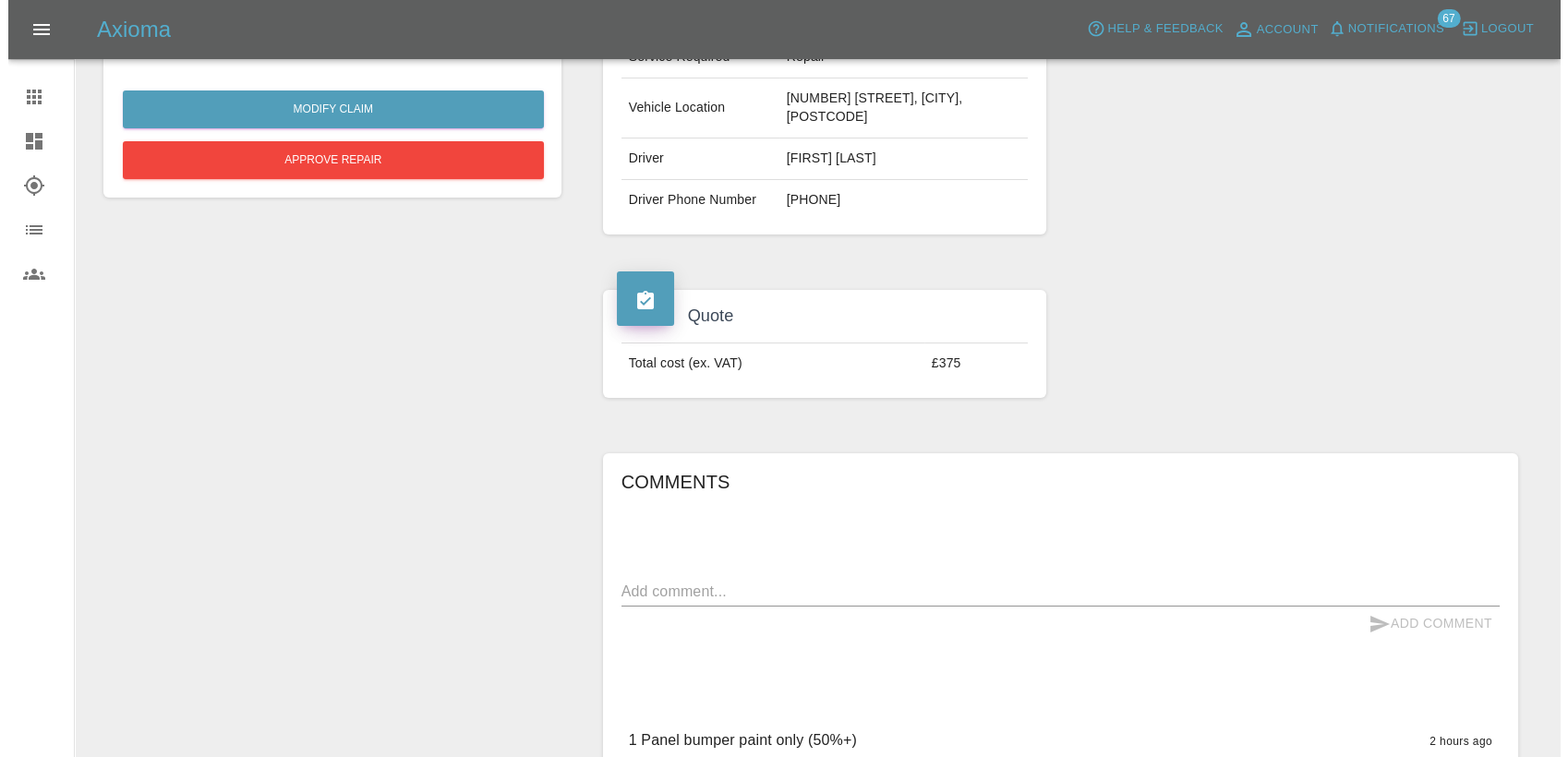scroll, scrollTop: 205, scrollLeft: 0, axis: vertical 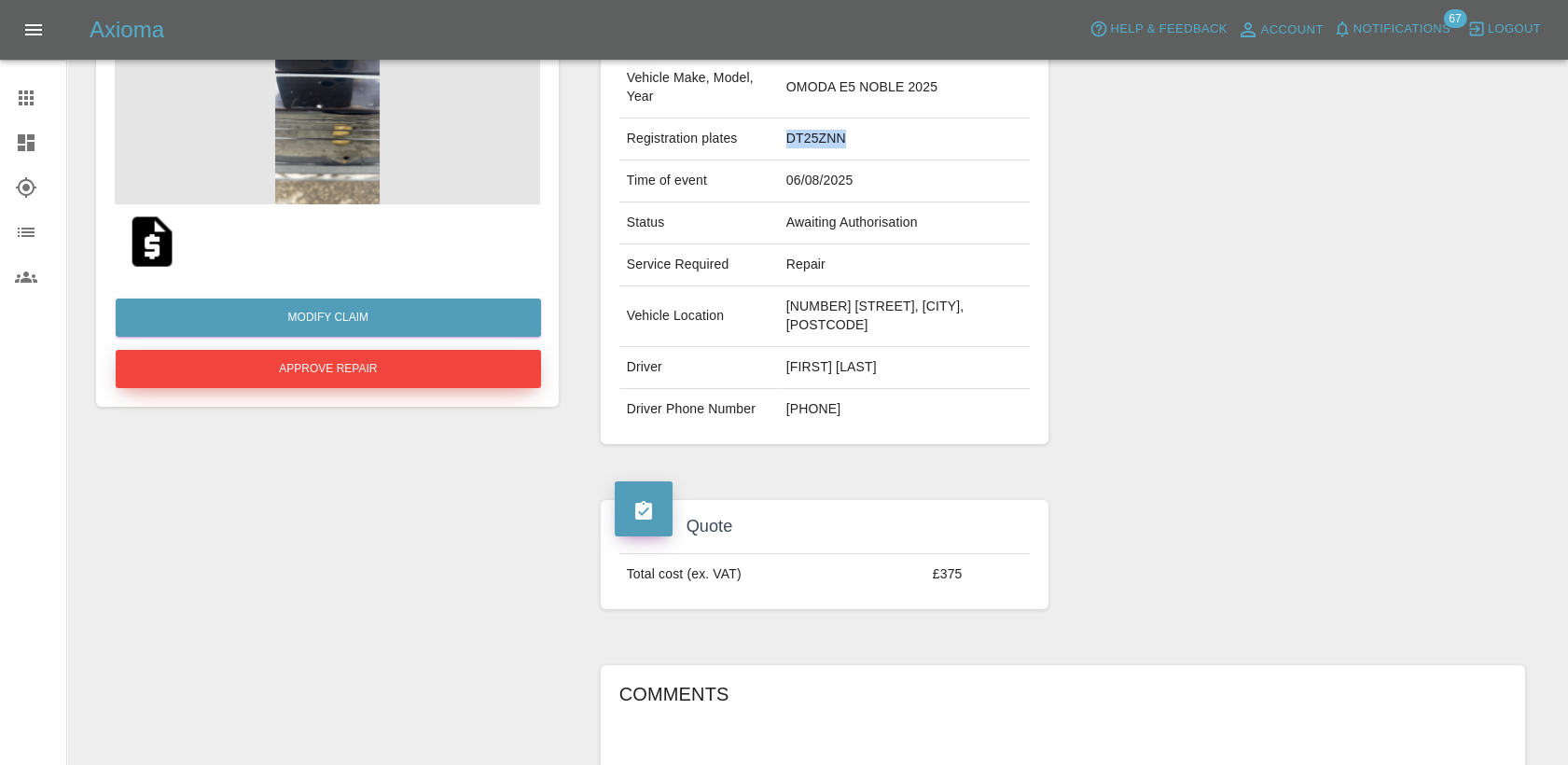 click on "Approve Repair" at bounding box center [328, 369] 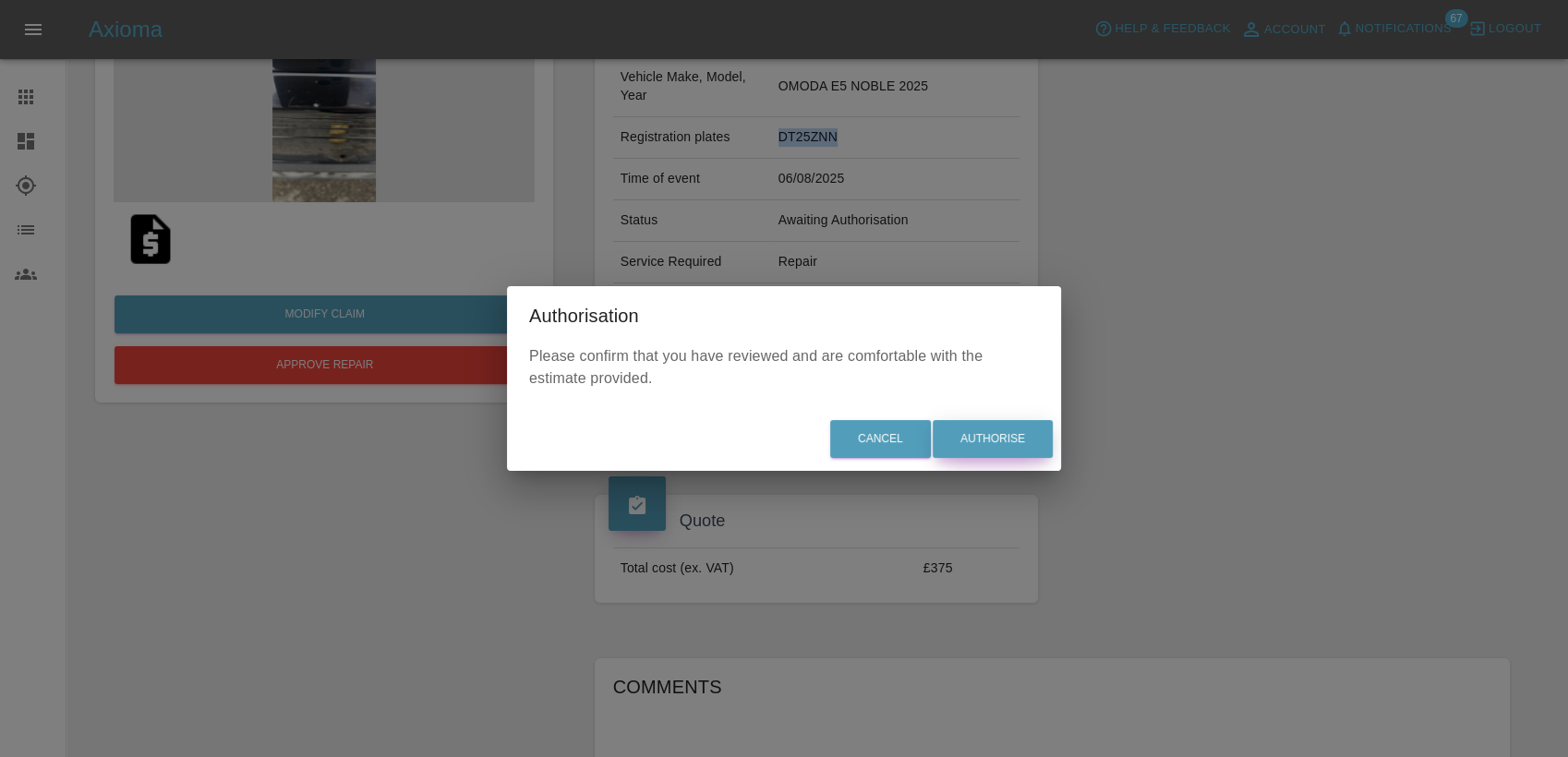click on "Authorise" at bounding box center (993, 439) 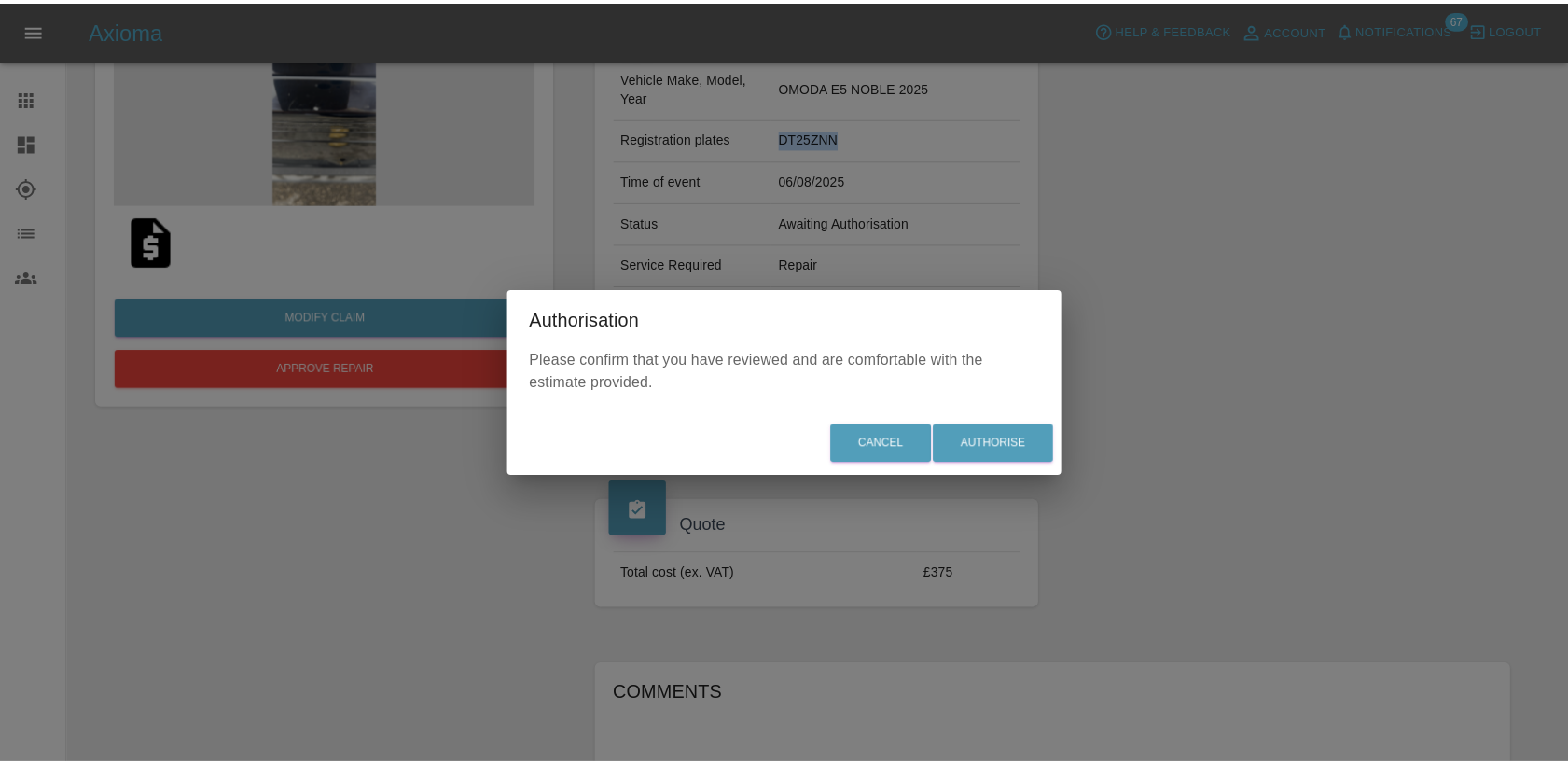 scroll, scrollTop: 0, scrollLeft: 0, axis: both 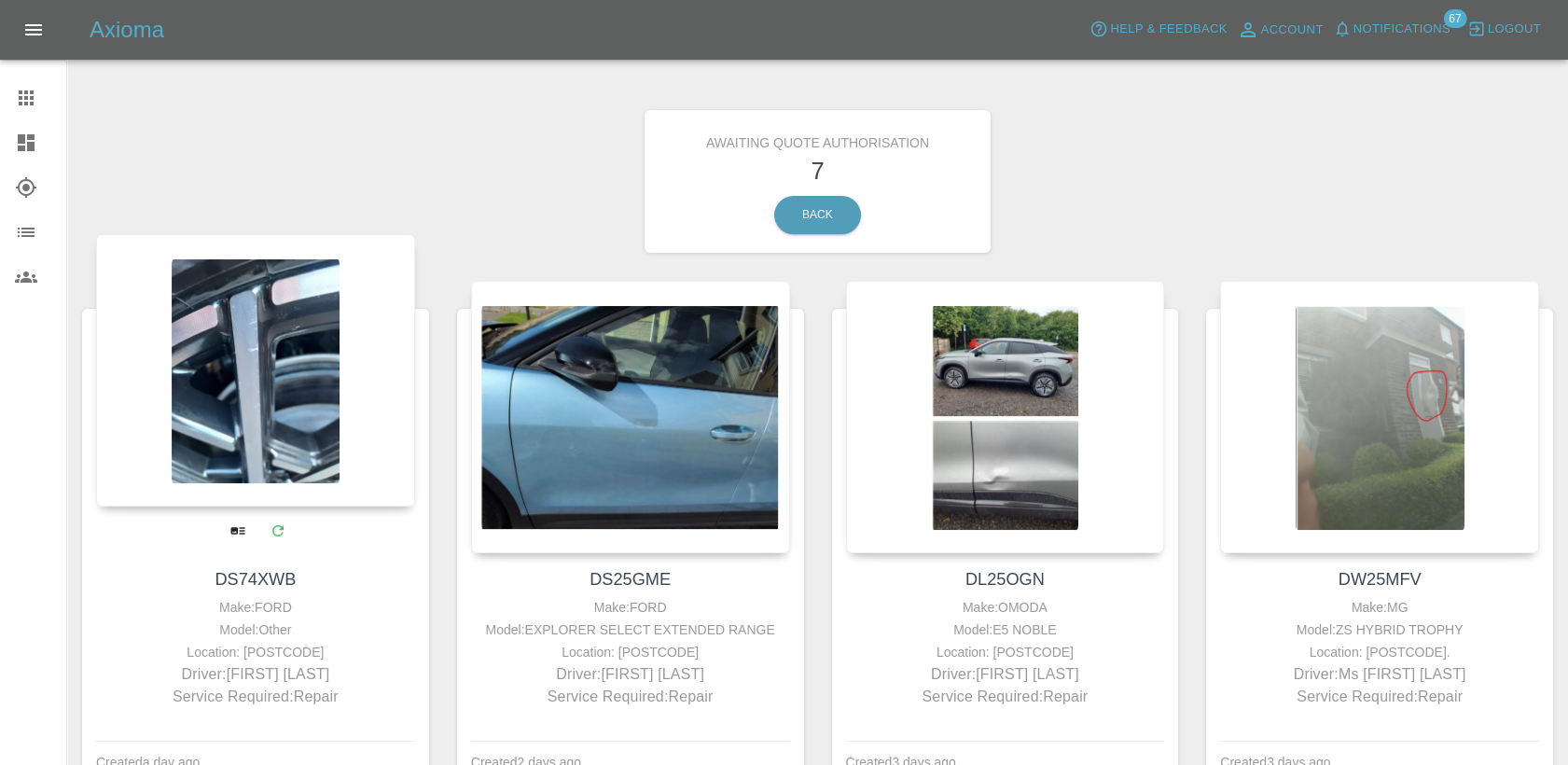 click at bounding box center (256, 370) 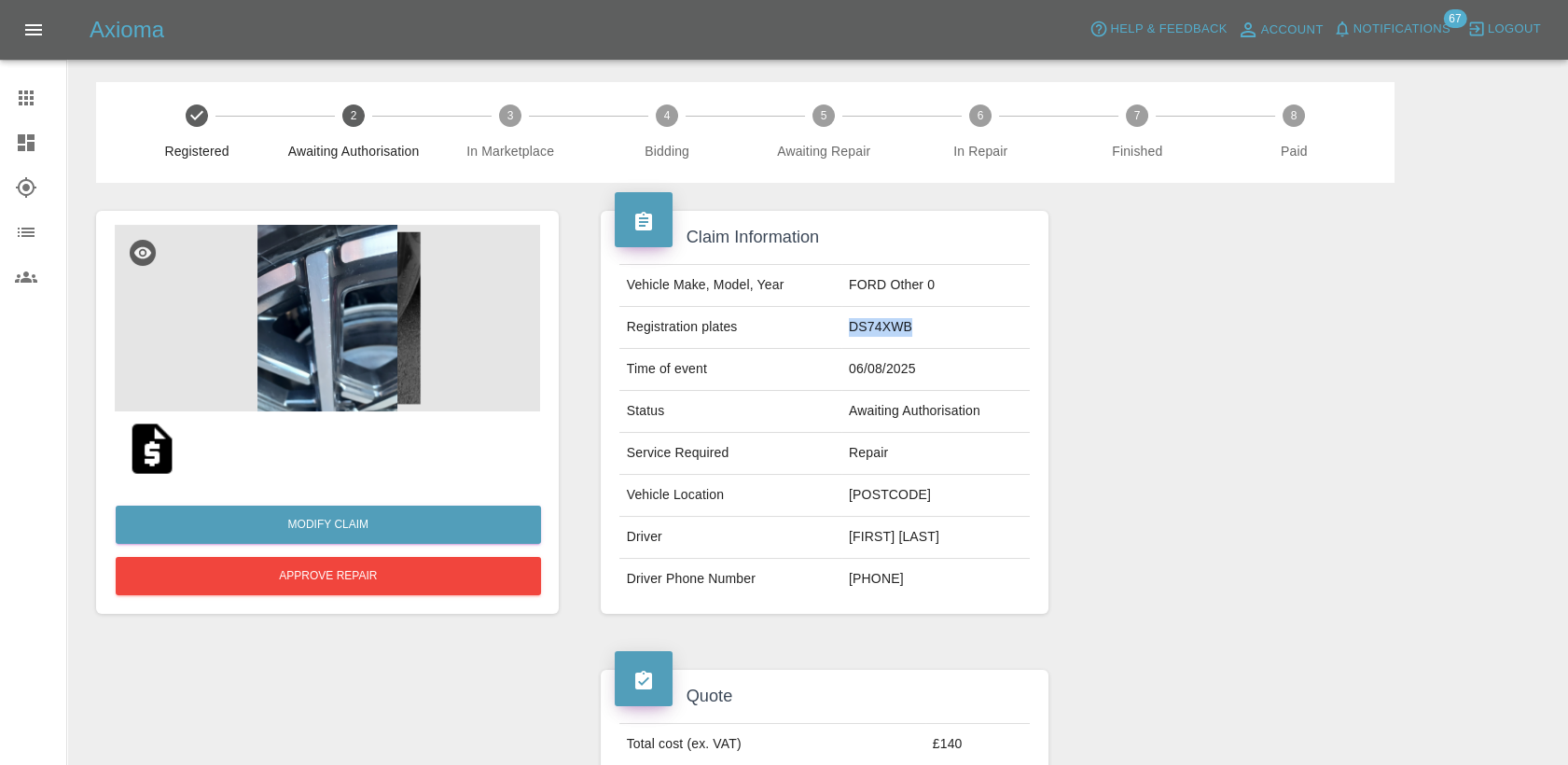 drag, startPoint x: 908, startPoint y: 324, endPoint x: 849, endPoint y: 326, distance: 59.03389 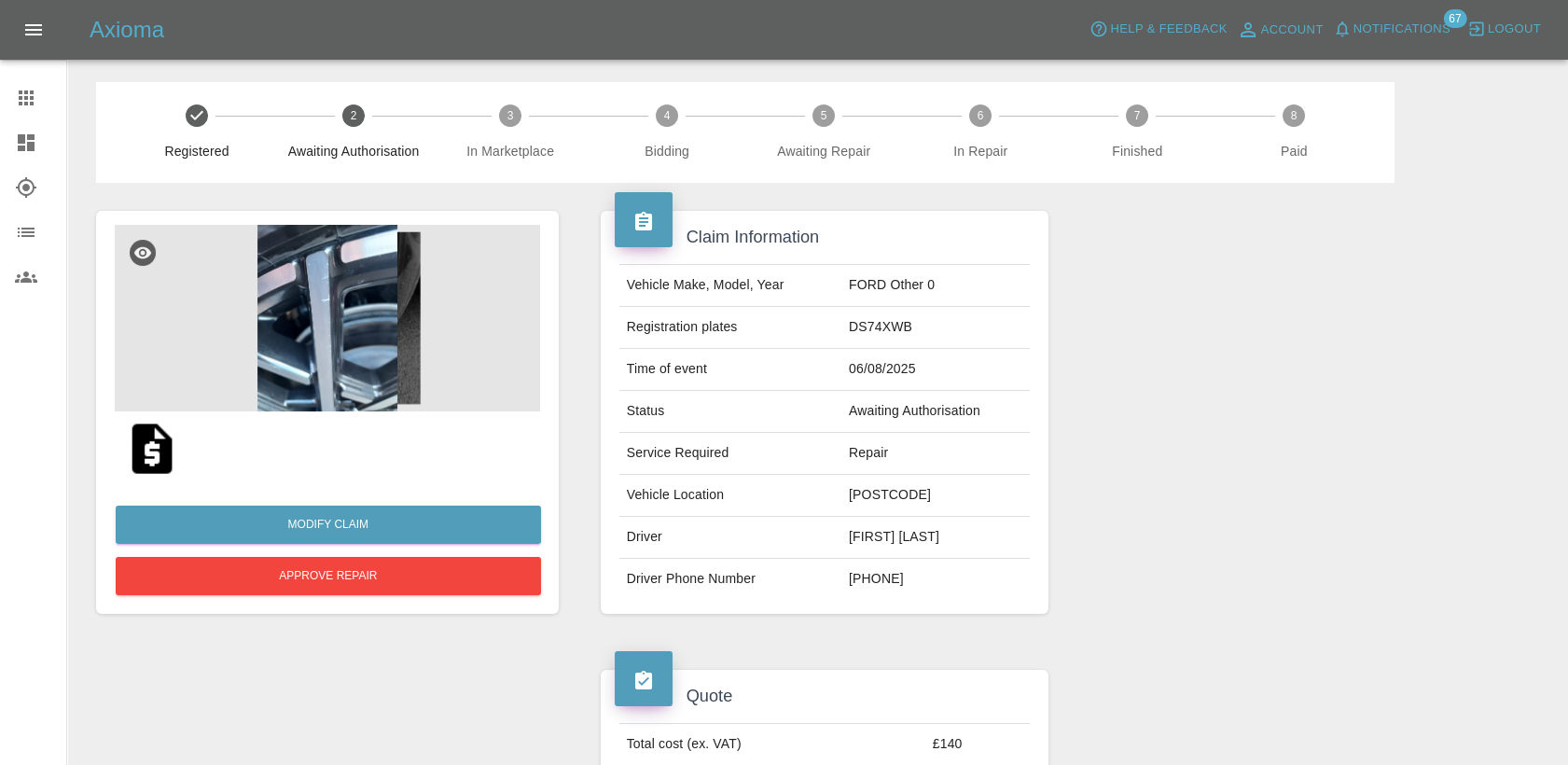 drag, startPoint x: 328, startPoint y: 705, endPoint x: 354, endPoint y: 703, distance: 26.07681 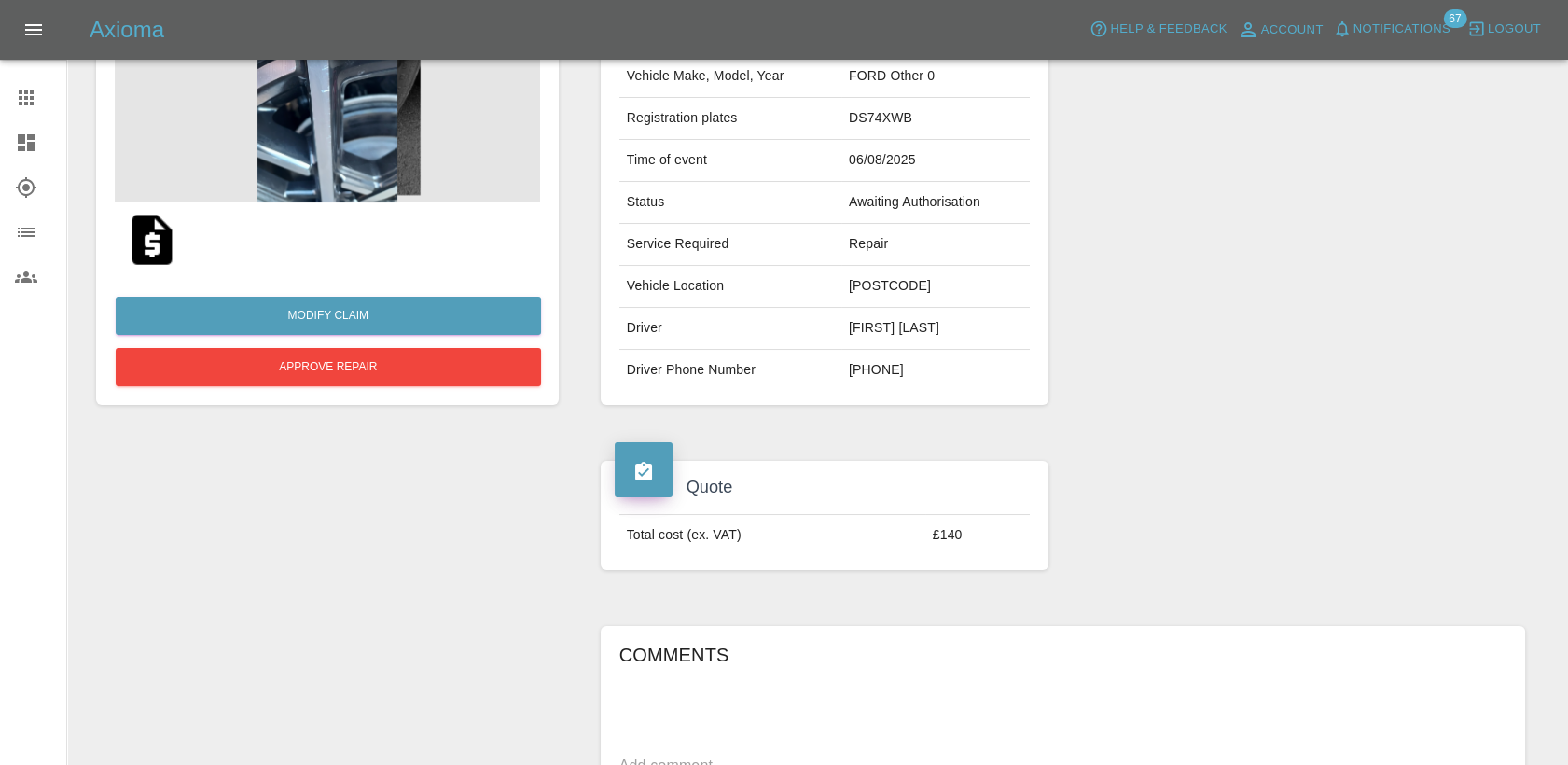 scroll, scrollTop: 0, scrollLeft: 0, axis: both 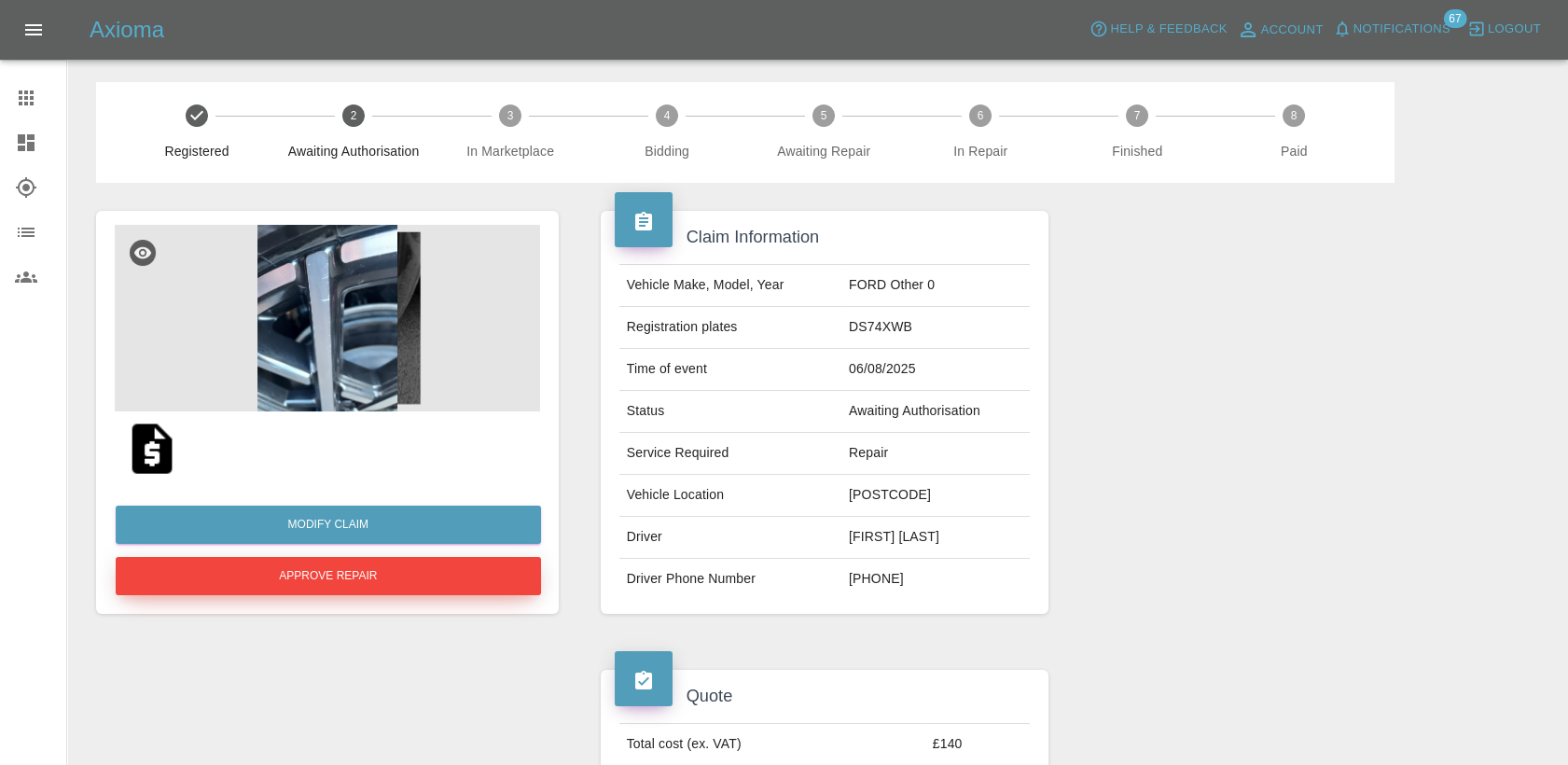 click on "Approve Repair" at bounding box center [328, 576] 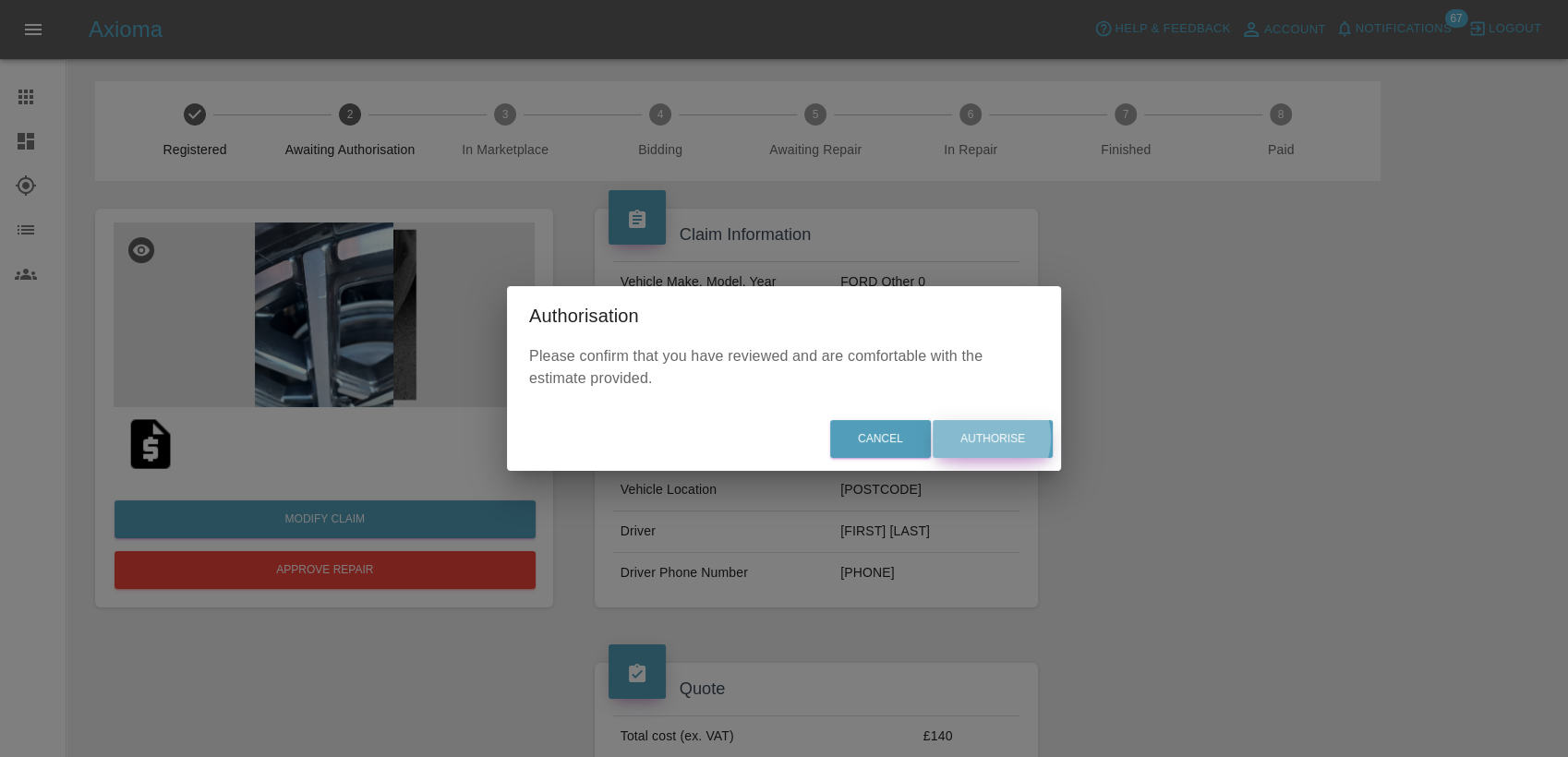 click on "Authorise" at bounding box center (993, 439) 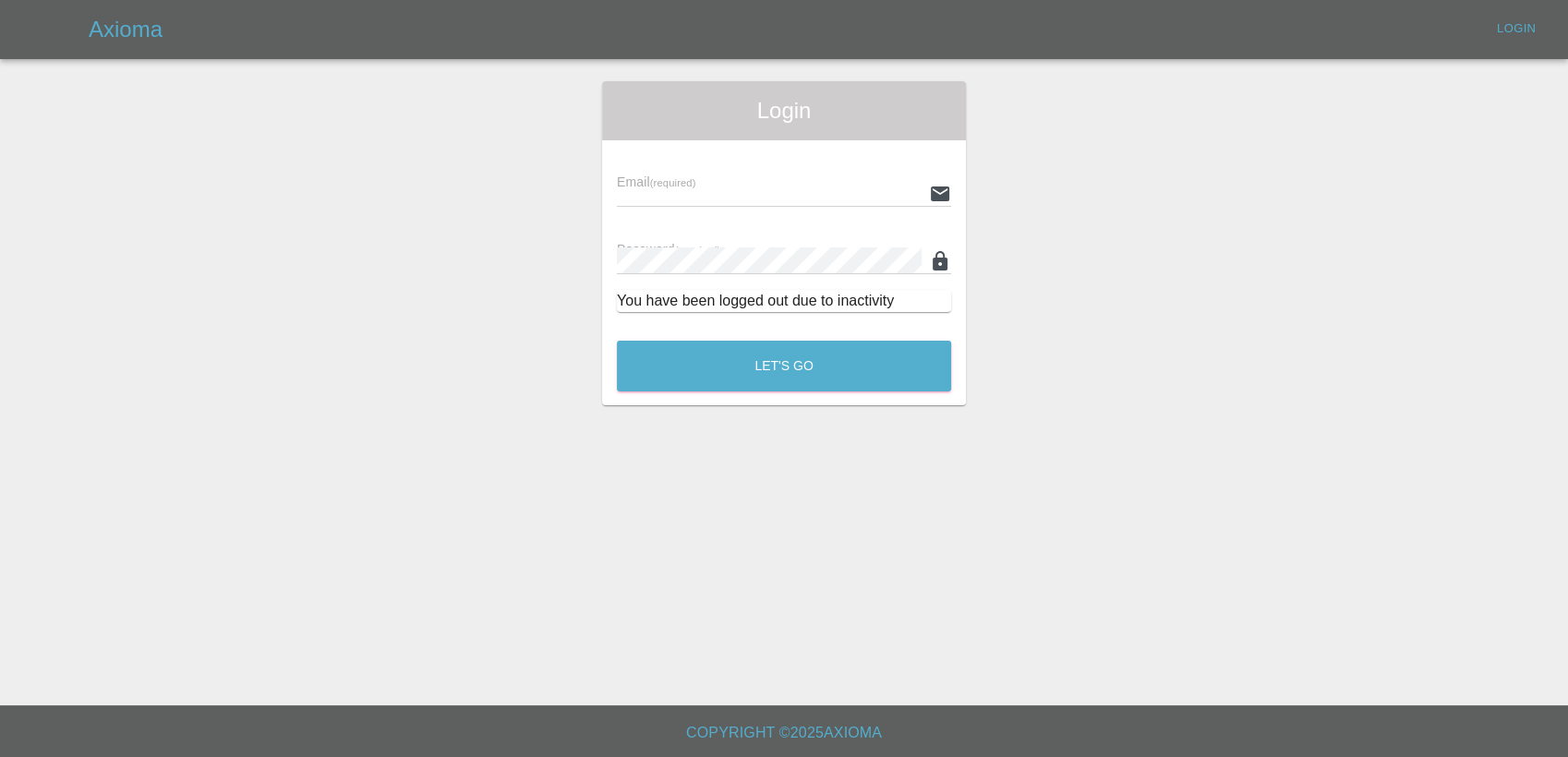 type on "[EMAIL]" 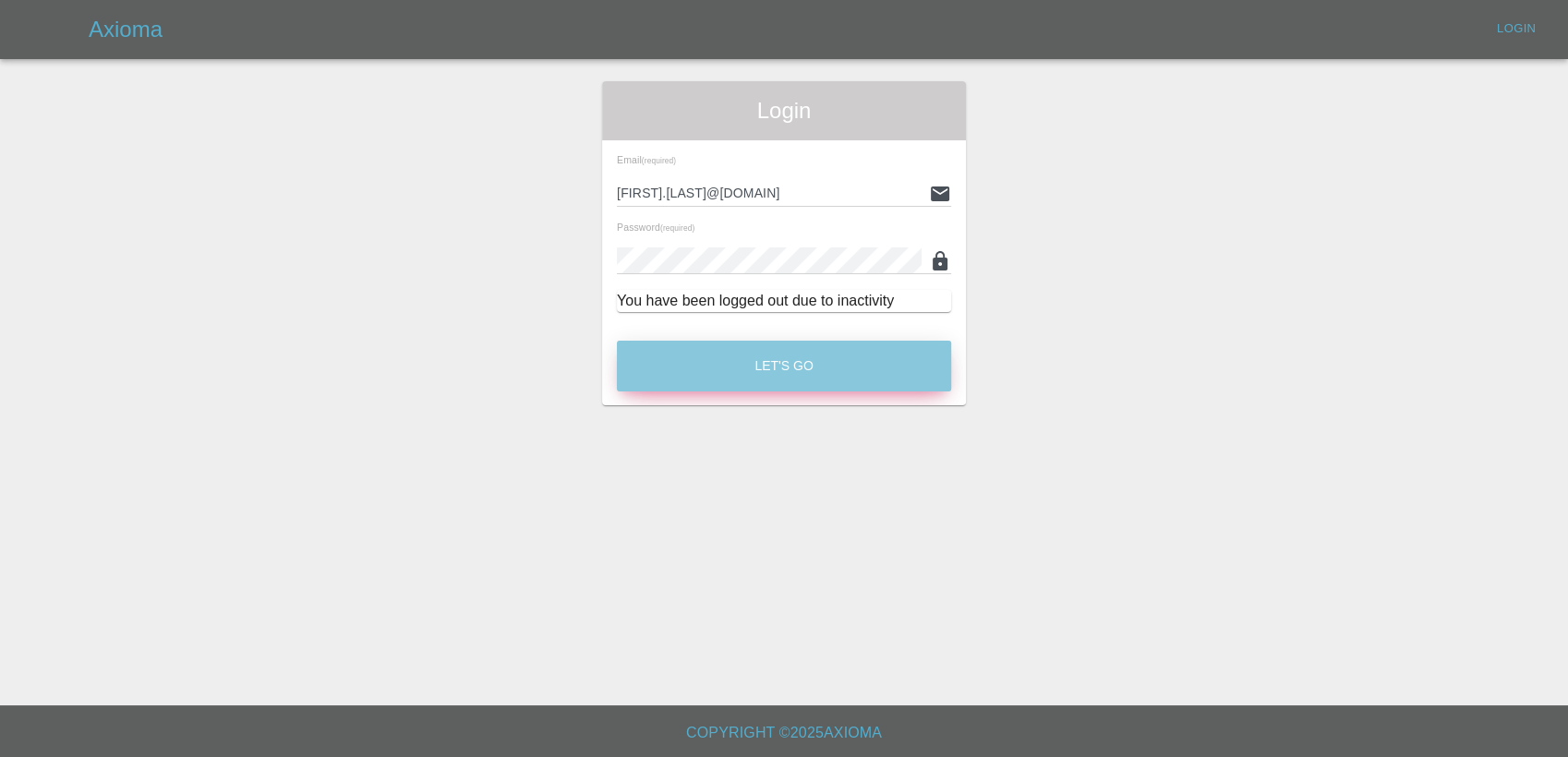 click on "Let's Go" at bounding box center (784, 366) 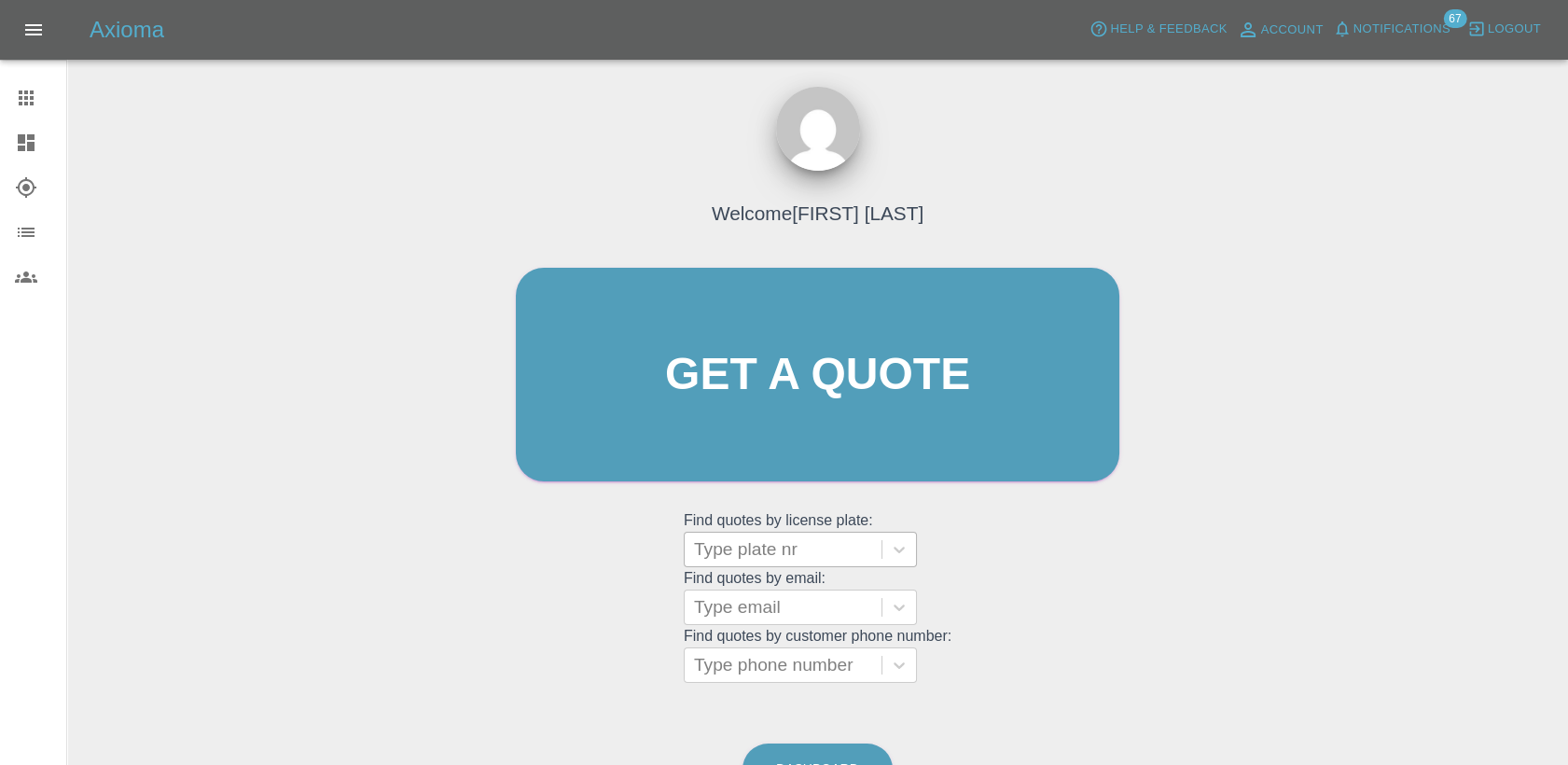 click at bounding box center (783, 549) 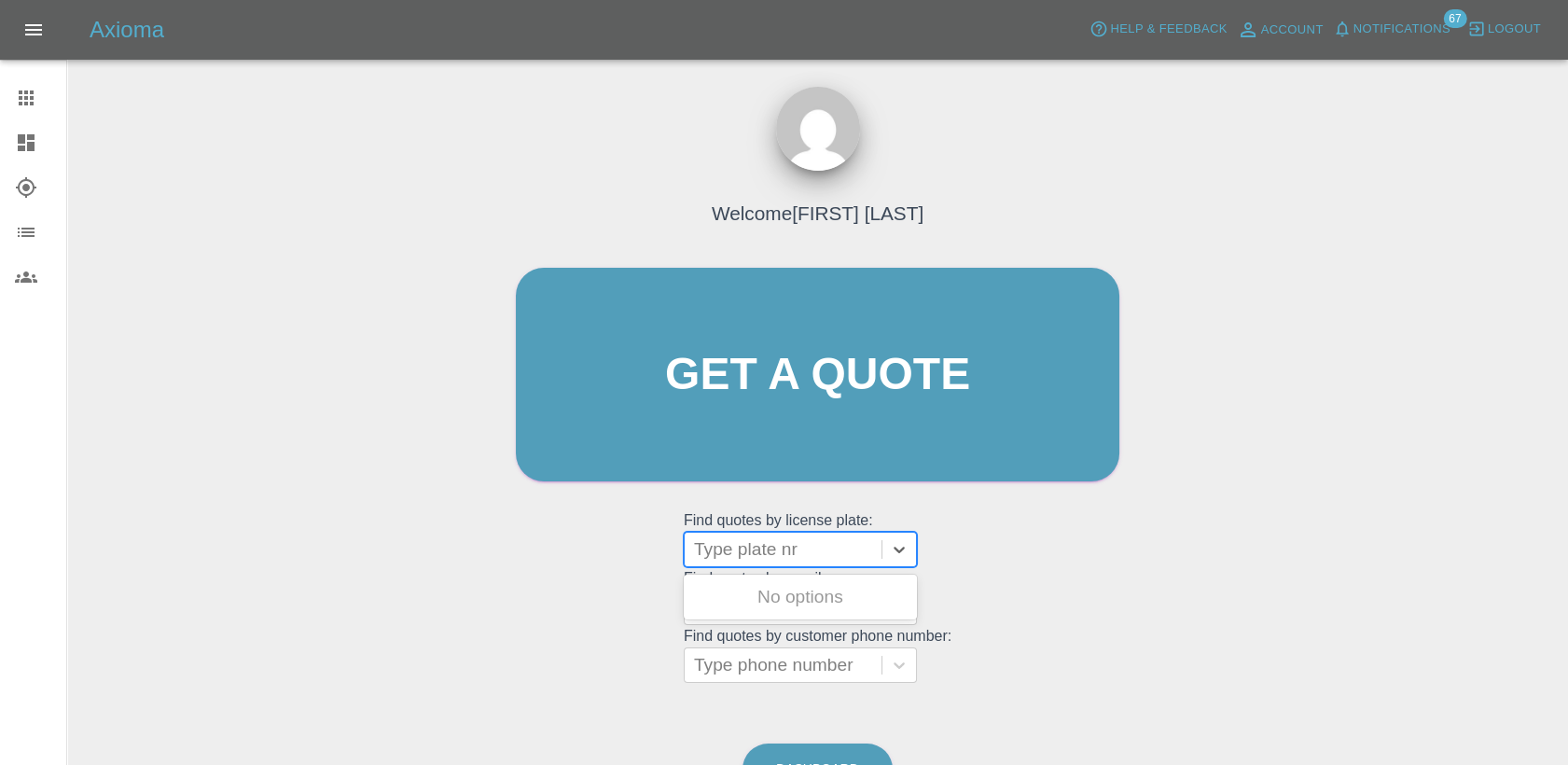 paste on "DS74XWB" 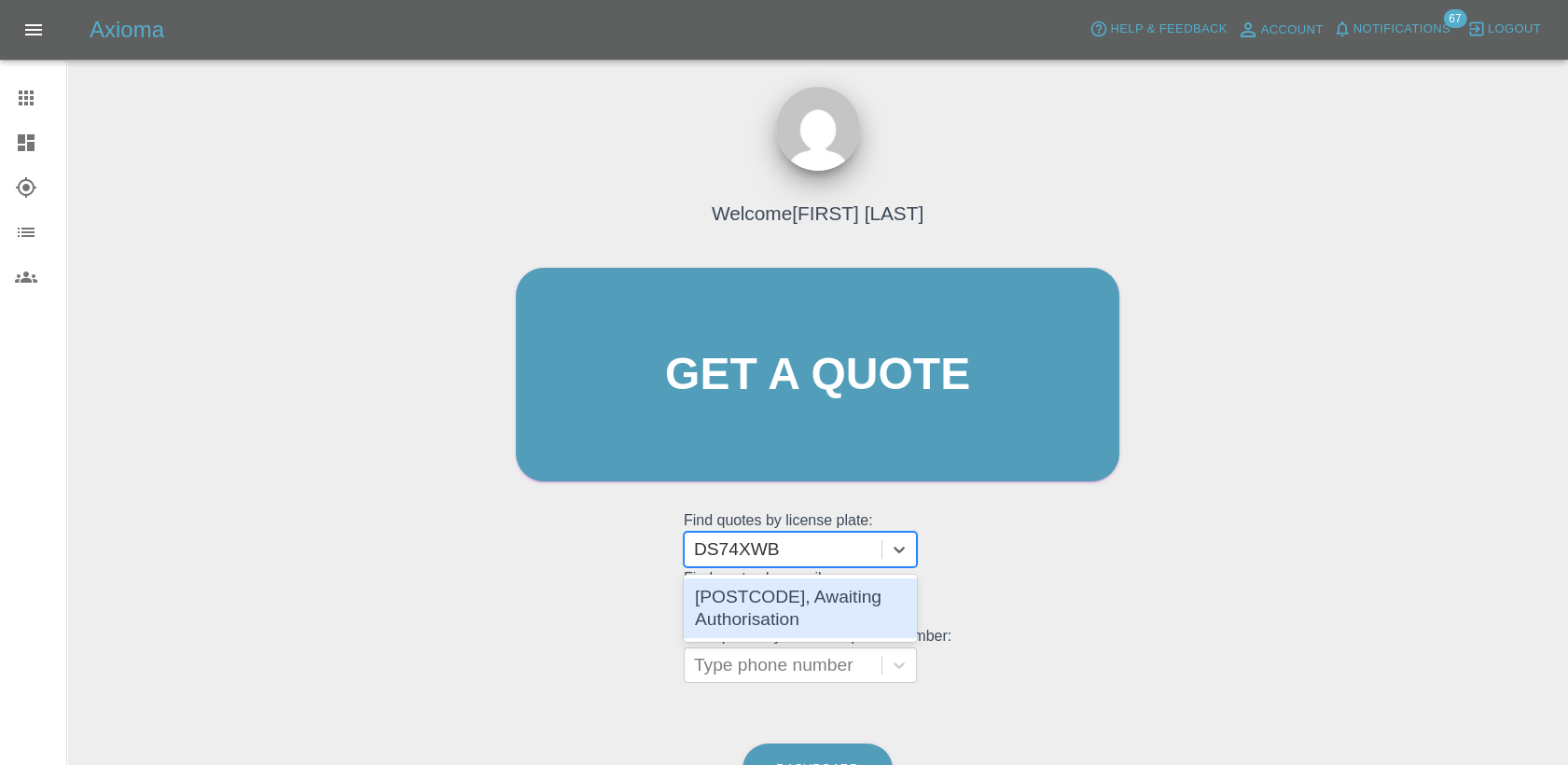 click on "DS74XWB, Awaiting Authorisation" at bounding box center [800, 608] 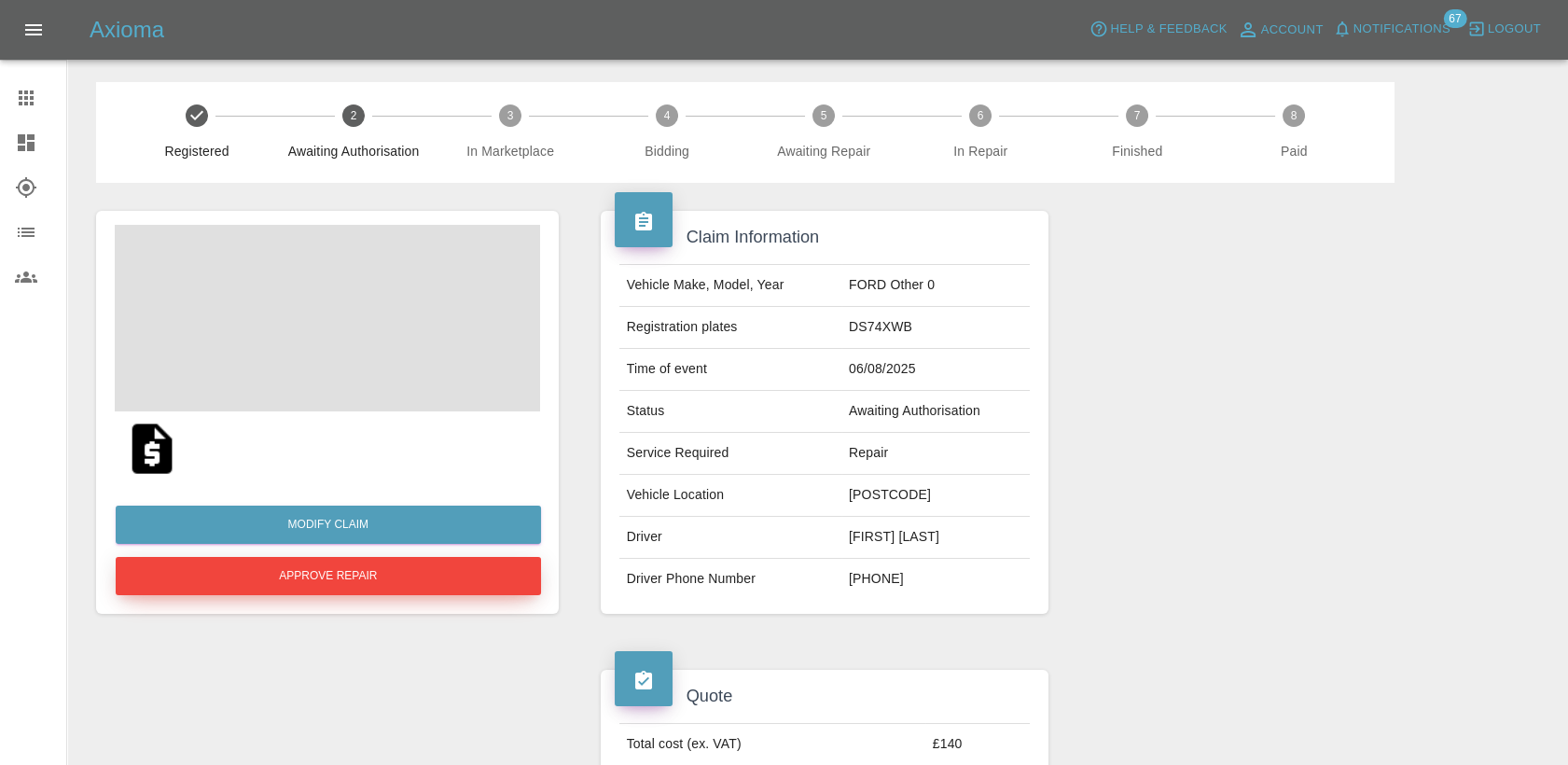 click on "Approve Repair" at bounding box center [328, 576] 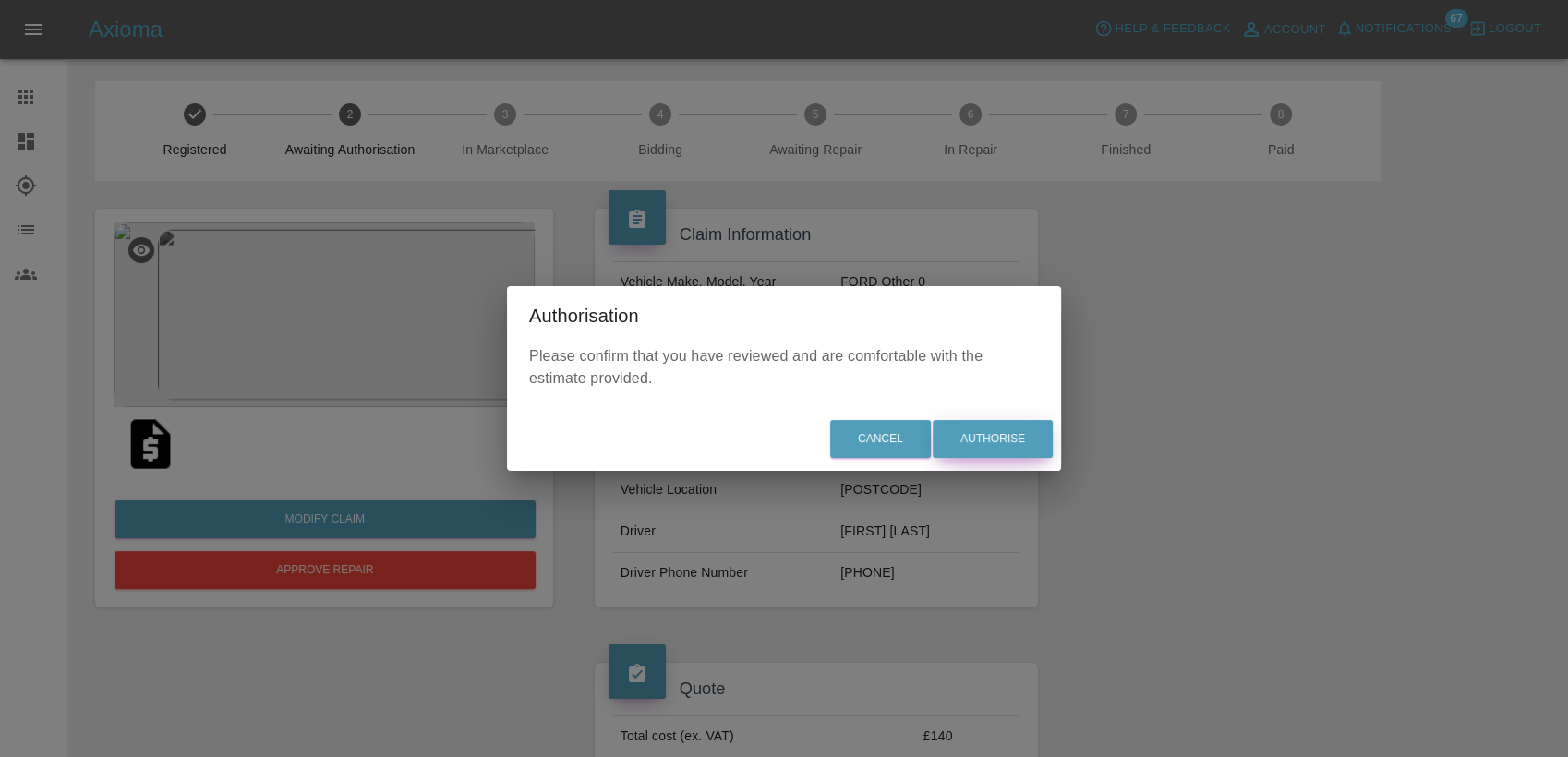 click on "Authorise" at bounding box center (993, 439) 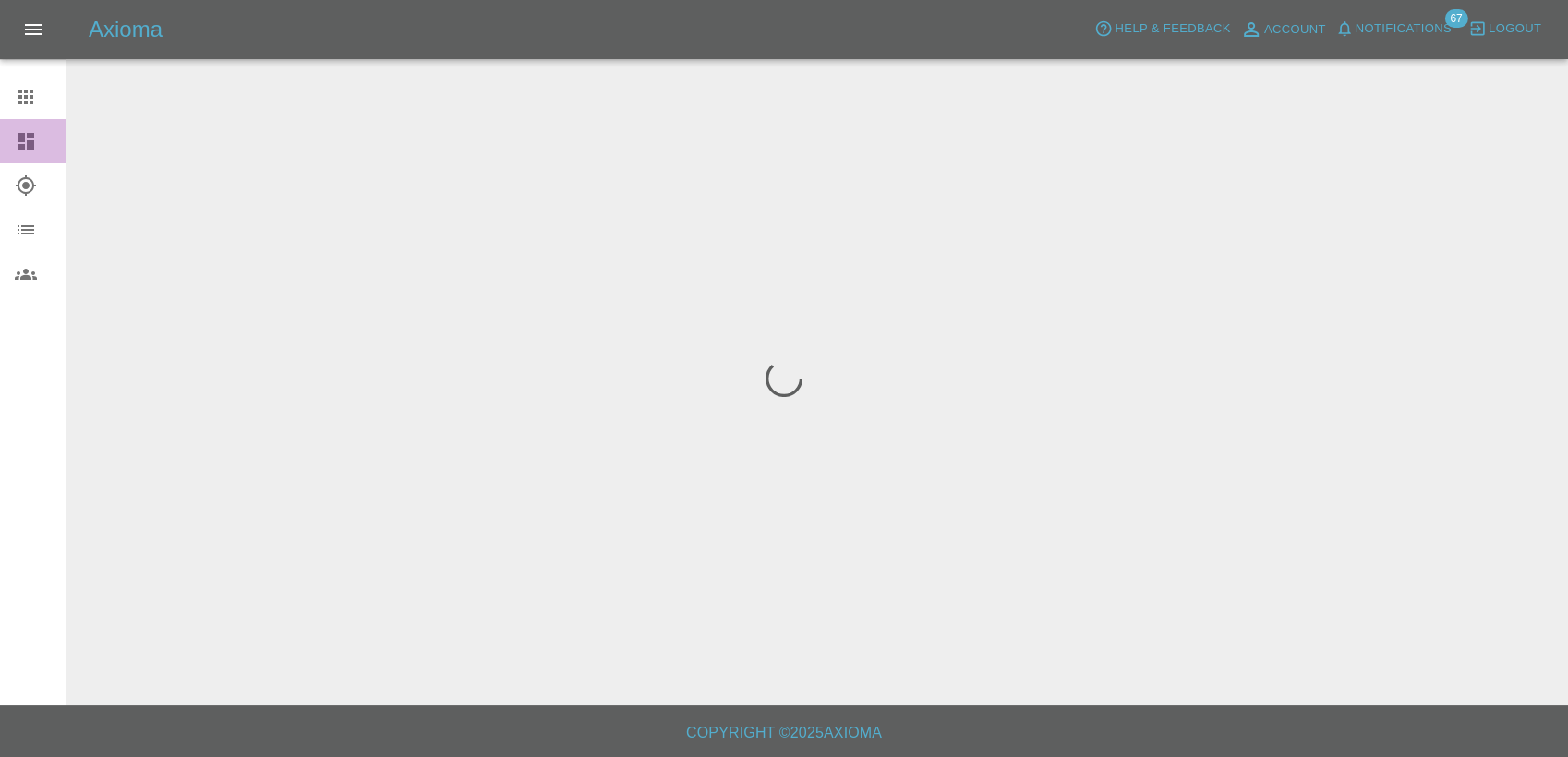 click 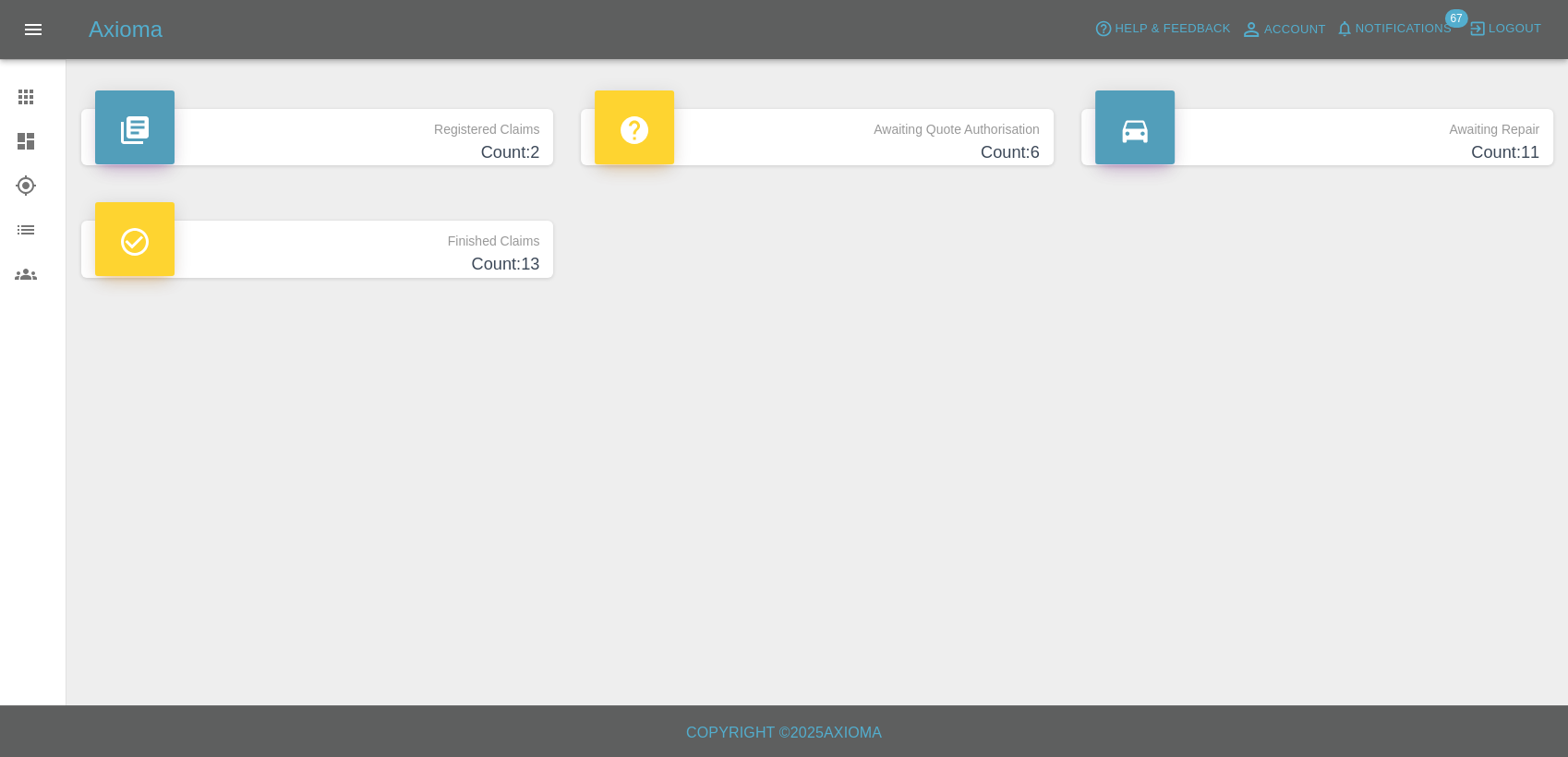 click on "Count:  6" at bounding box center (816, 152) 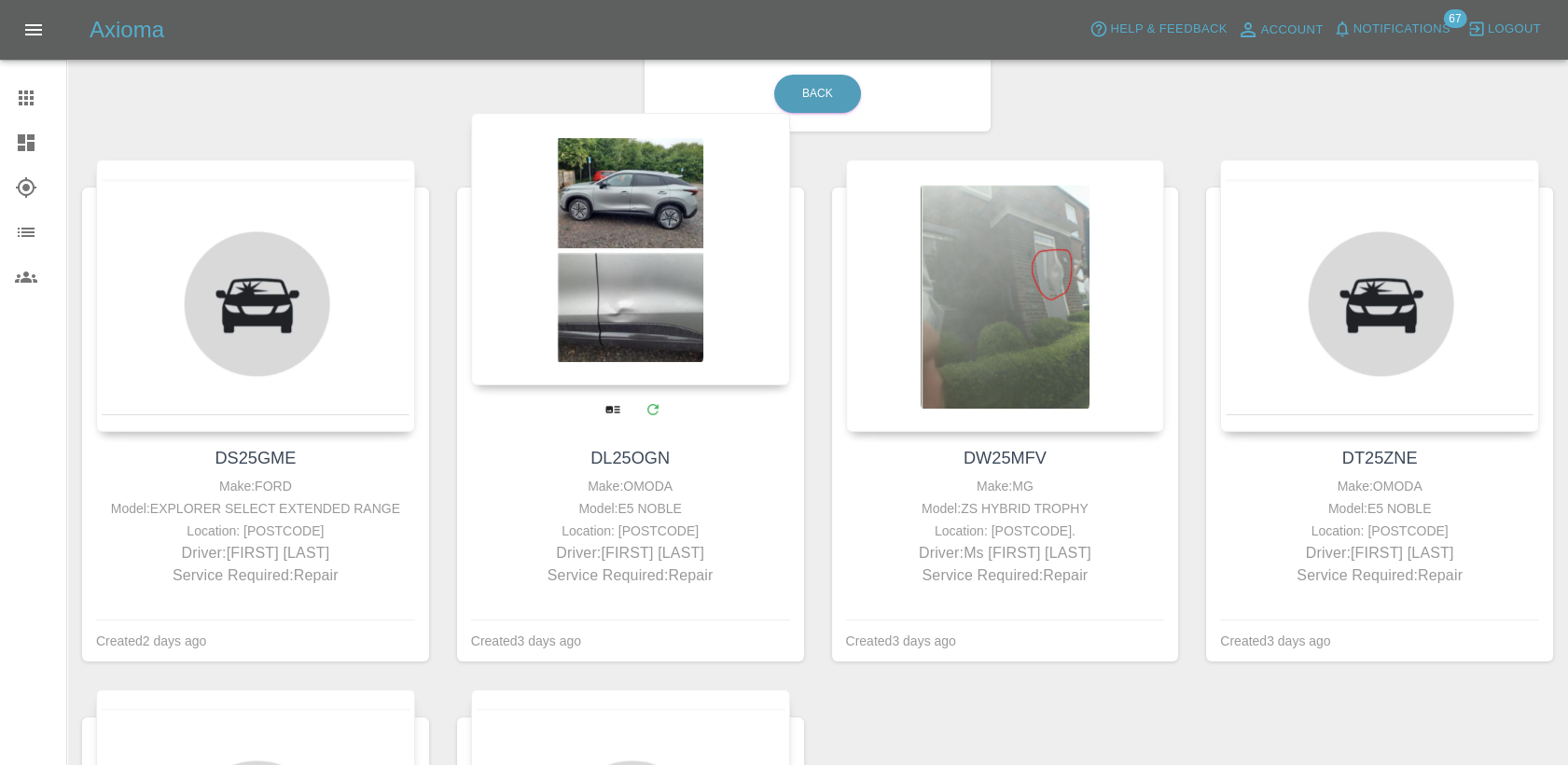 scroll, scrollTop: 207, scrollLeft: 0, axis: vertical 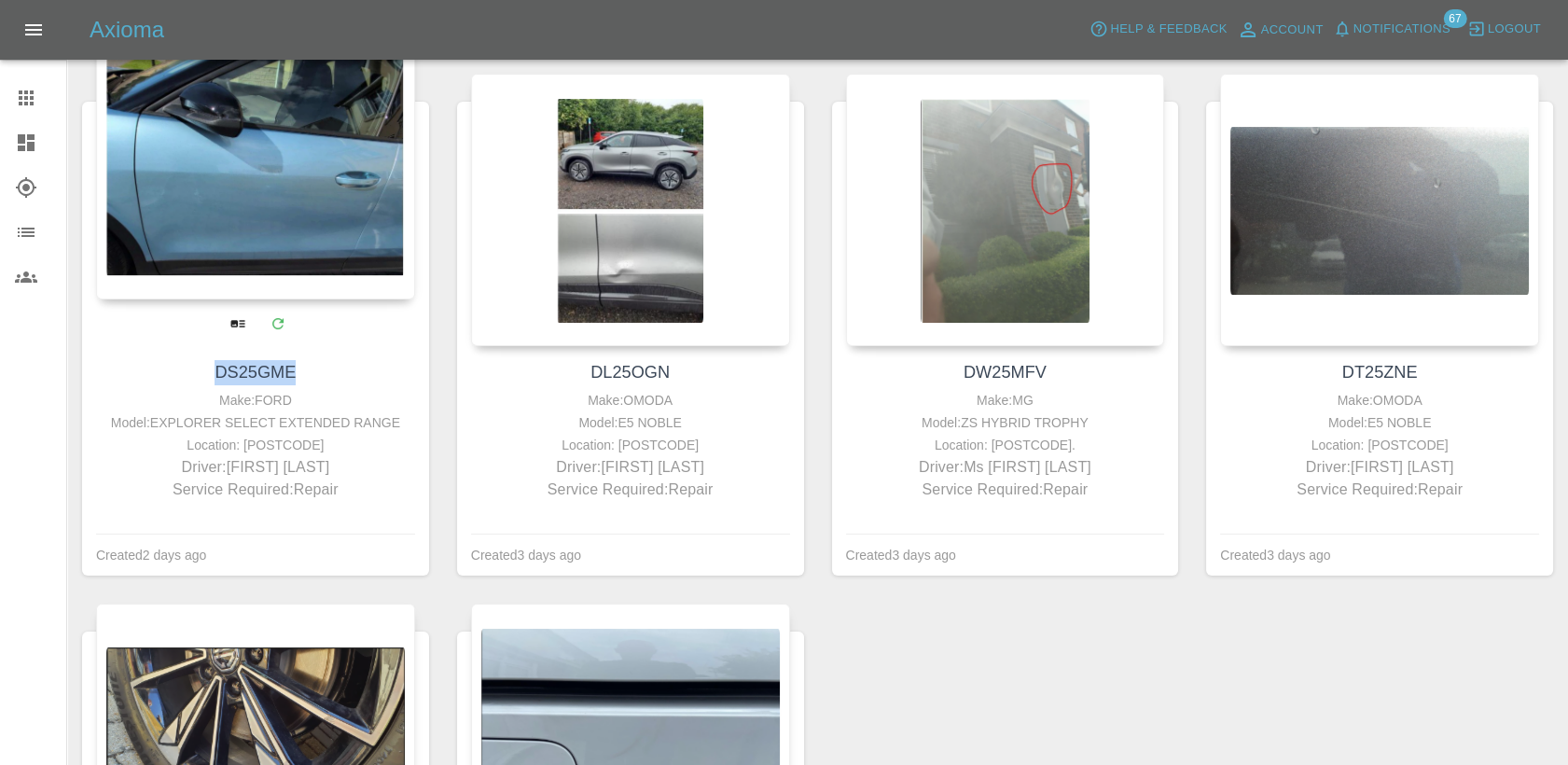 drag, startPoint x: 296, startPoint y: 371, endPoint x: 220, endPoint y: 372, distance: 76.00658 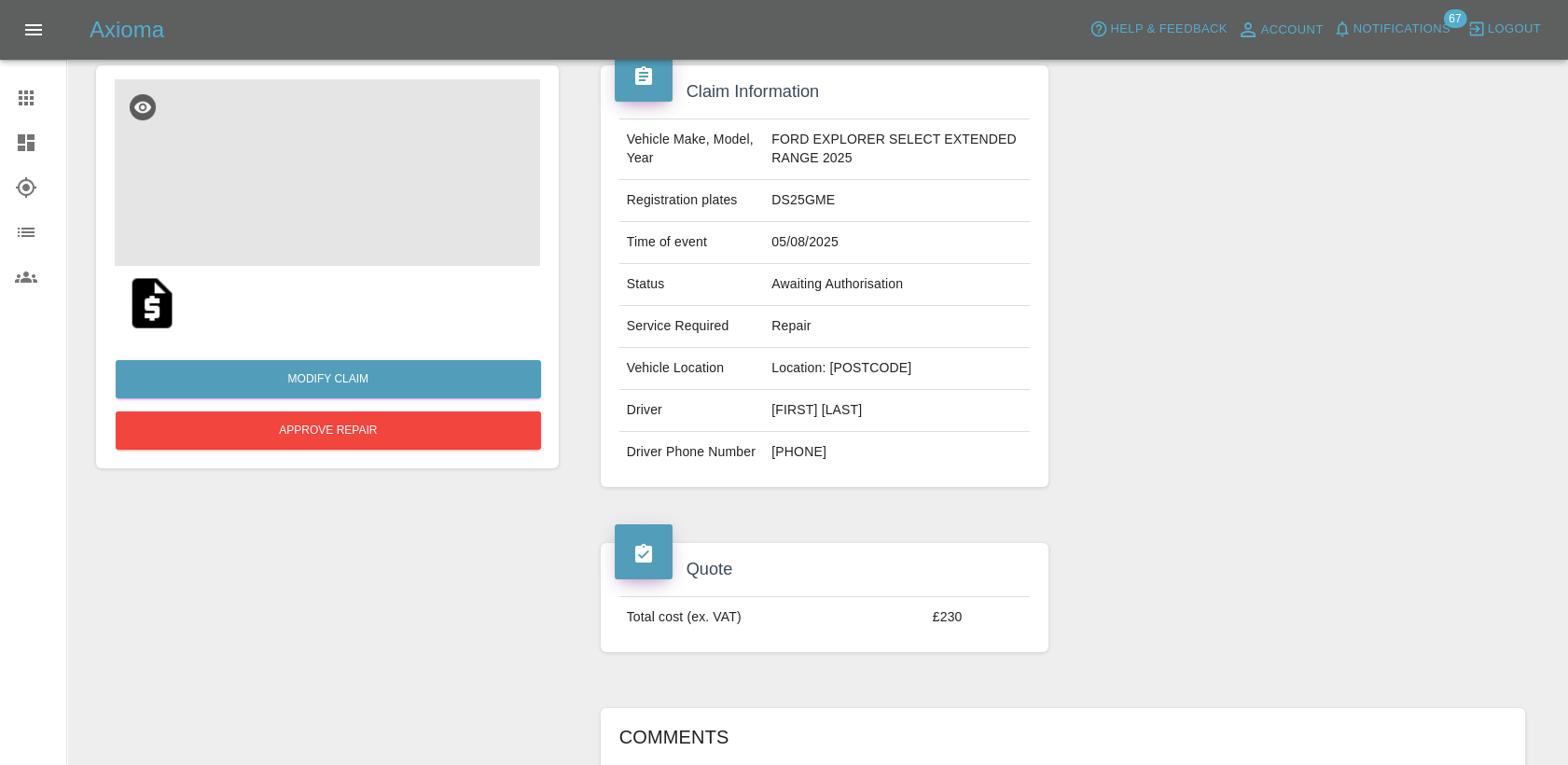scroll, scrollTop: 104, scrollLeft: 0, axis: vertical 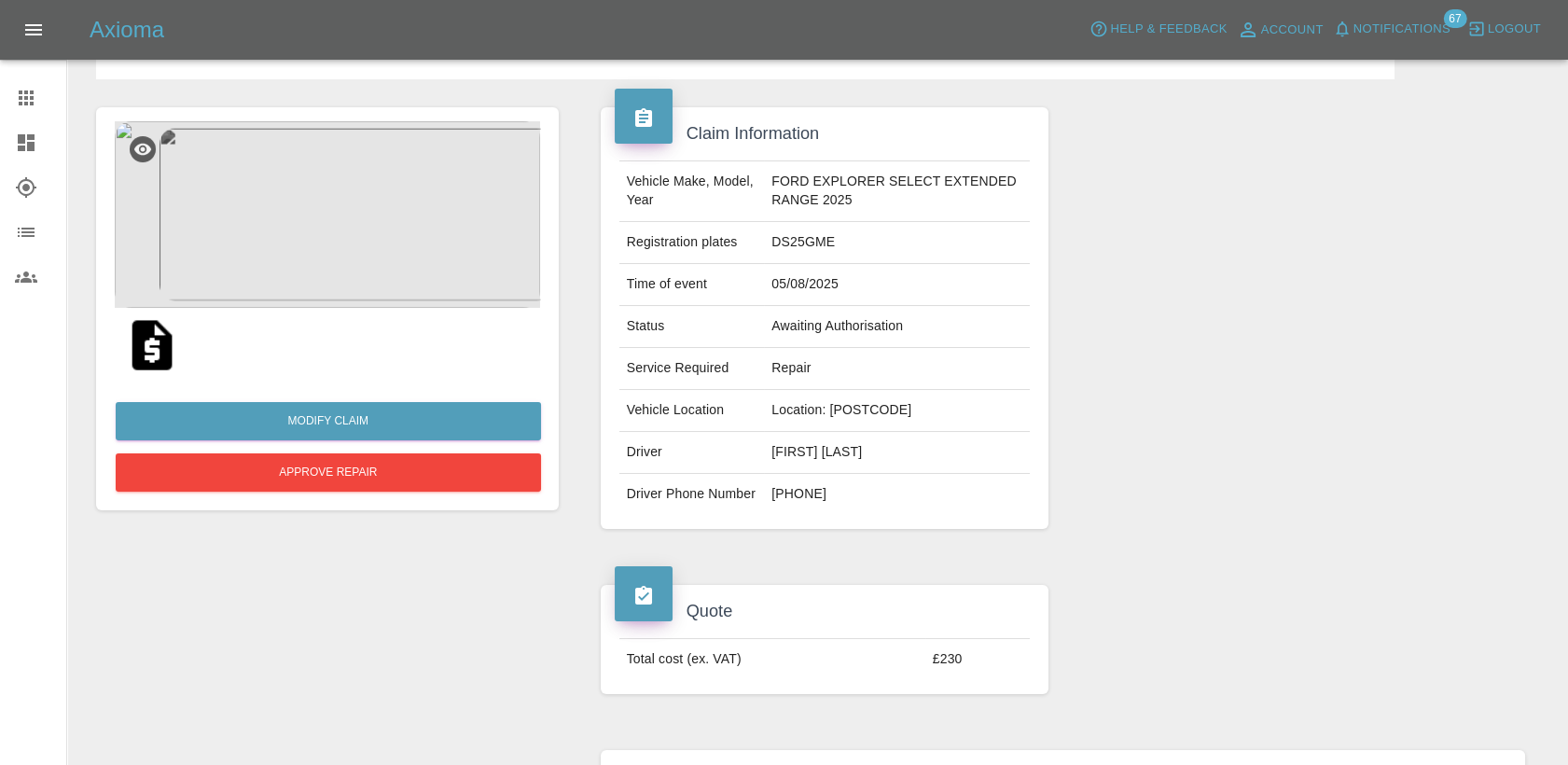 click at bounding box center [152, 345] 